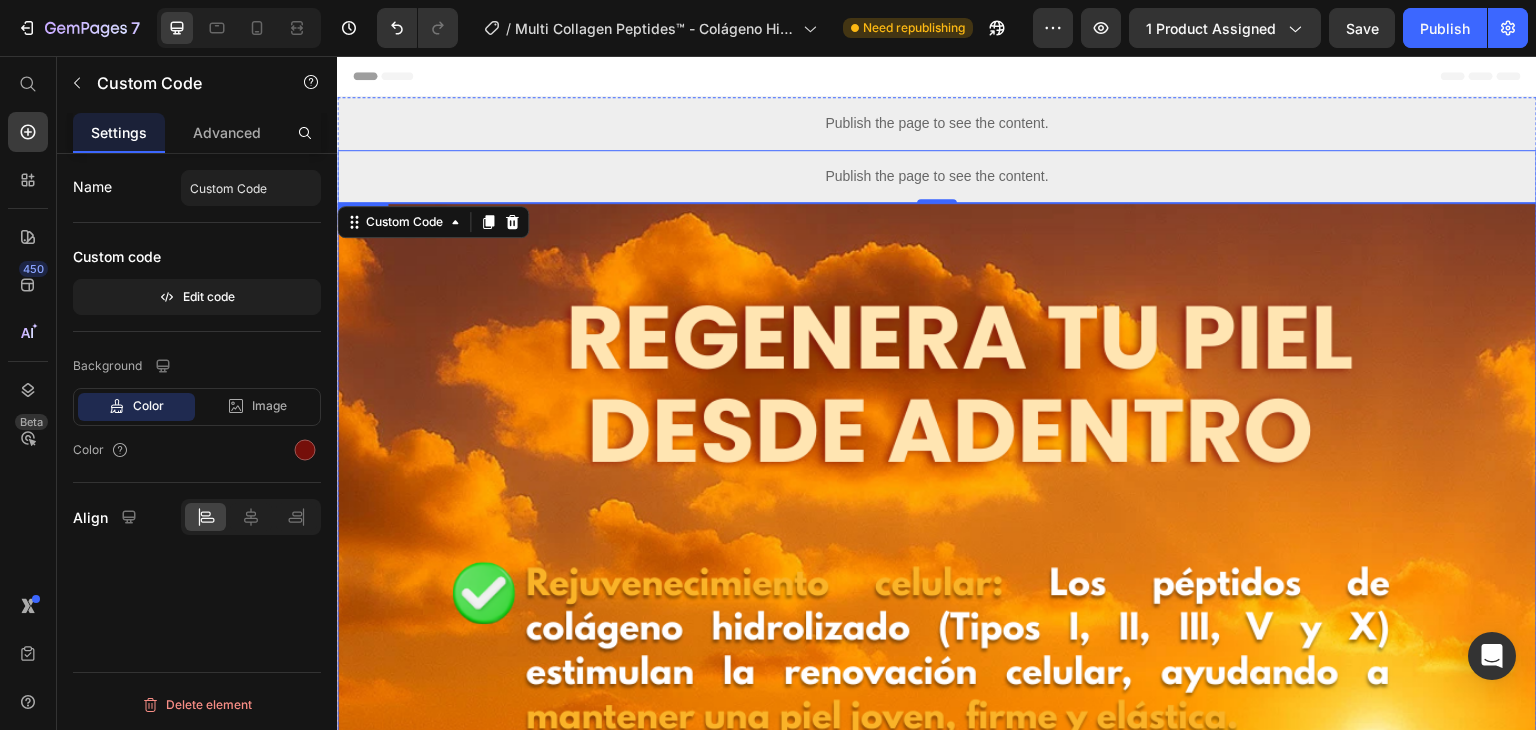 scroll, scrollTop: 0, scrollLeft: 0, axis: both 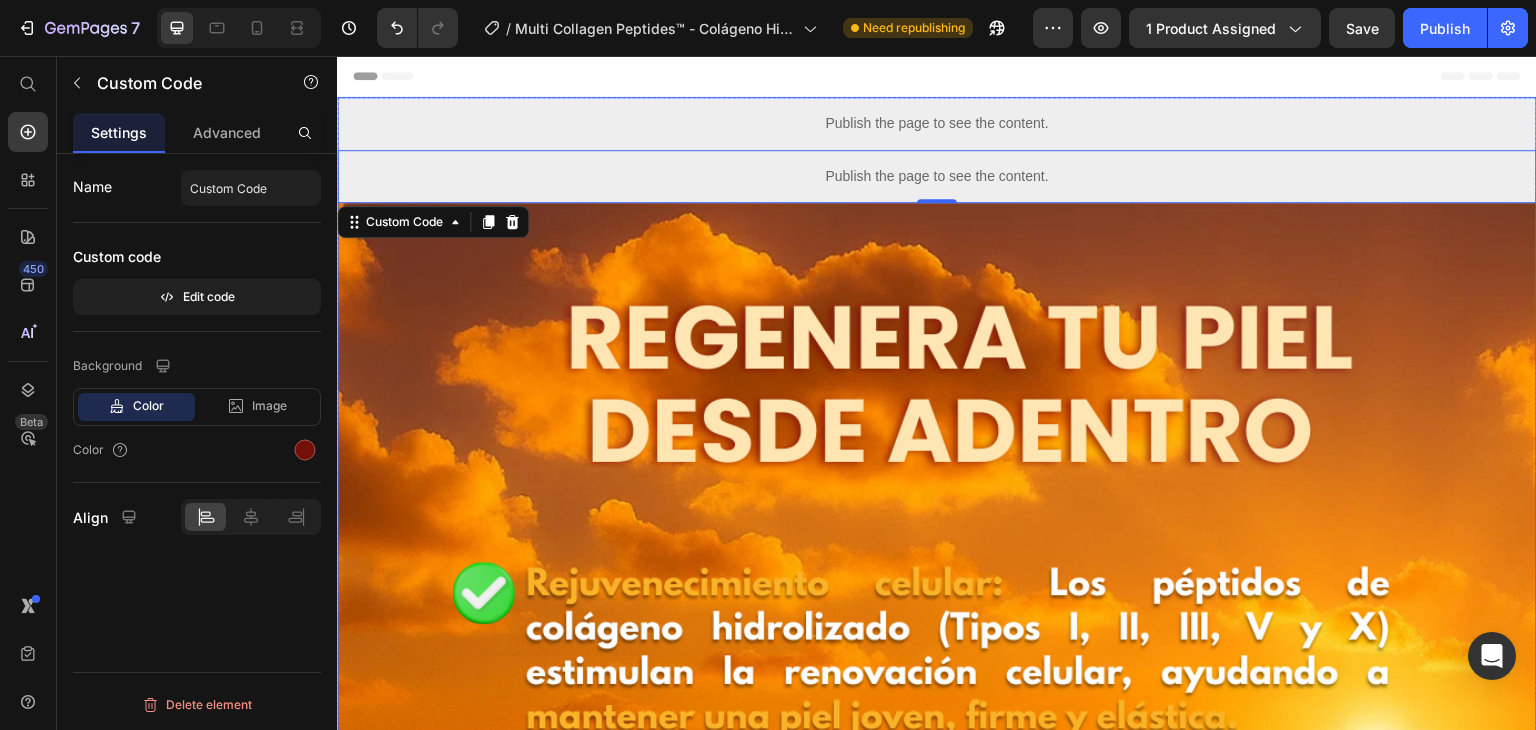 click on "Publish the page to see the content." at bounding box center (937, 123) 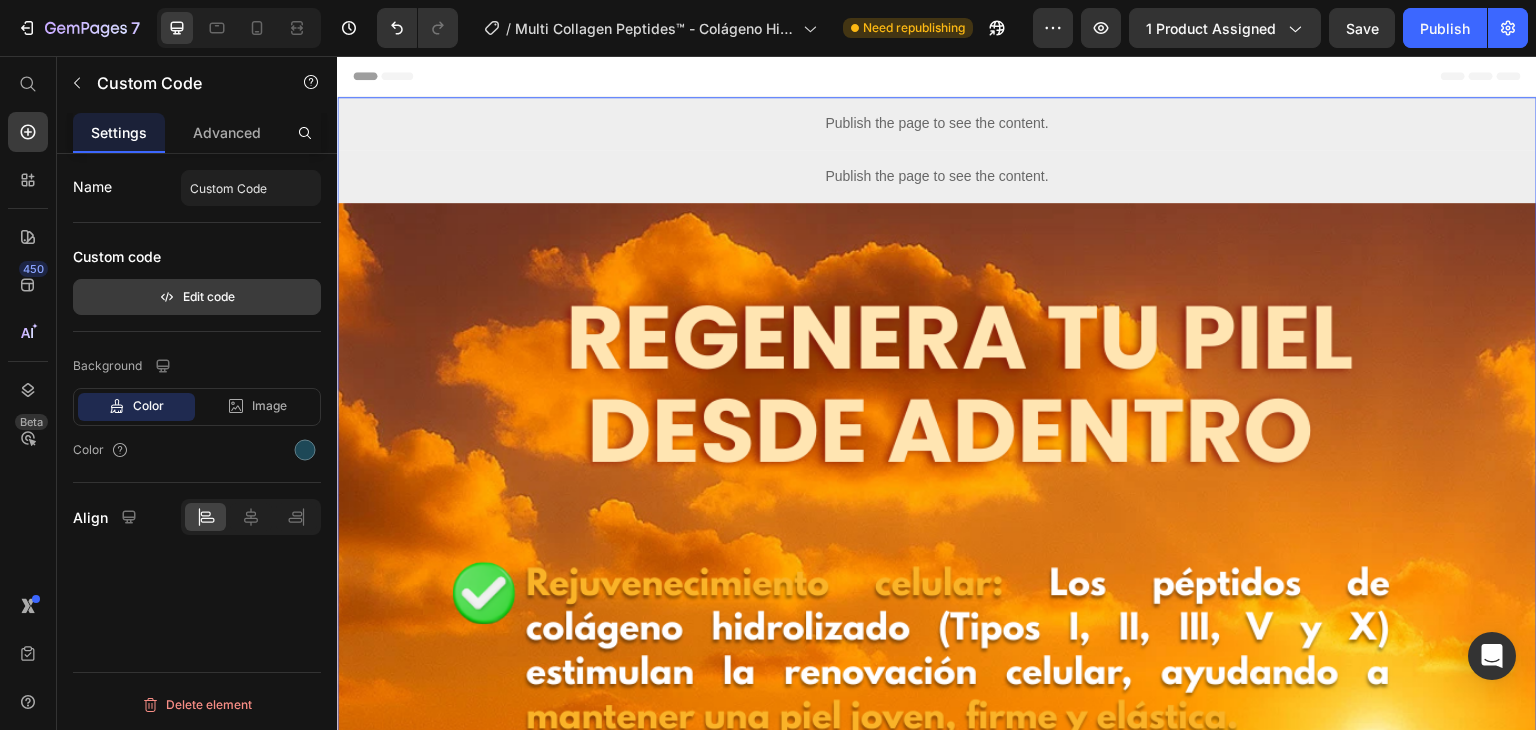 click on "Edit code" at bounding box center [197, 297] 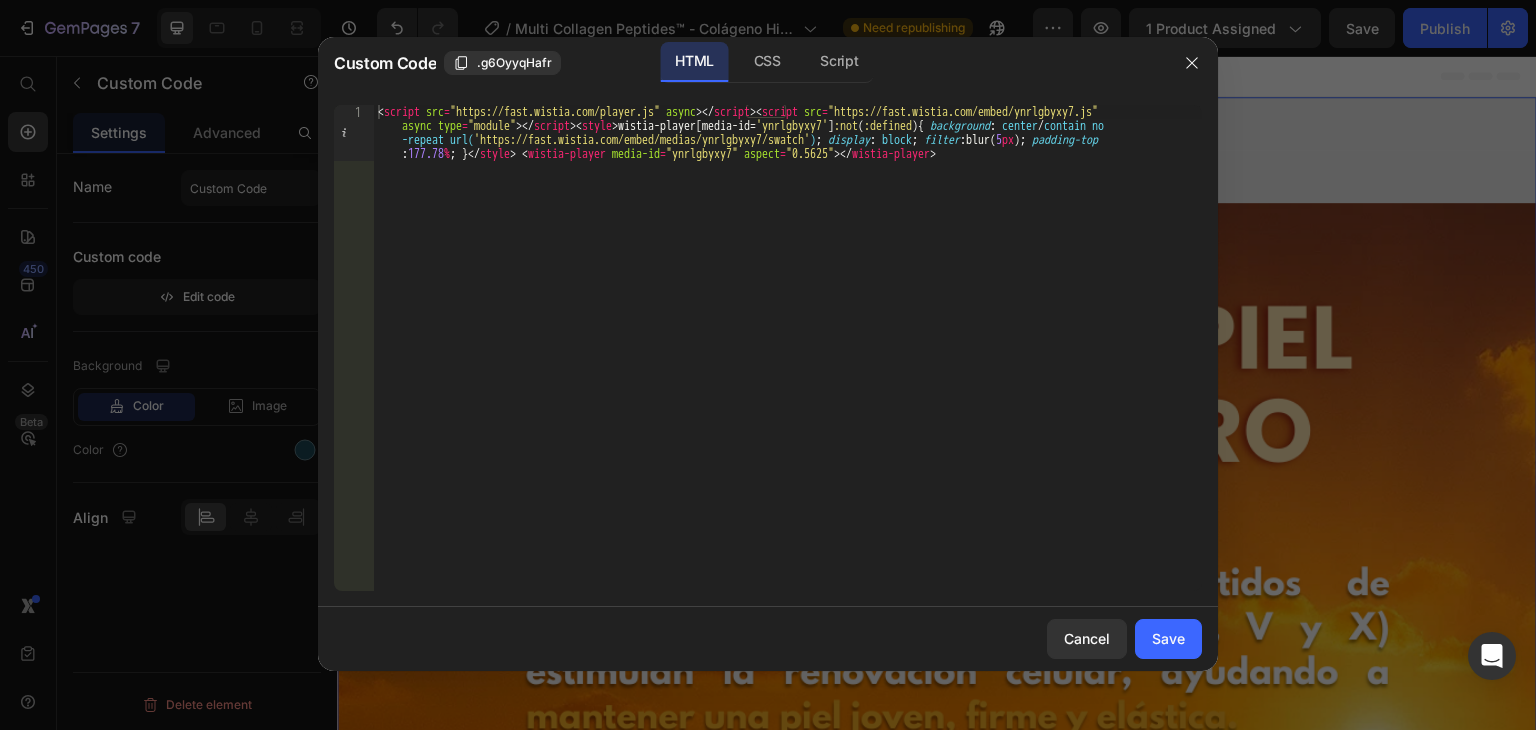 type 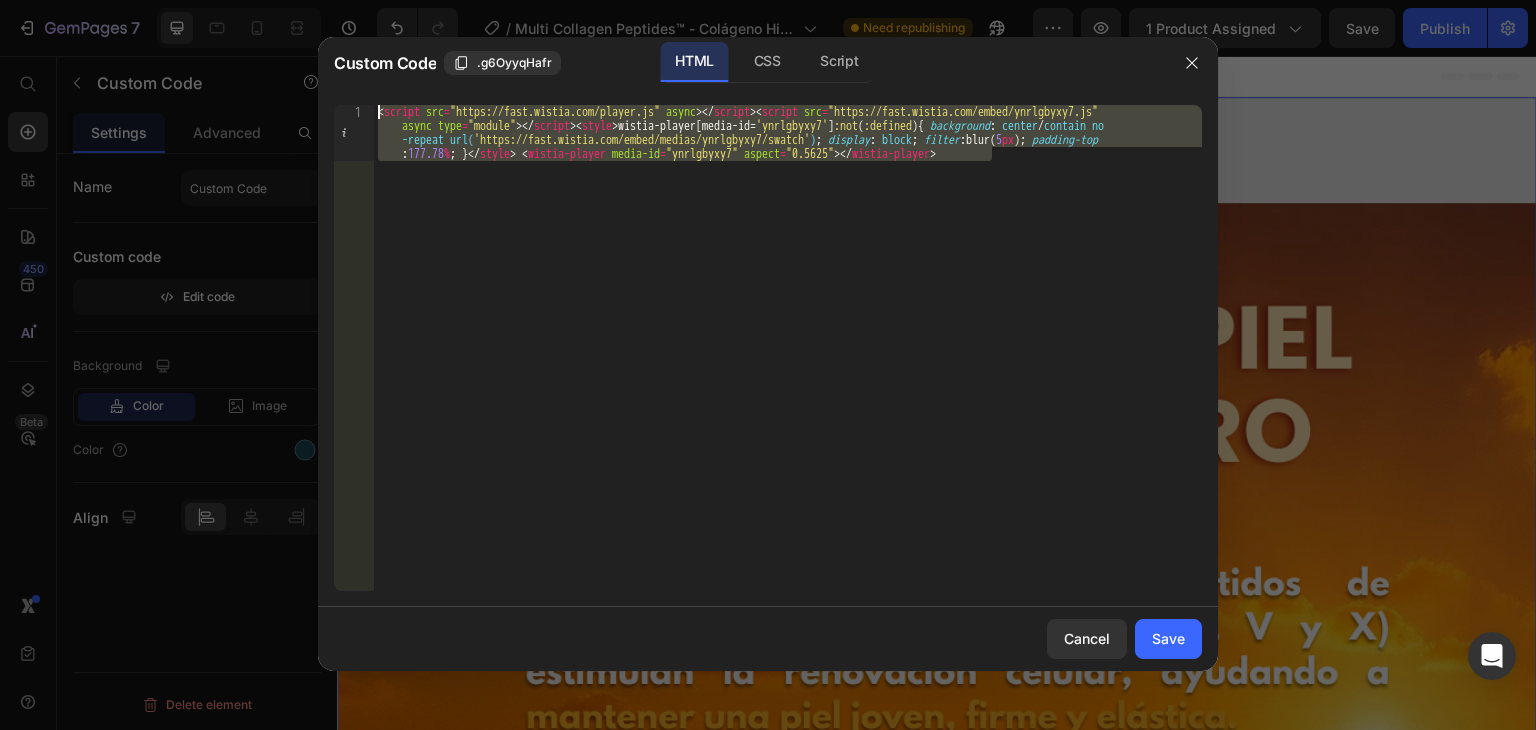 drag, startPoint x: 778, startPoint y: 124, endPoint x: 187, endPoint y: 45, distance: 596.25665 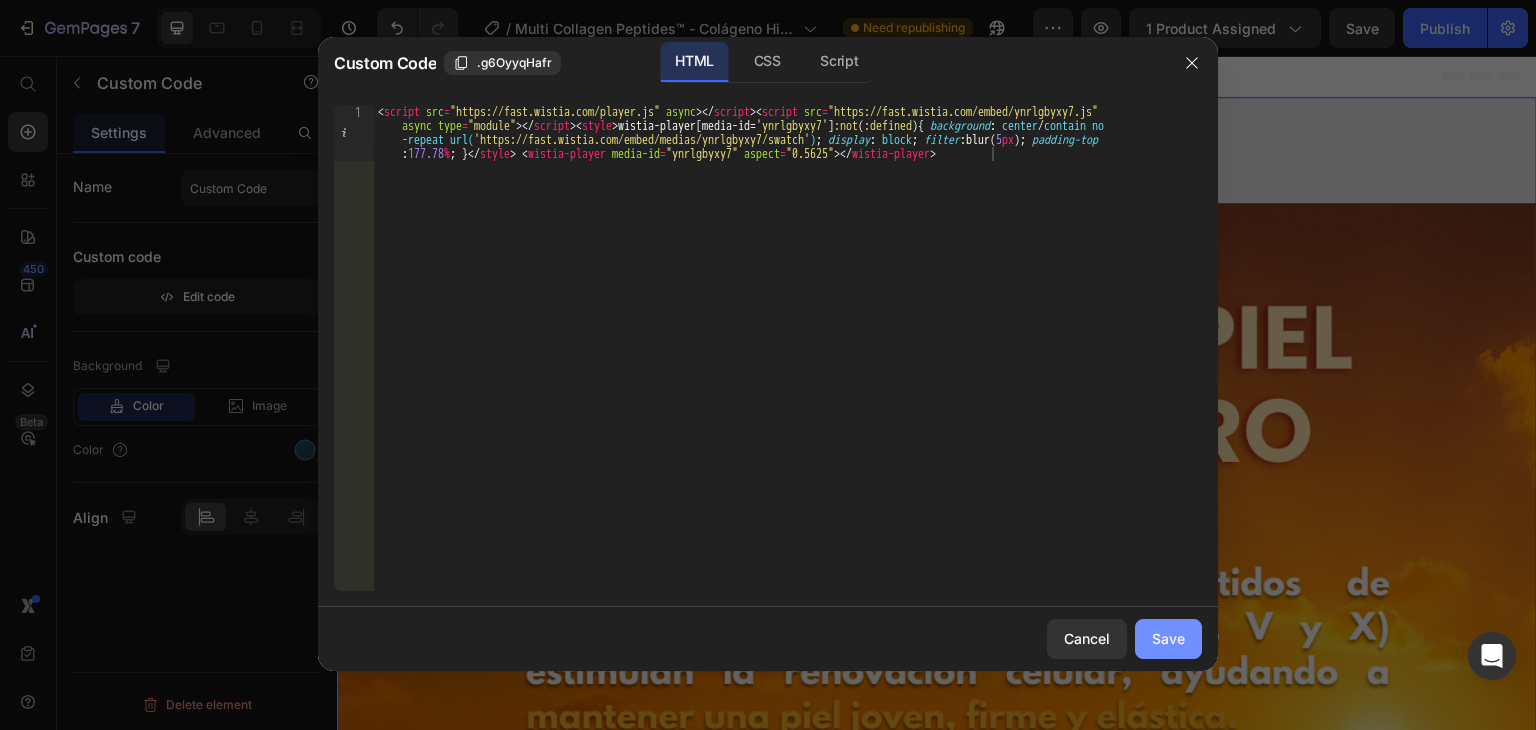 click on "Save" at bounding box center (1168, 638) 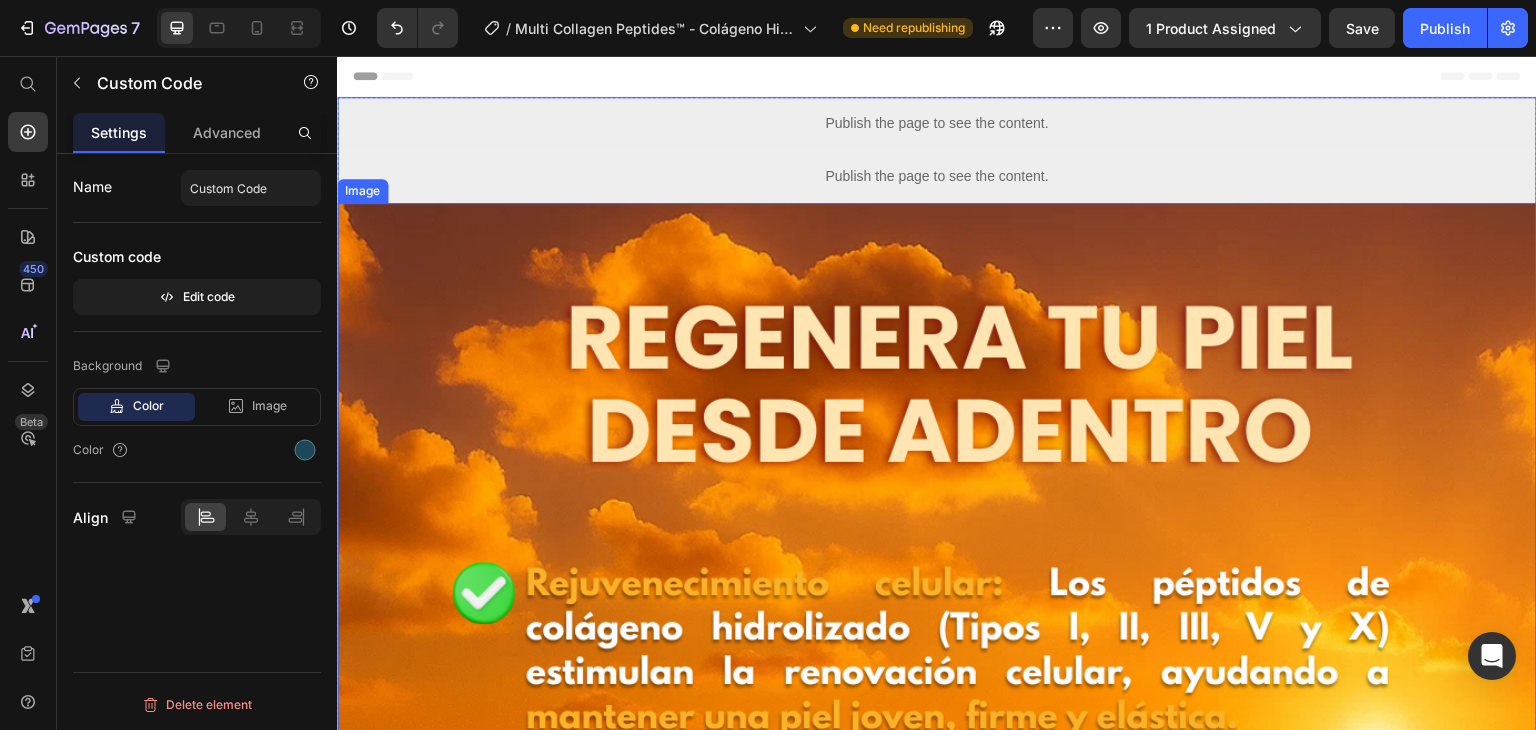 click at bounding box center [937, 1192] 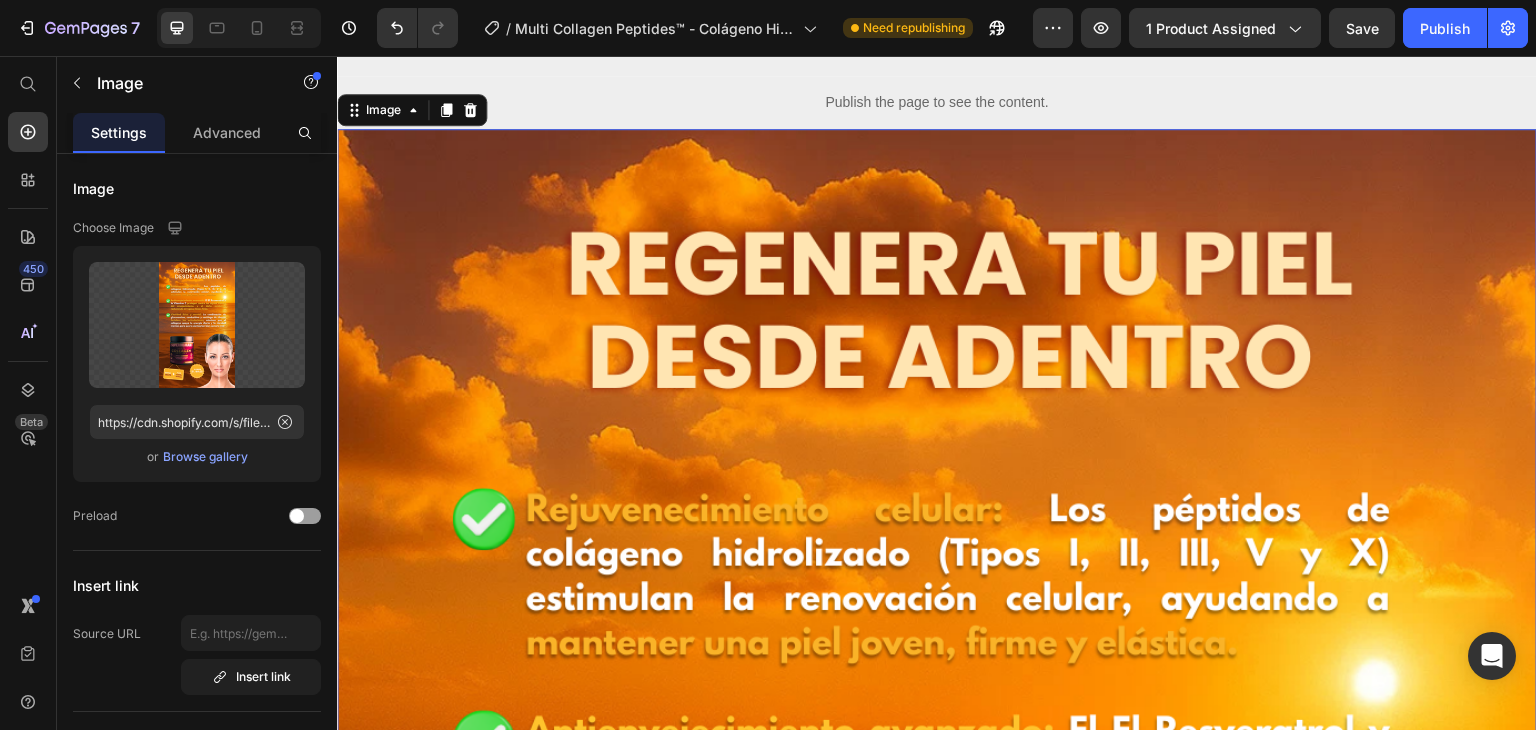 scroll, scrollTop: 100, scrollLeft: 0, axis: vertical 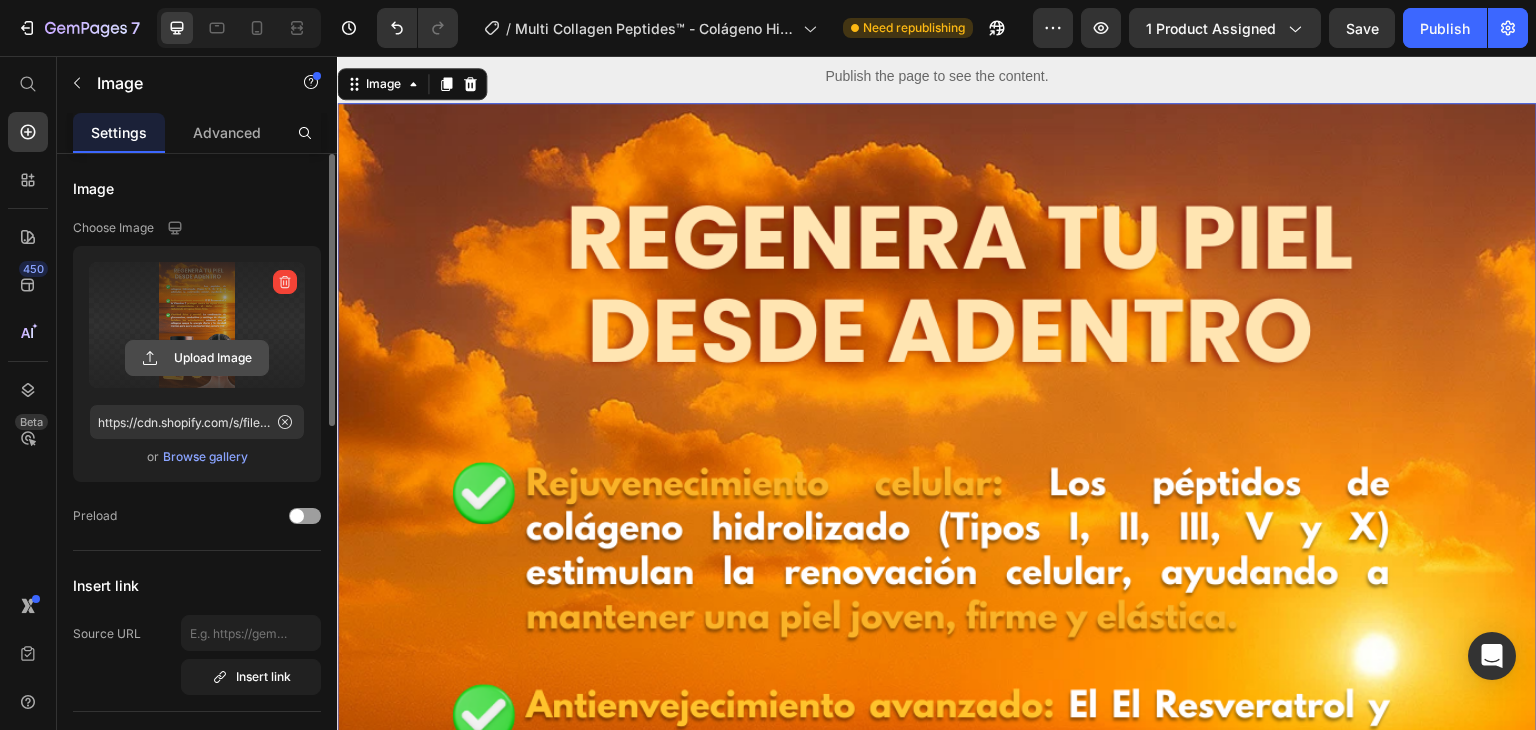 click 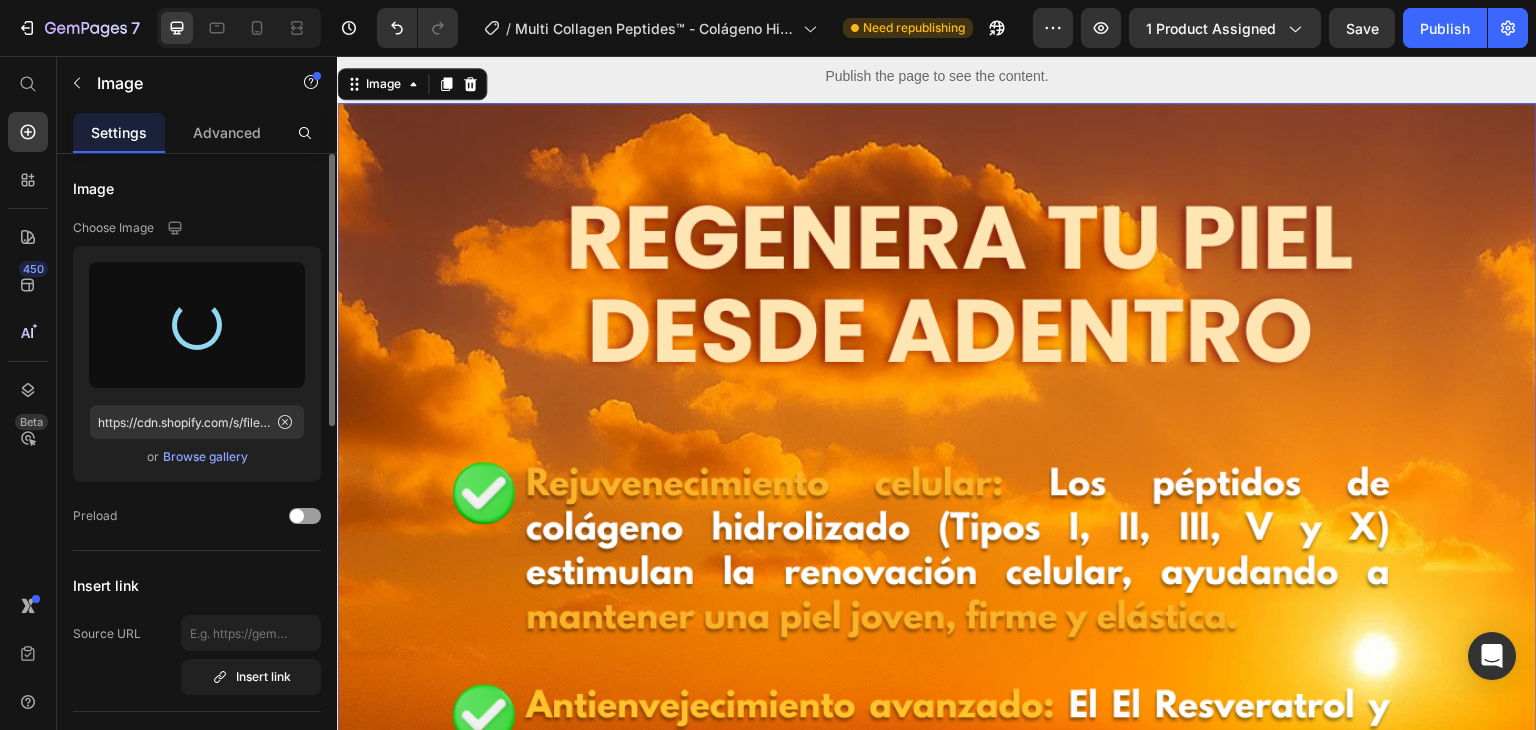 type on "https://cdn.shopify.com/s/files/1/0580/4631/6598/files/gempages_543455474134025054-9f5d22ad-6475-447b-a477-a623115bb46a.png" 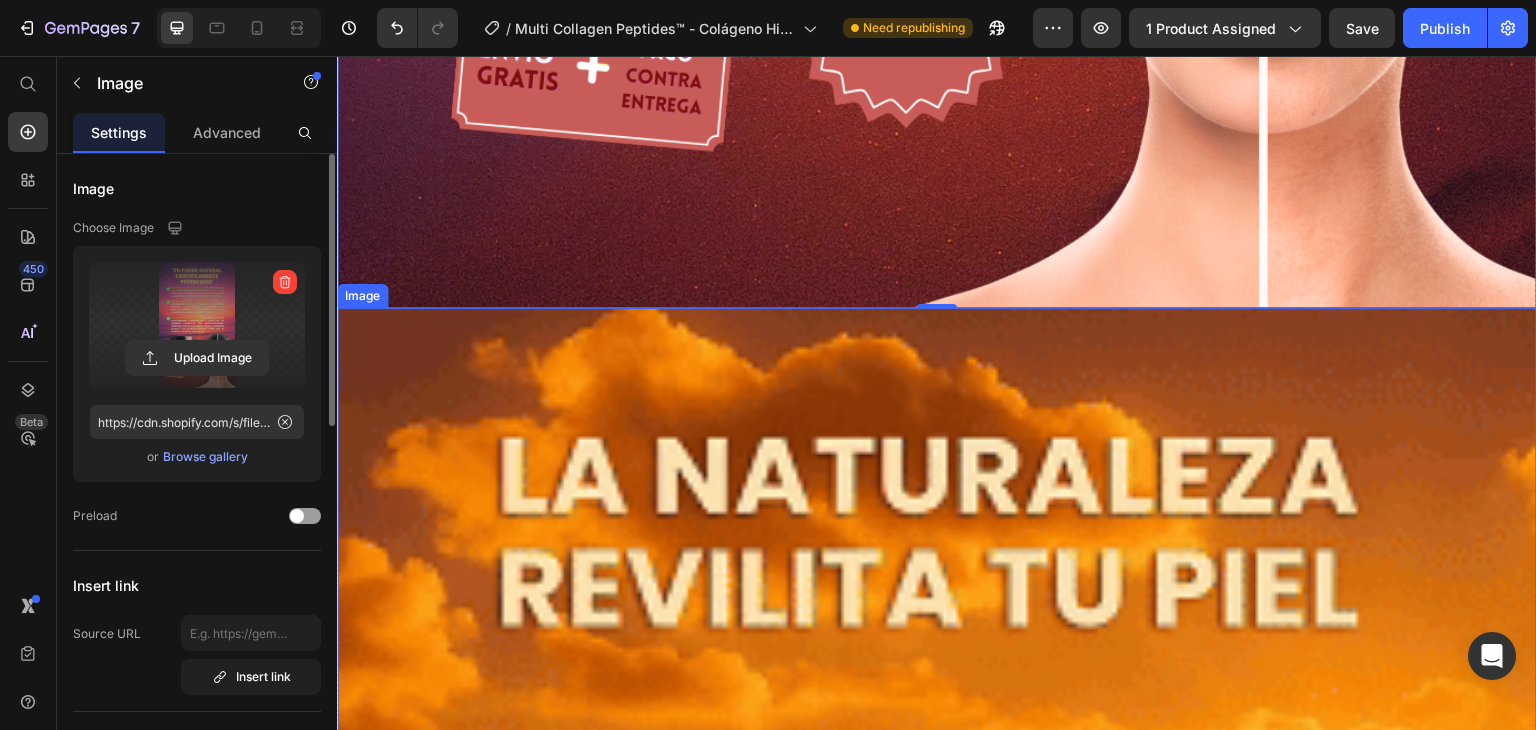 scroll, scrollTop: 2000, scrollLeft: 0, axis: vertical 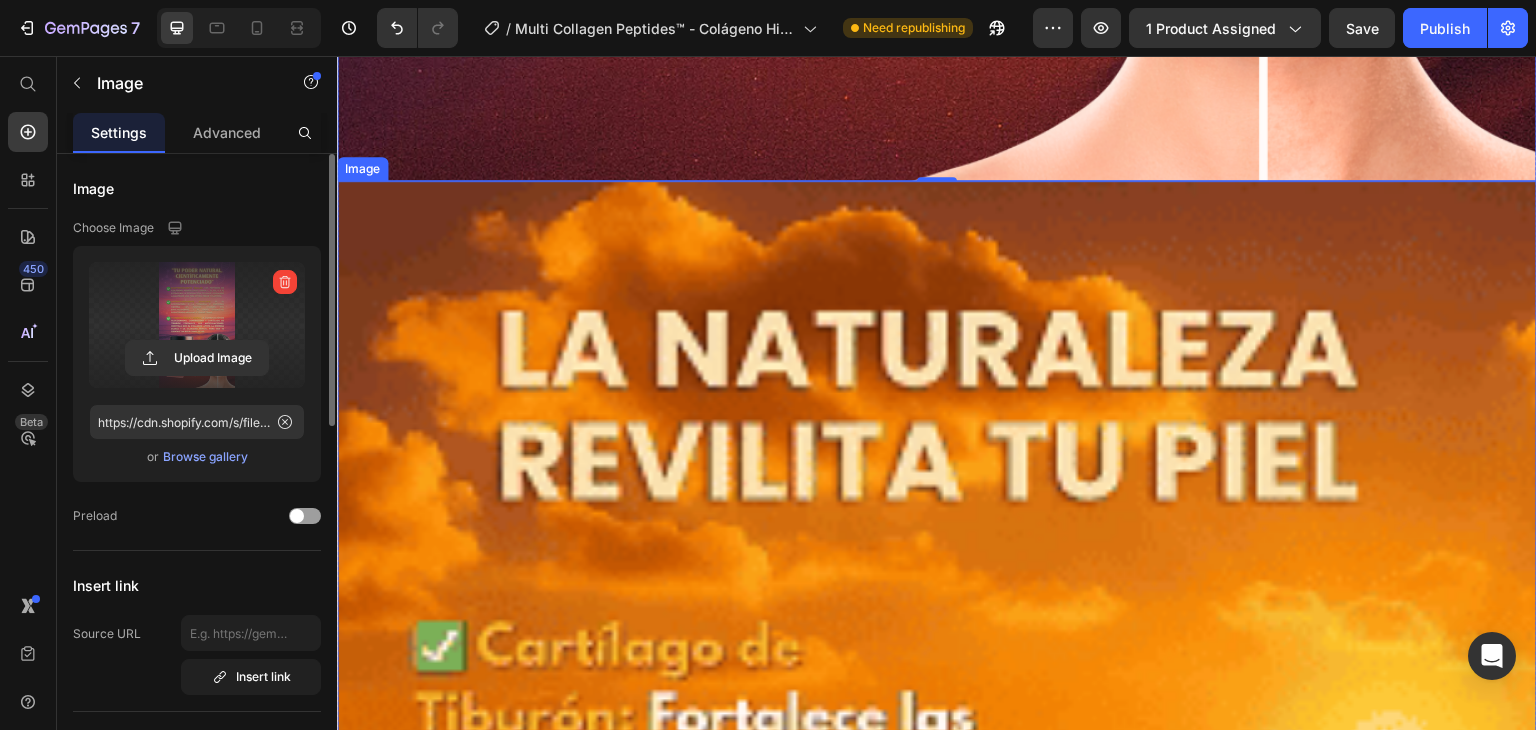 click at bounding box center (937, 1246) 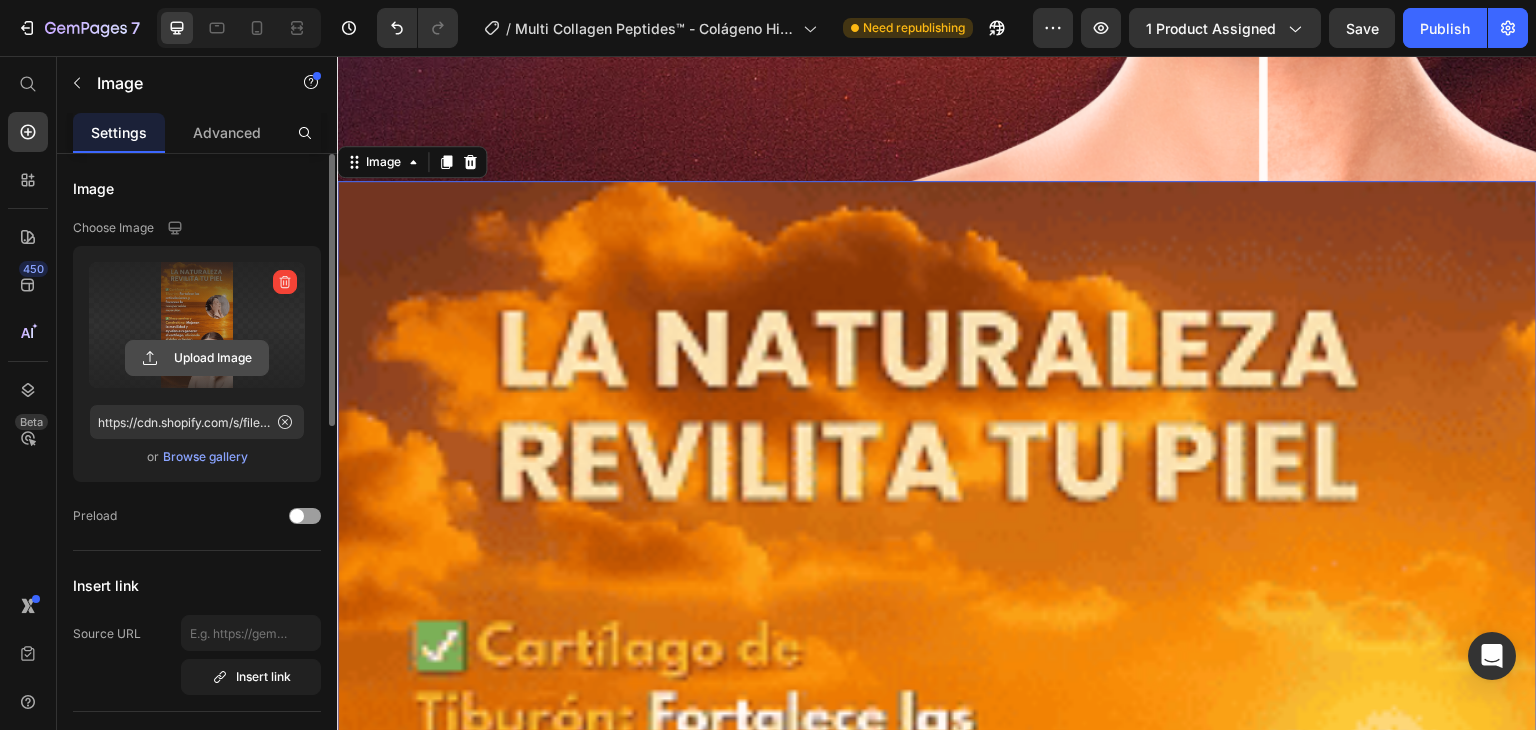 click 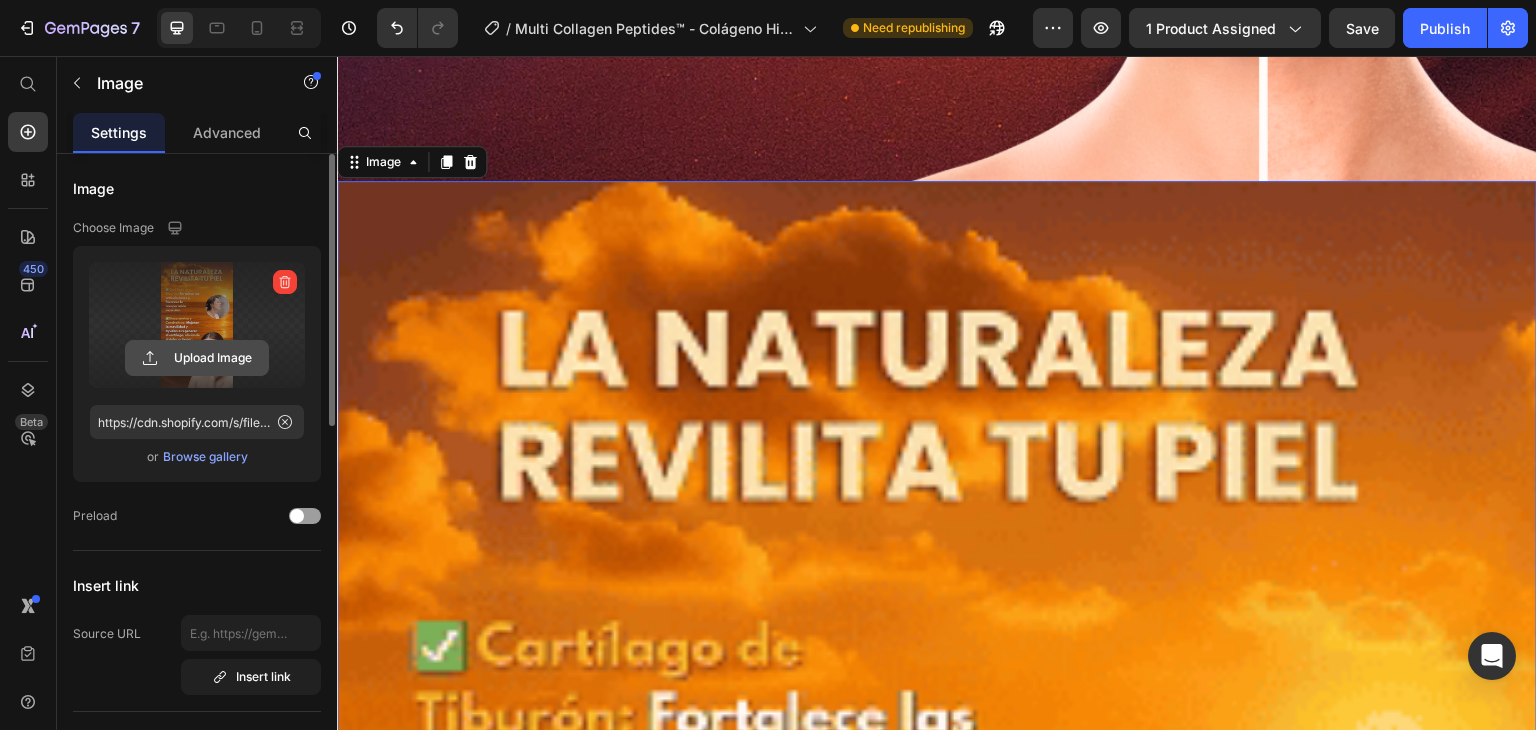 click 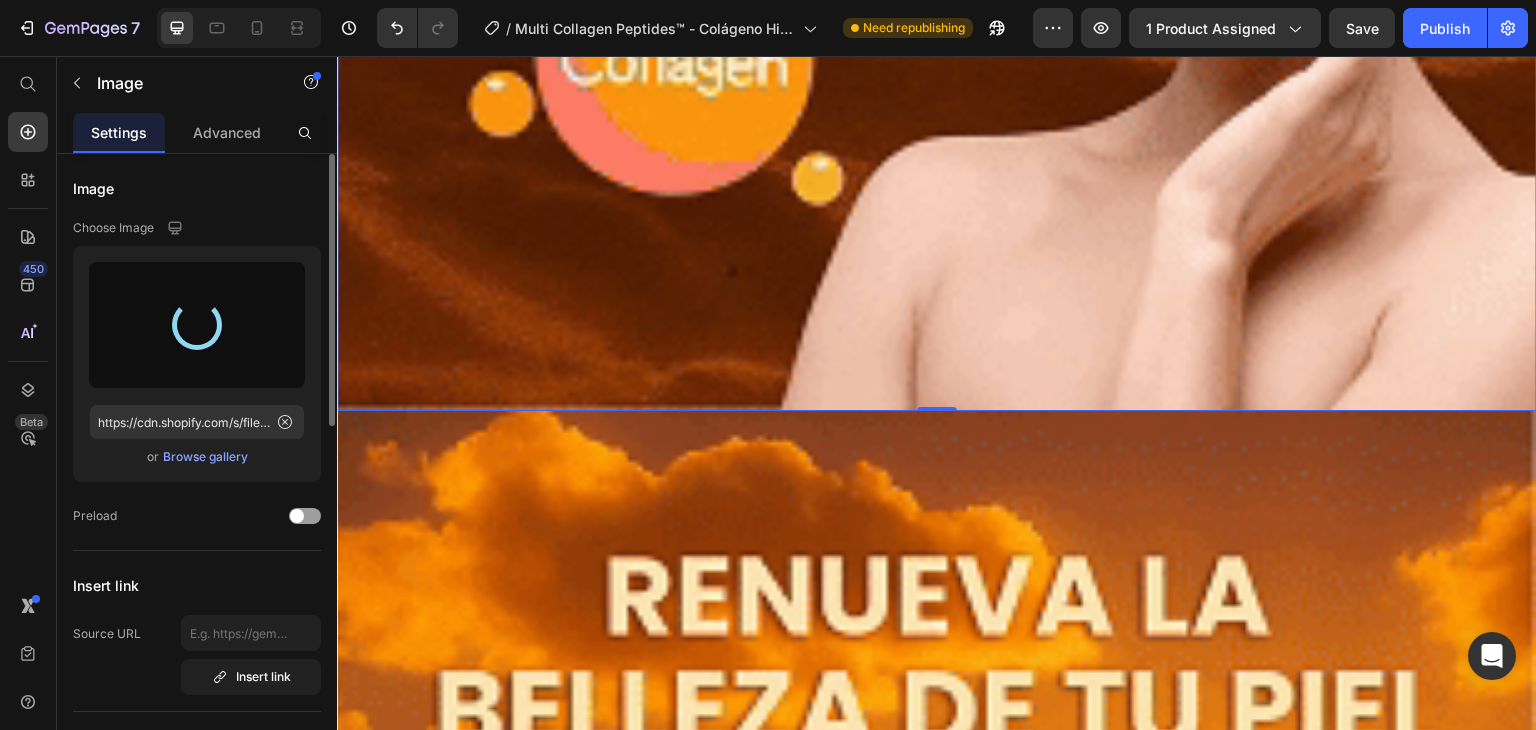 scroll, scrollTop: 4400, scrollLeft: 0, axis: vertical 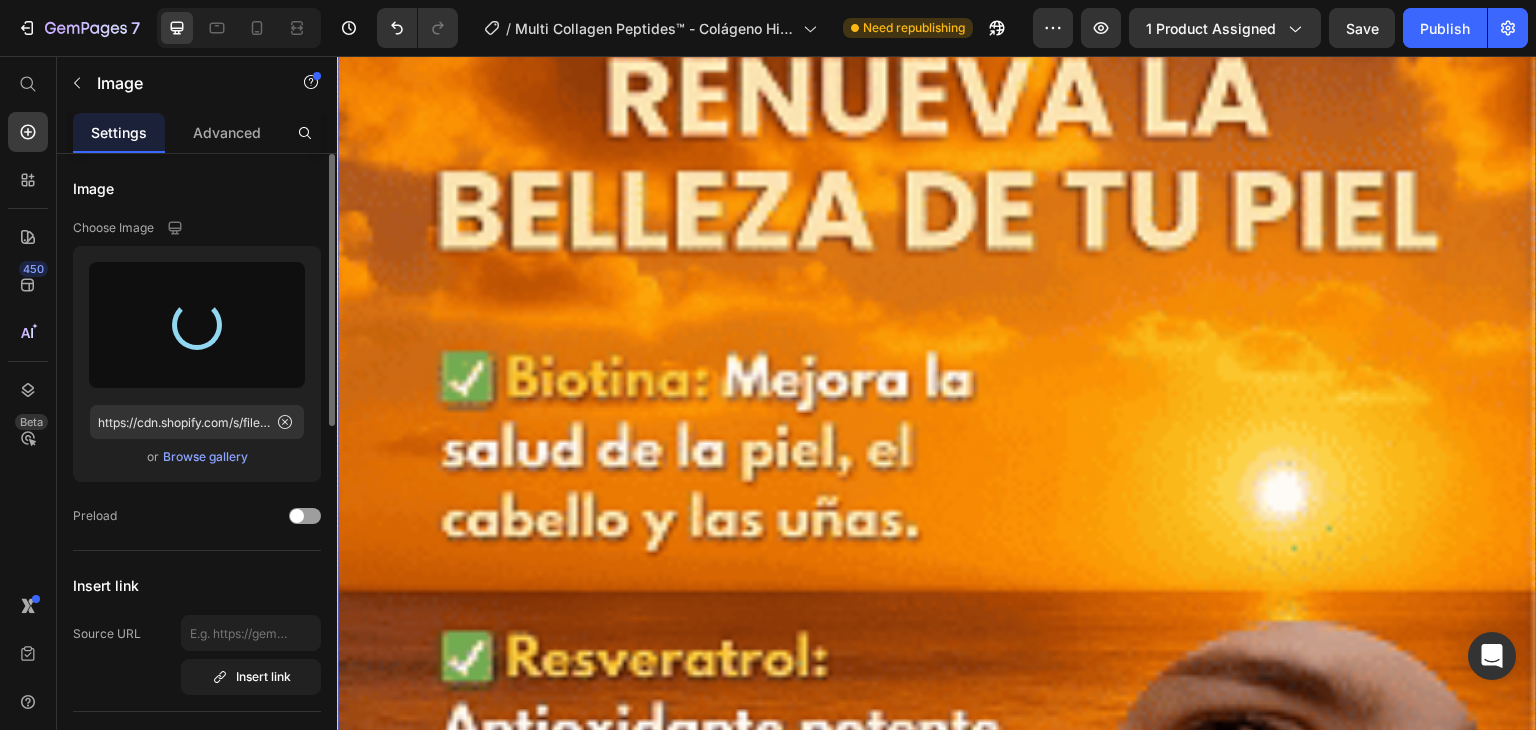click at bounding box center [937, 976] 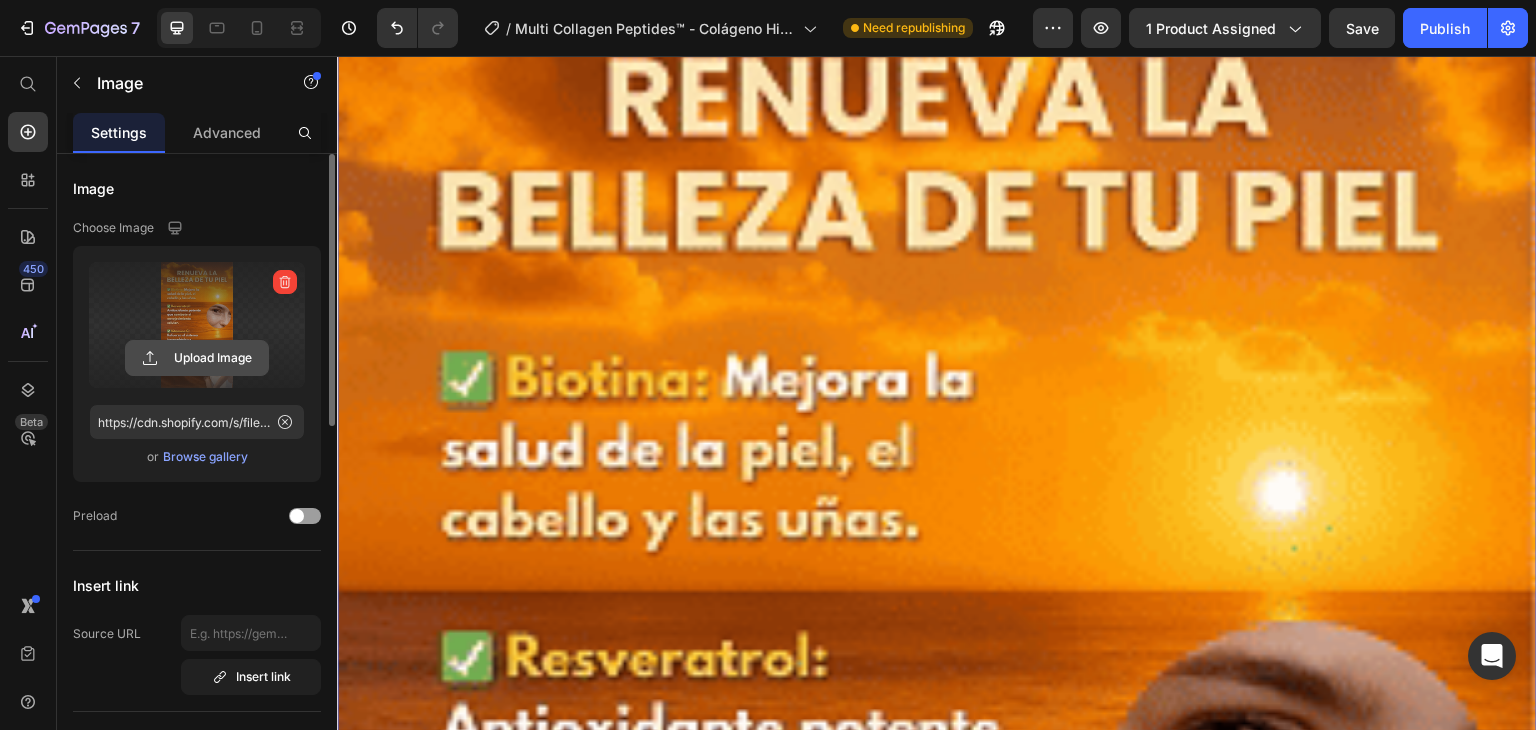 click 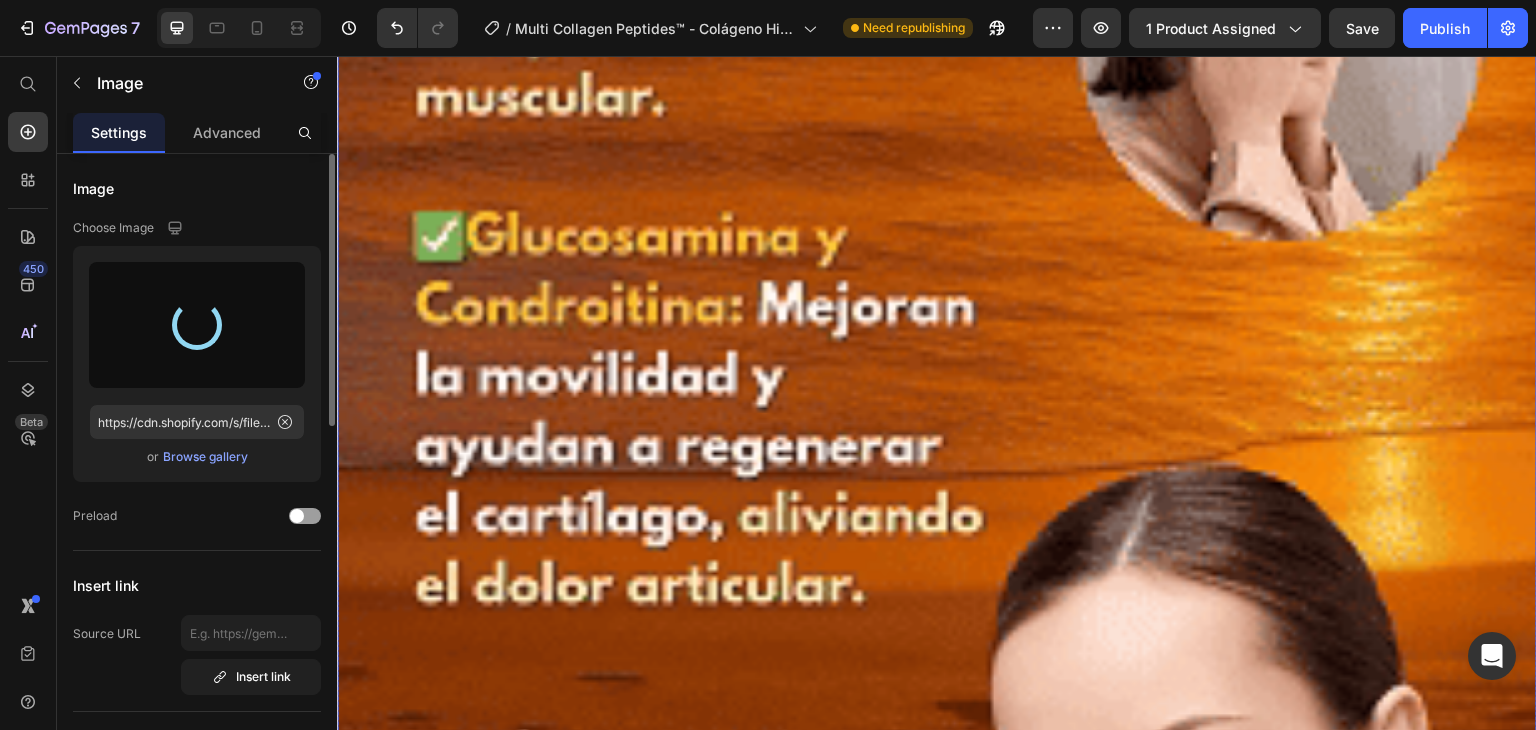 scroll, scrollTop: 2500, scrollLeft: 0, axis: vertical 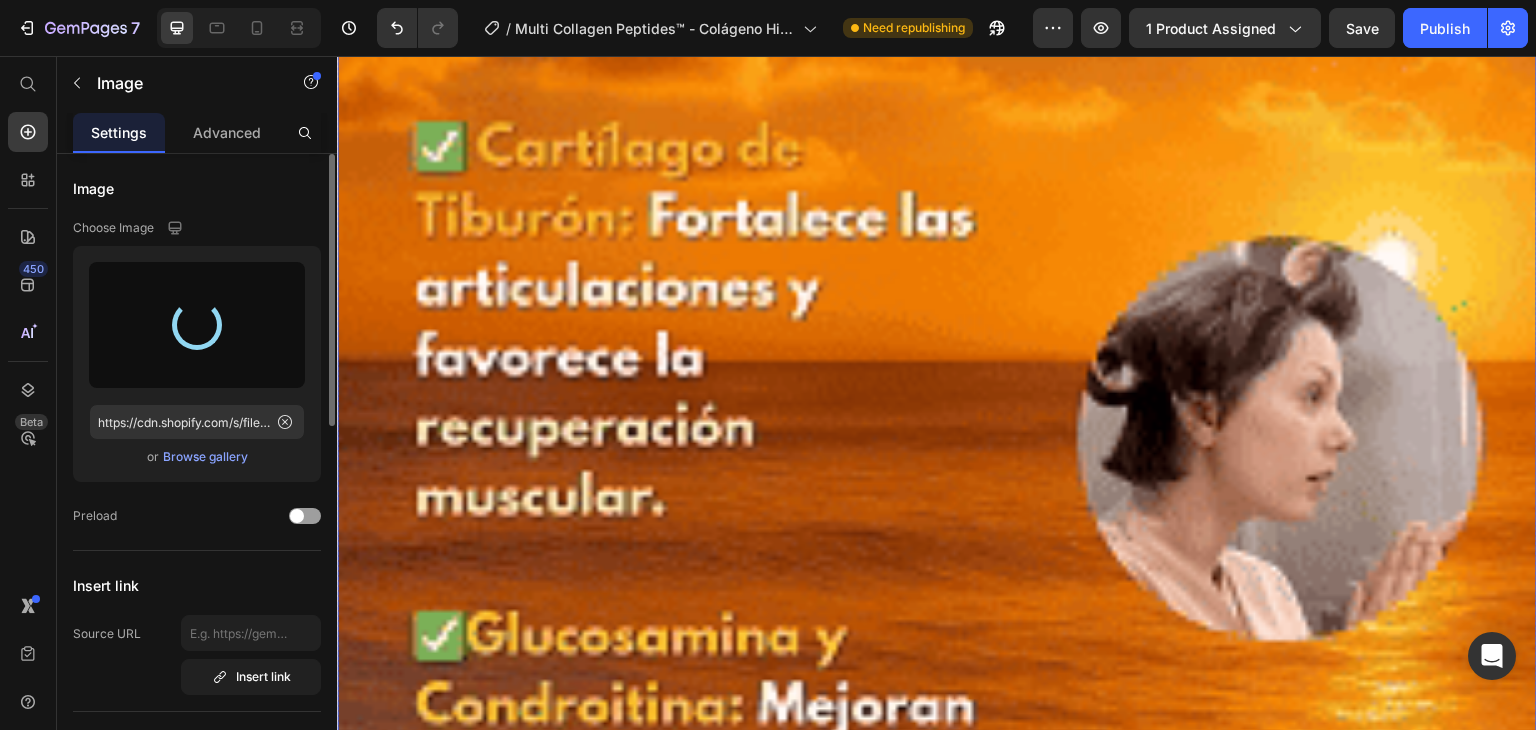 type on "https://cdn.shopify.com/s/files/1/0580/4631/6598/files/gempages_543455474134025054-30233b33-0fd3-42d5-ba1d-33c68d7f2c93.gif" 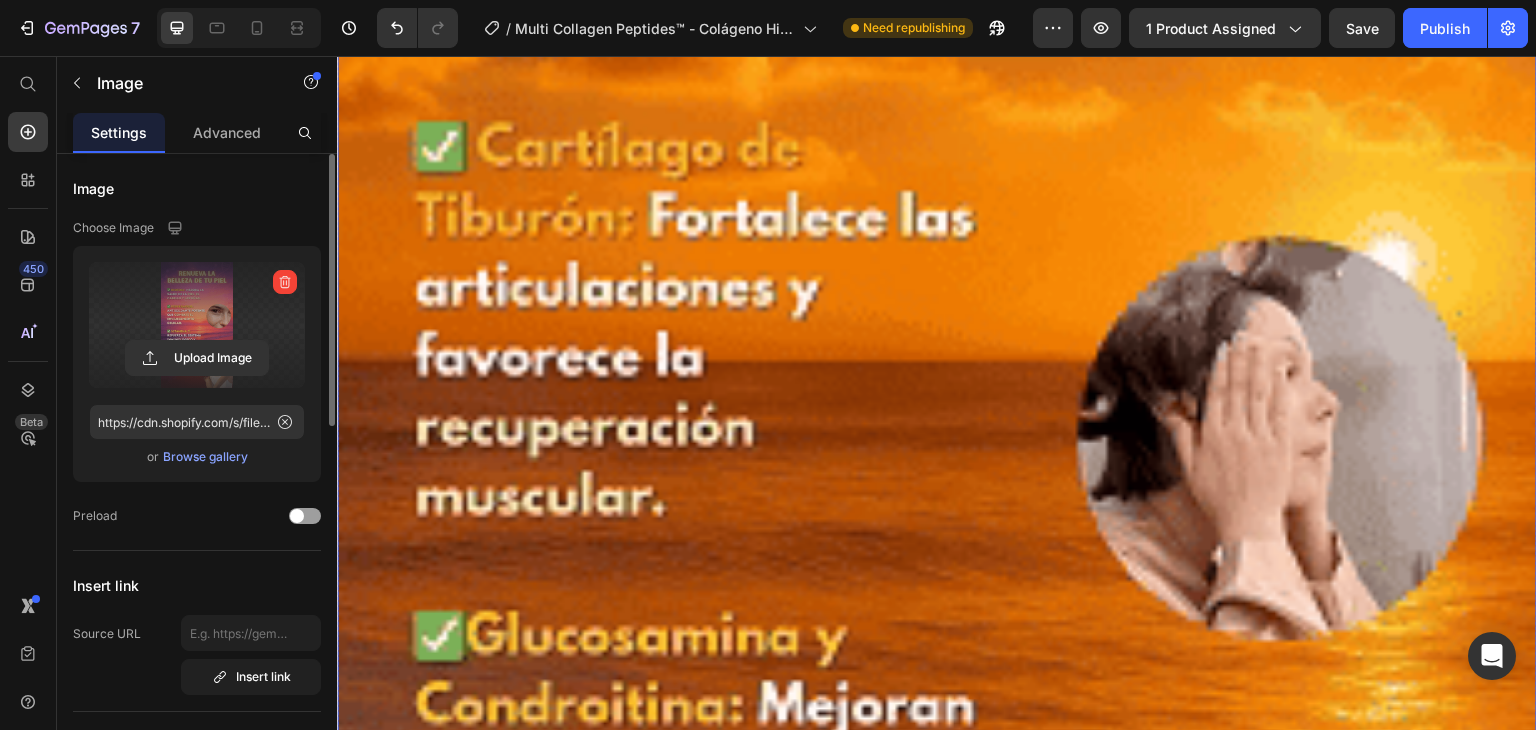 click at bounding box center [937, 746] 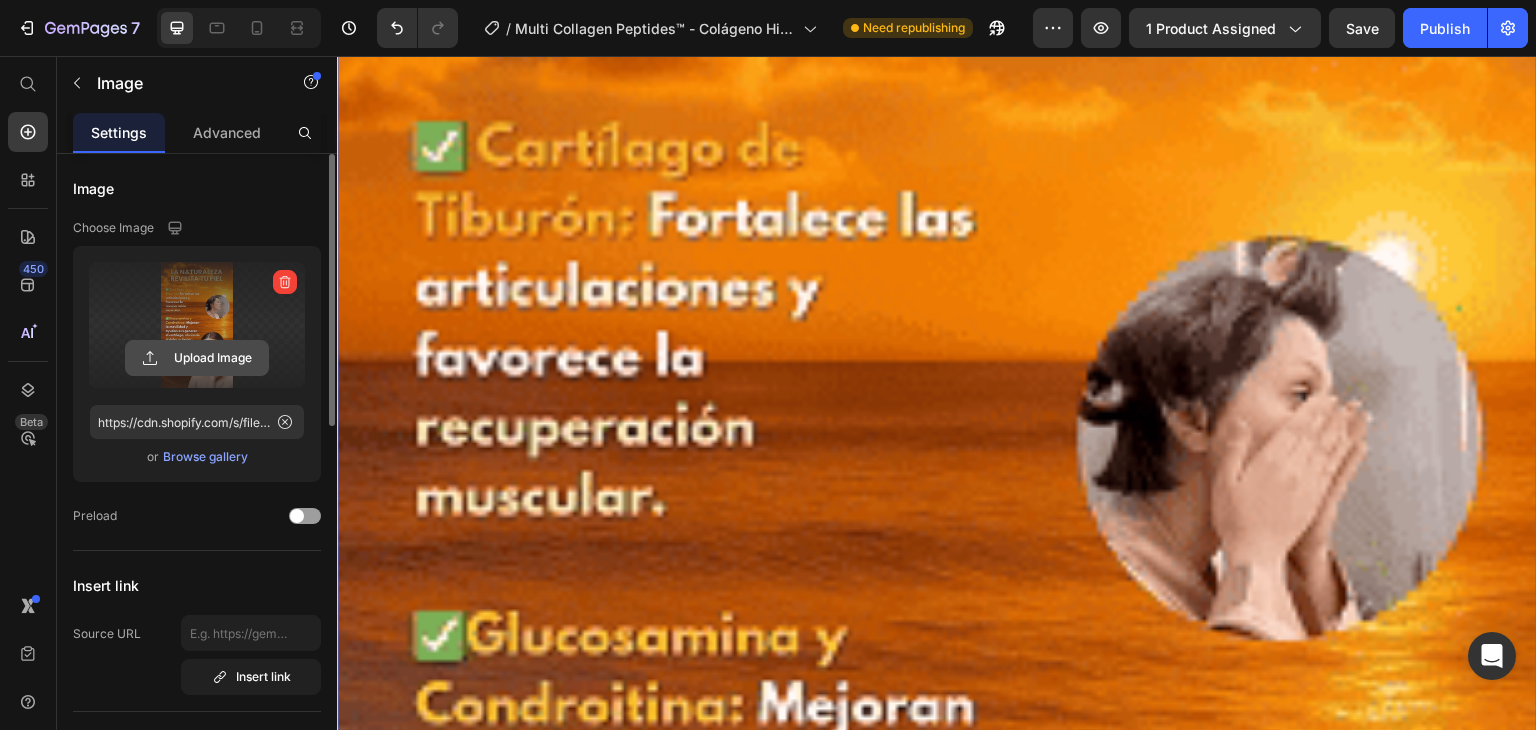 click 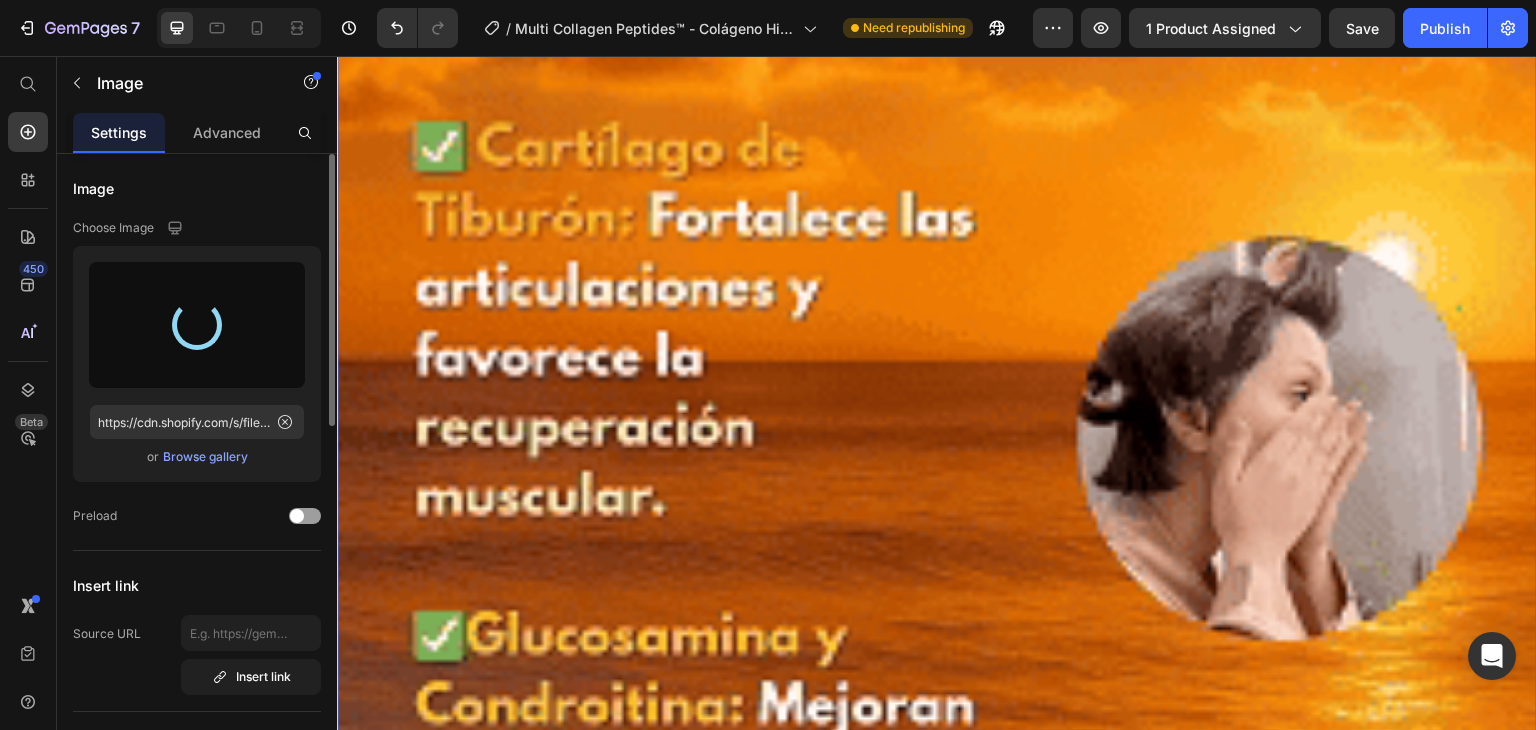 type on "https://cdn.shopify.com/s/files/1/0580/4631/6598/files/gempages_543455474134025054-6e1b2270-29a7-4cbf-bb18-02d118a6cd36.gif" 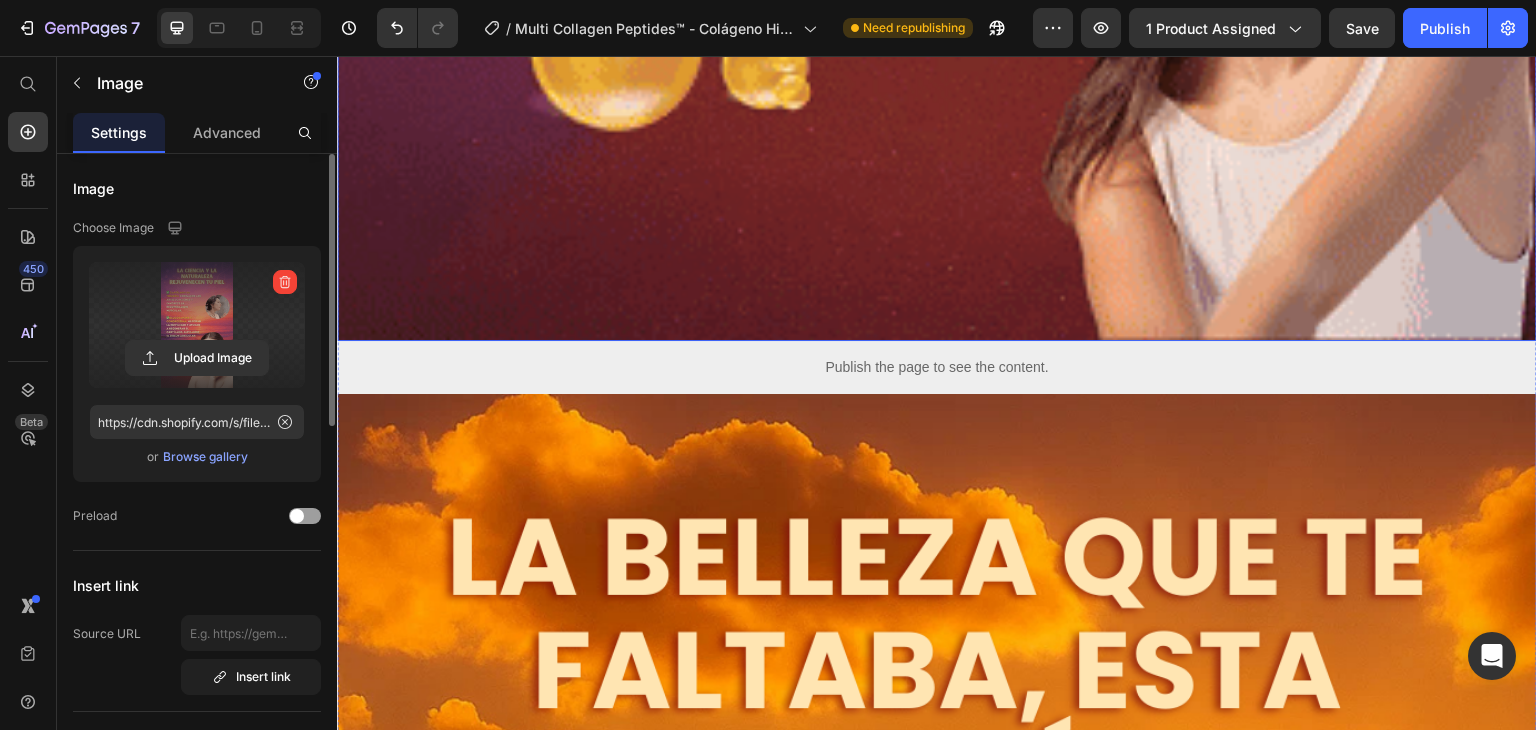 scroll, scrollTop: 6600, scrollLeft: 0, axis: vertical 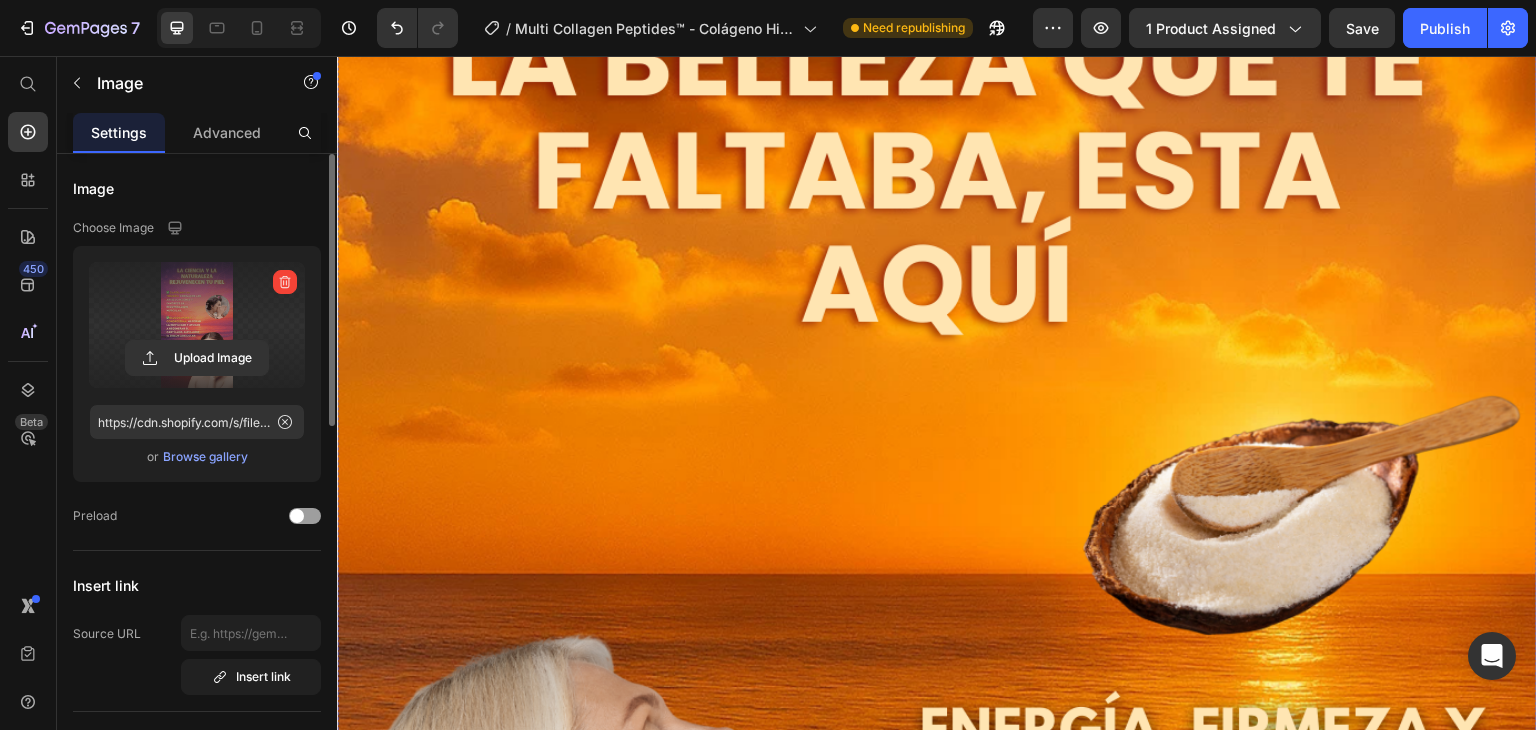 click at bounding box center (937, 960) 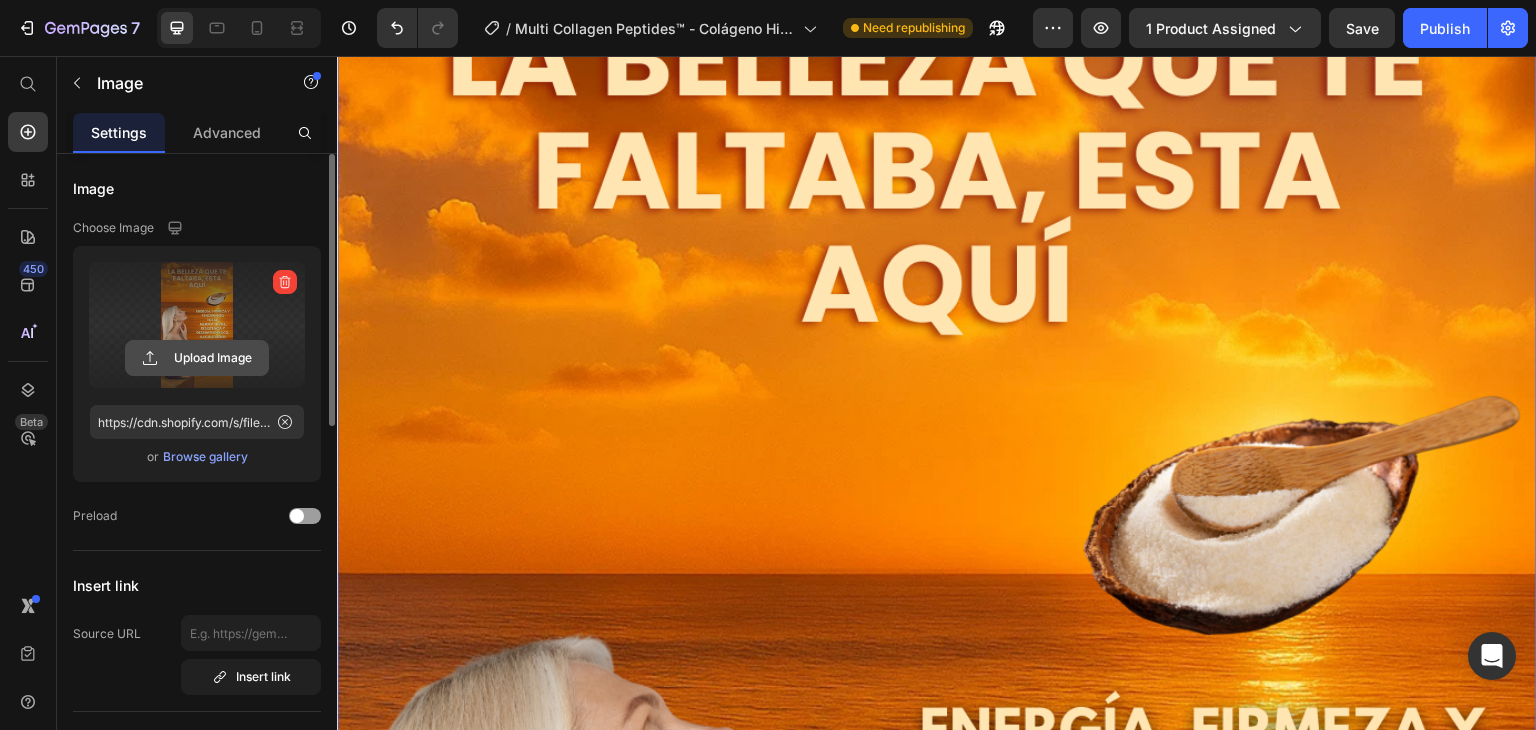 click 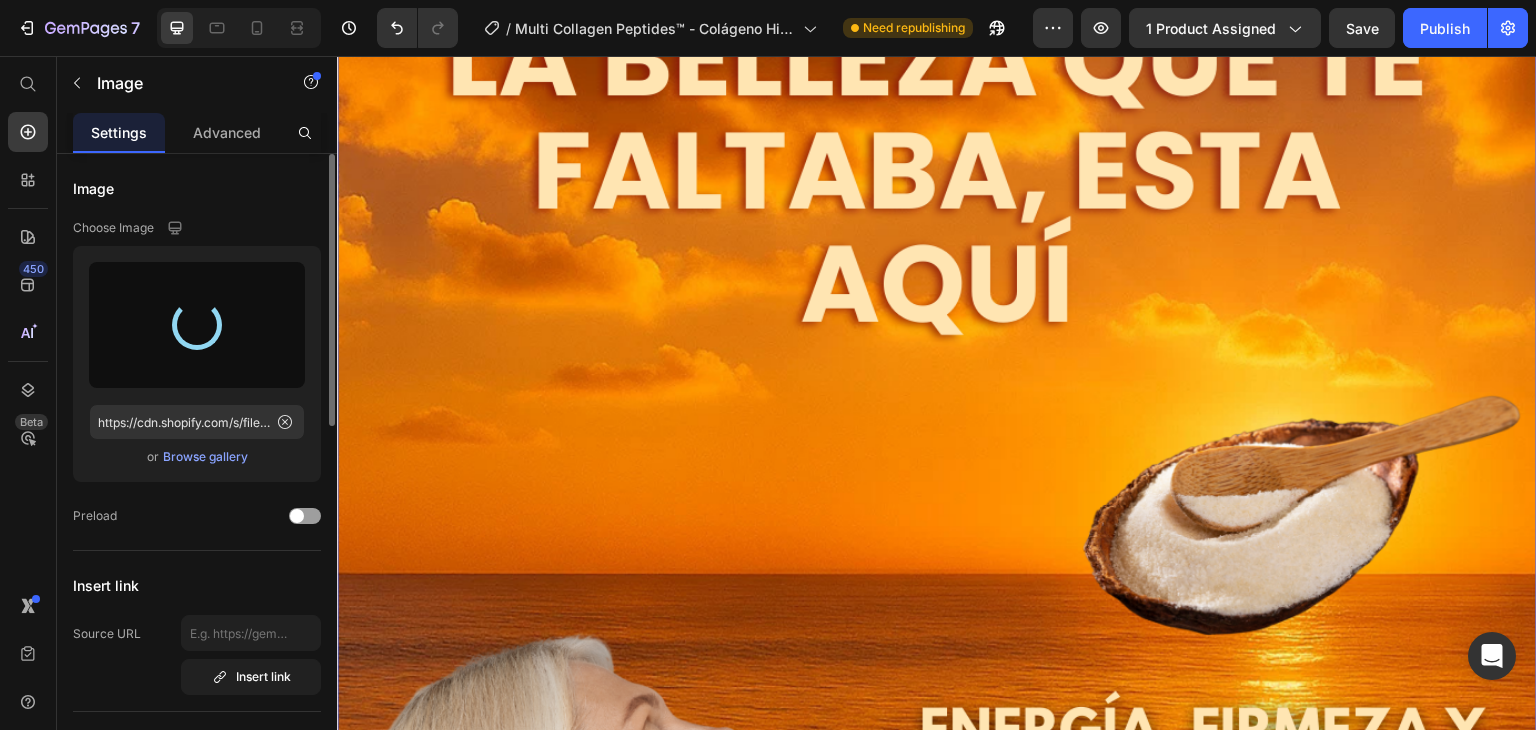 type on "https://cdn.shopify.com/s/files/1/0580/4631/6598/files/gempages_543455474134025054-e03ded35-845d-443f-a4e9-601ec098c09a.png" 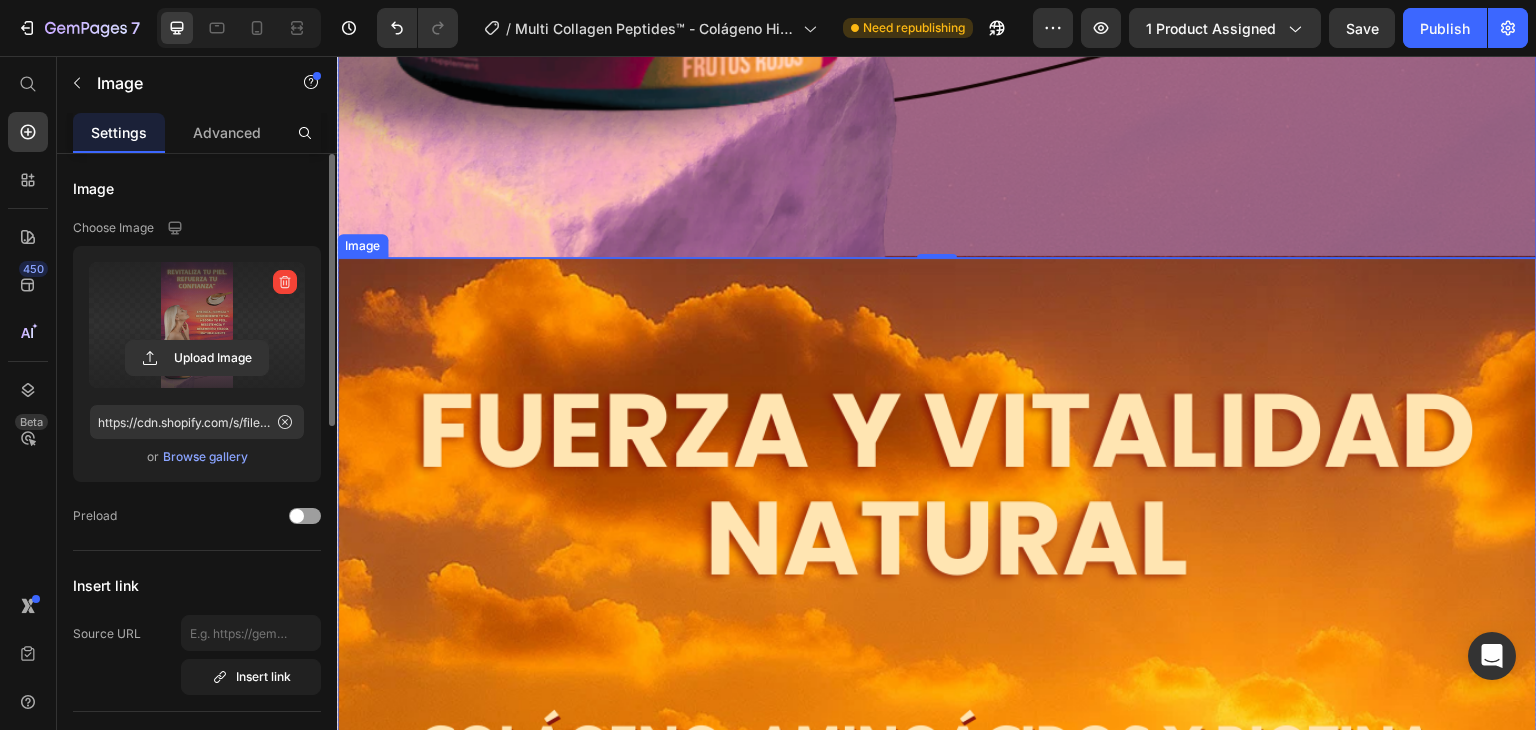 scroll, scrollTop: 8400, scrollLeft: 0, axis: vertical 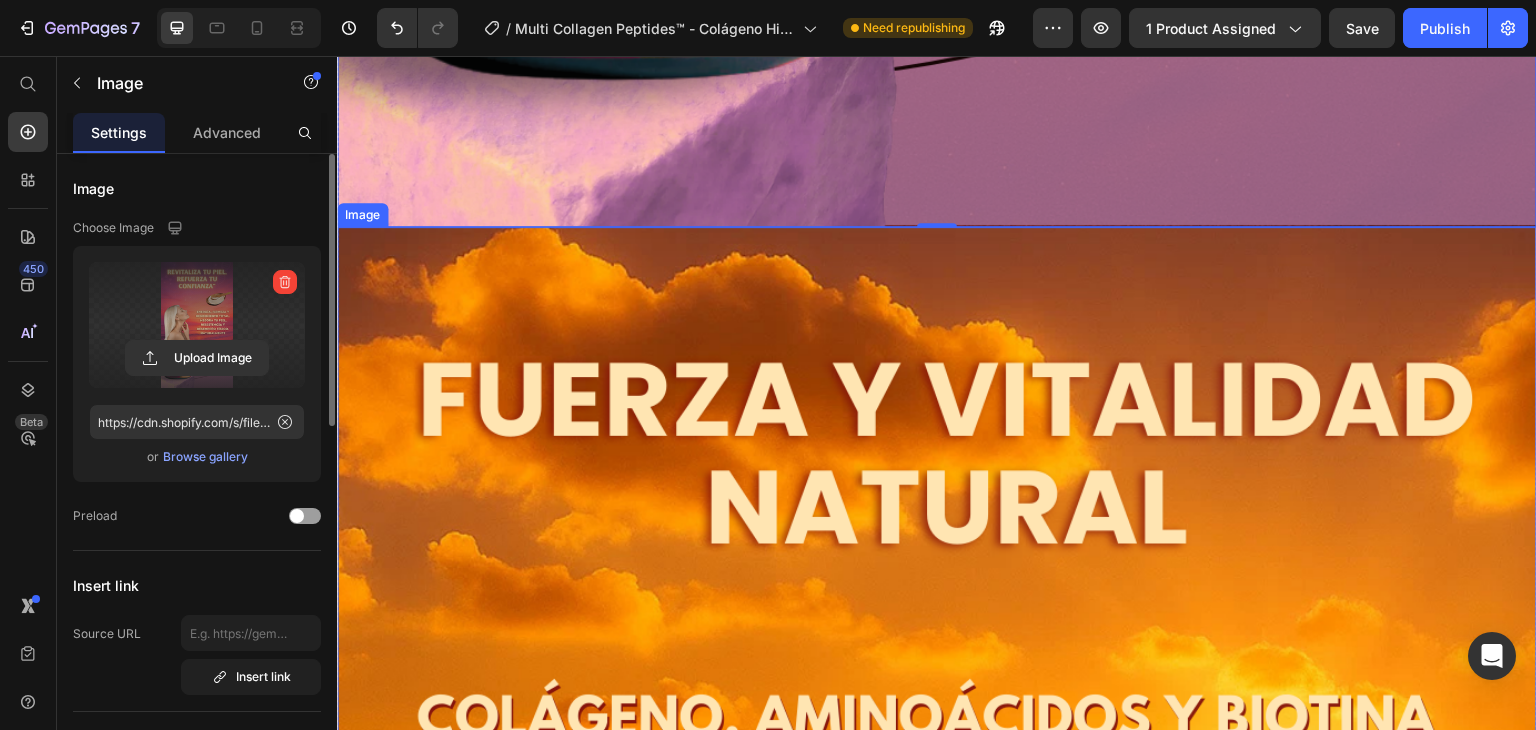 click at bounding box center (937, 1293) 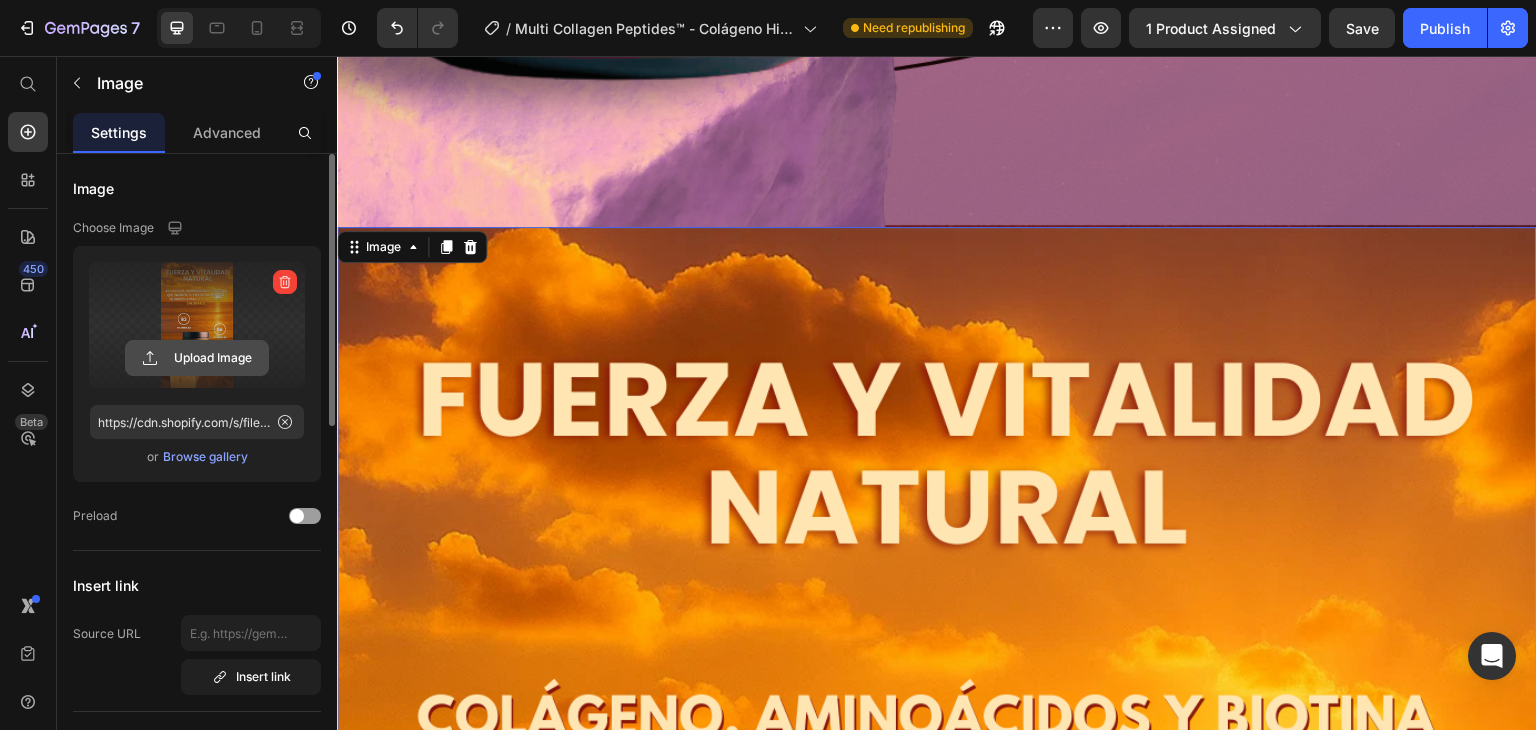 click 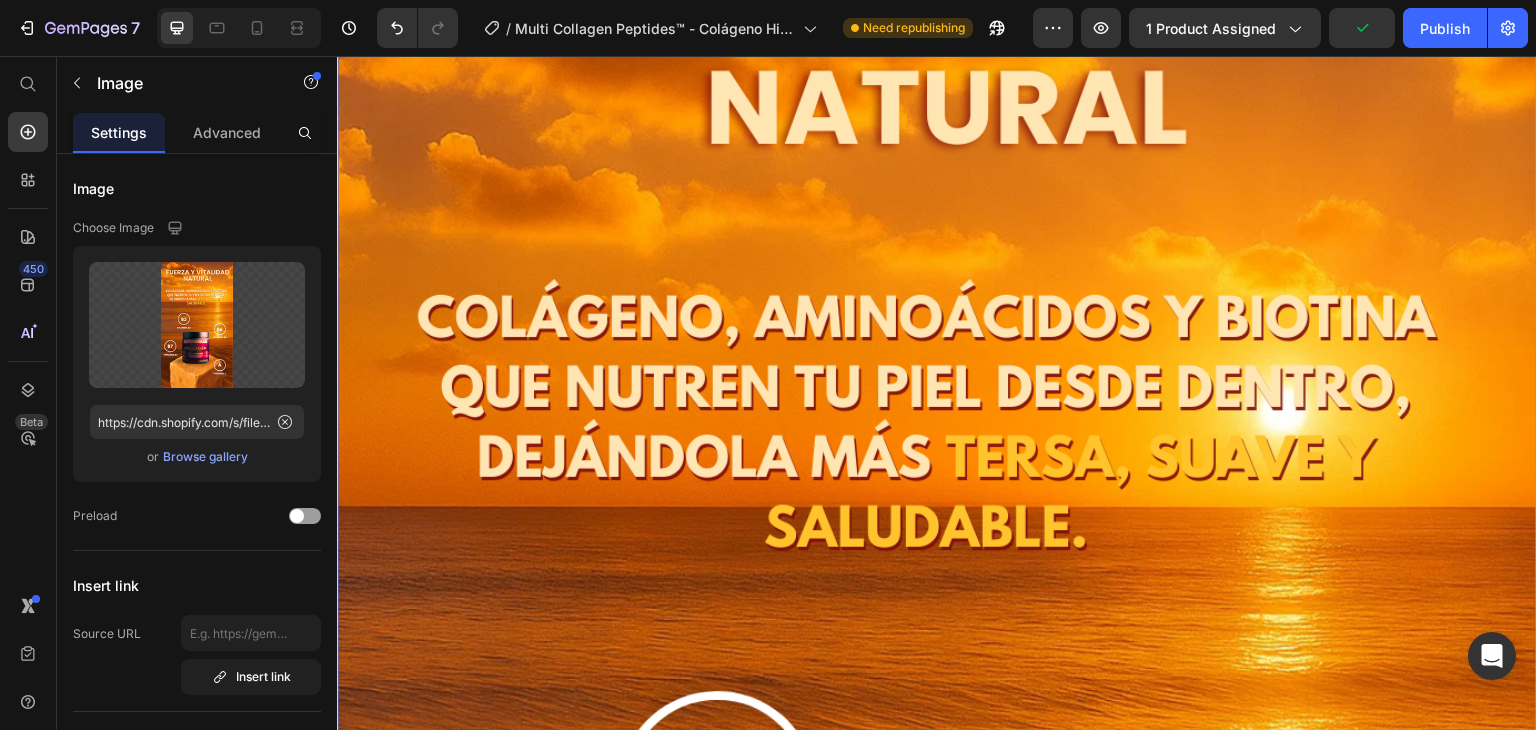 scroll, scrollTop: 9200, scrollLeft: 0, axis: vertical 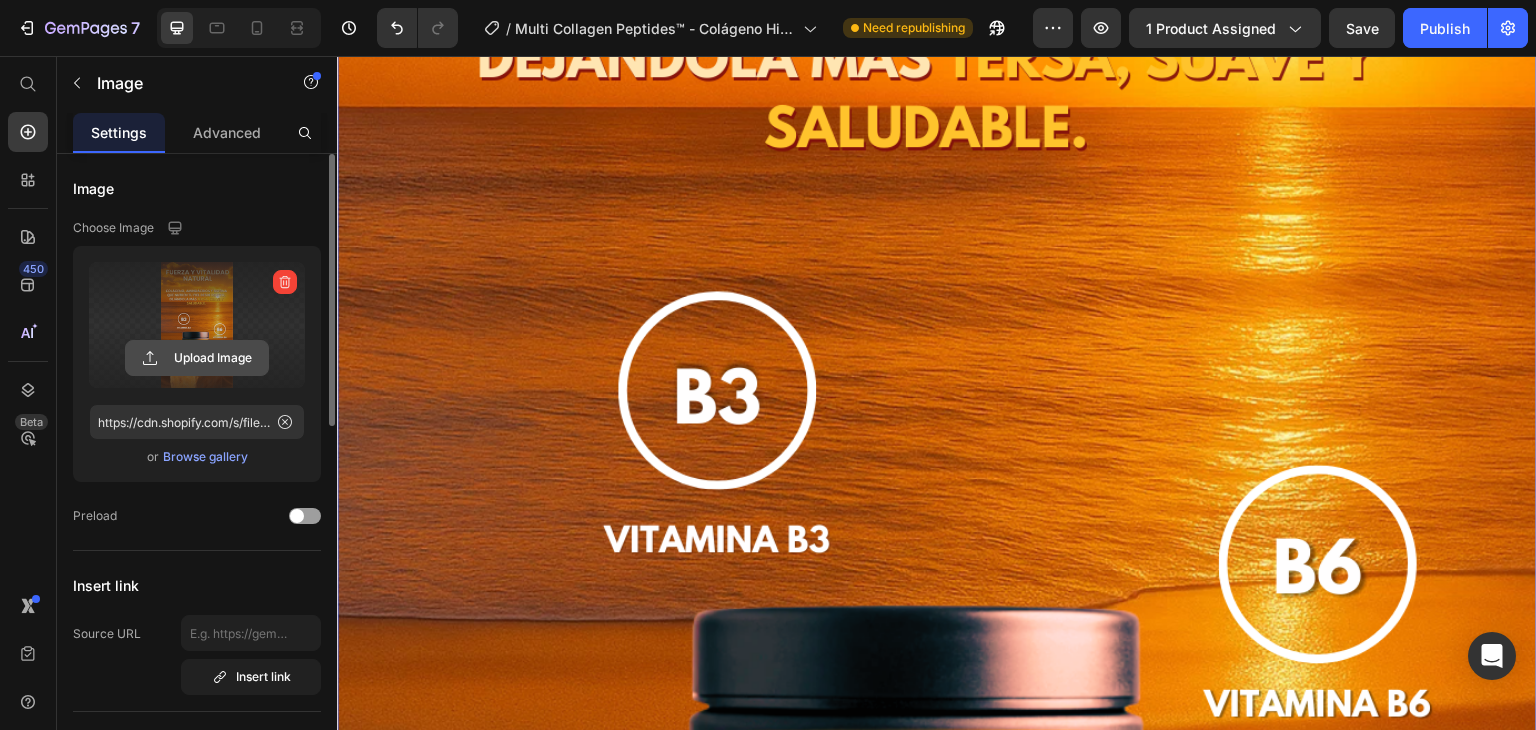 click 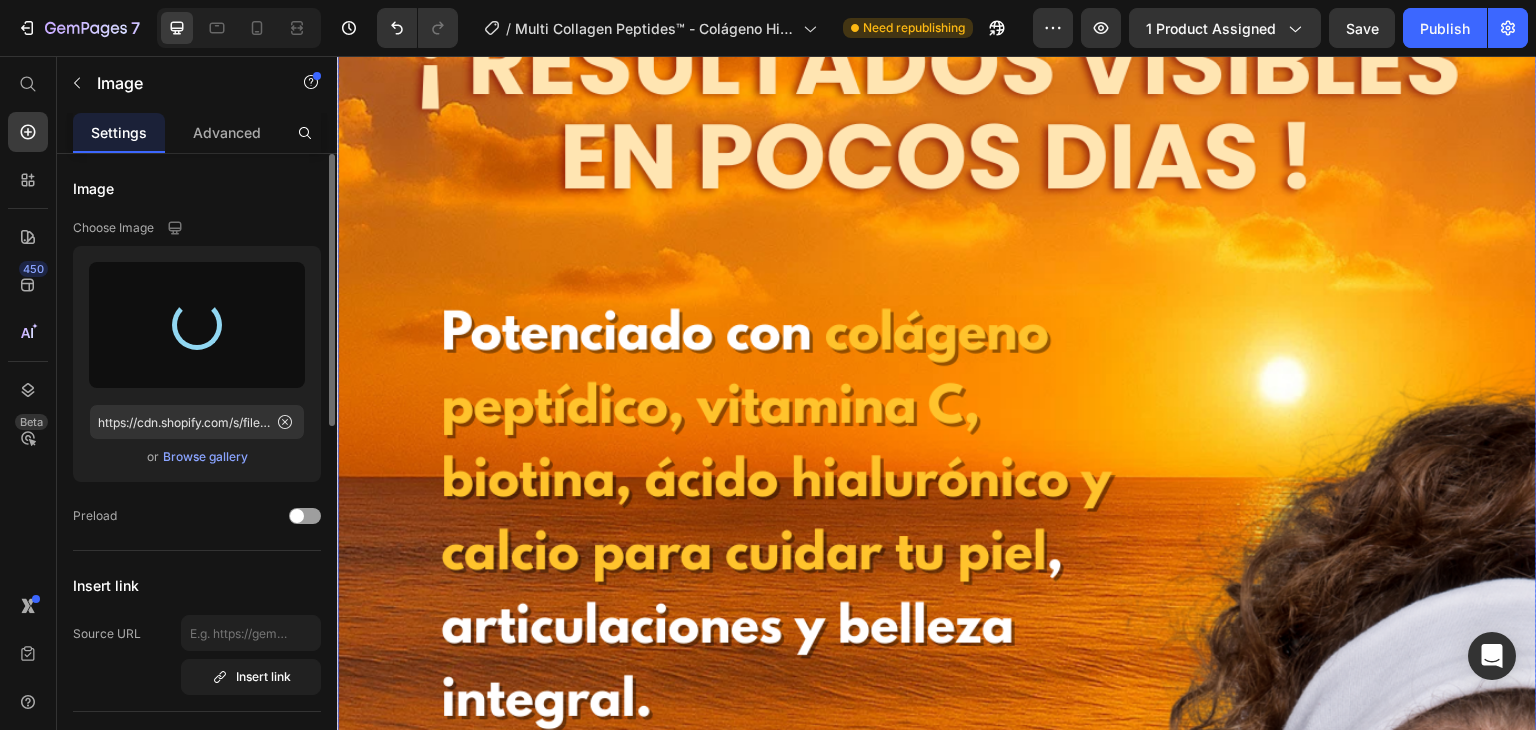 scroll, scrollTop: 11100, scrollLeft: 0, axis: vertical 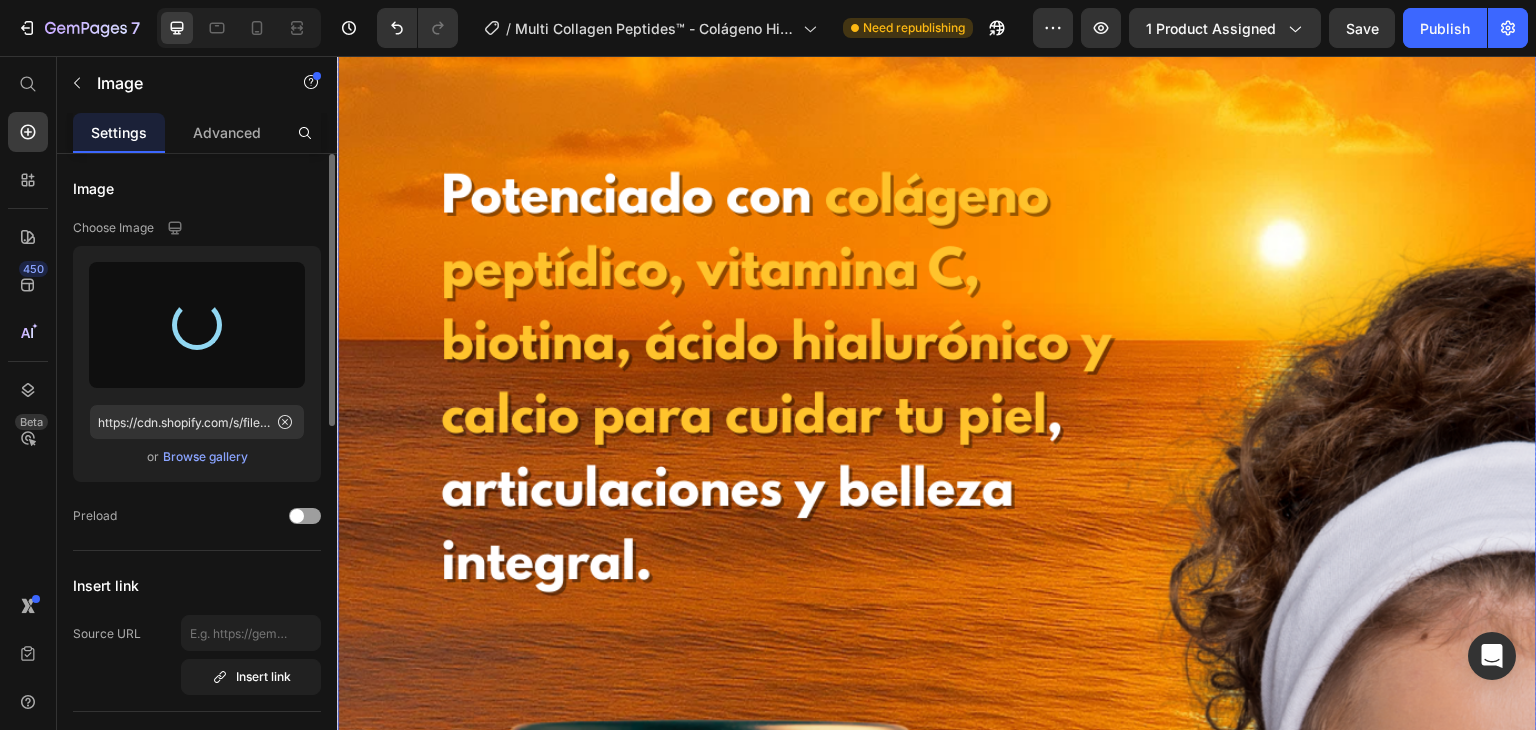 type on "https://cdn.shopify.com/s/files/1/0580/4631/6598/files/gempages_543455474134025054-0545d350-9840-49a7-8113-89d4fc62c748.png" 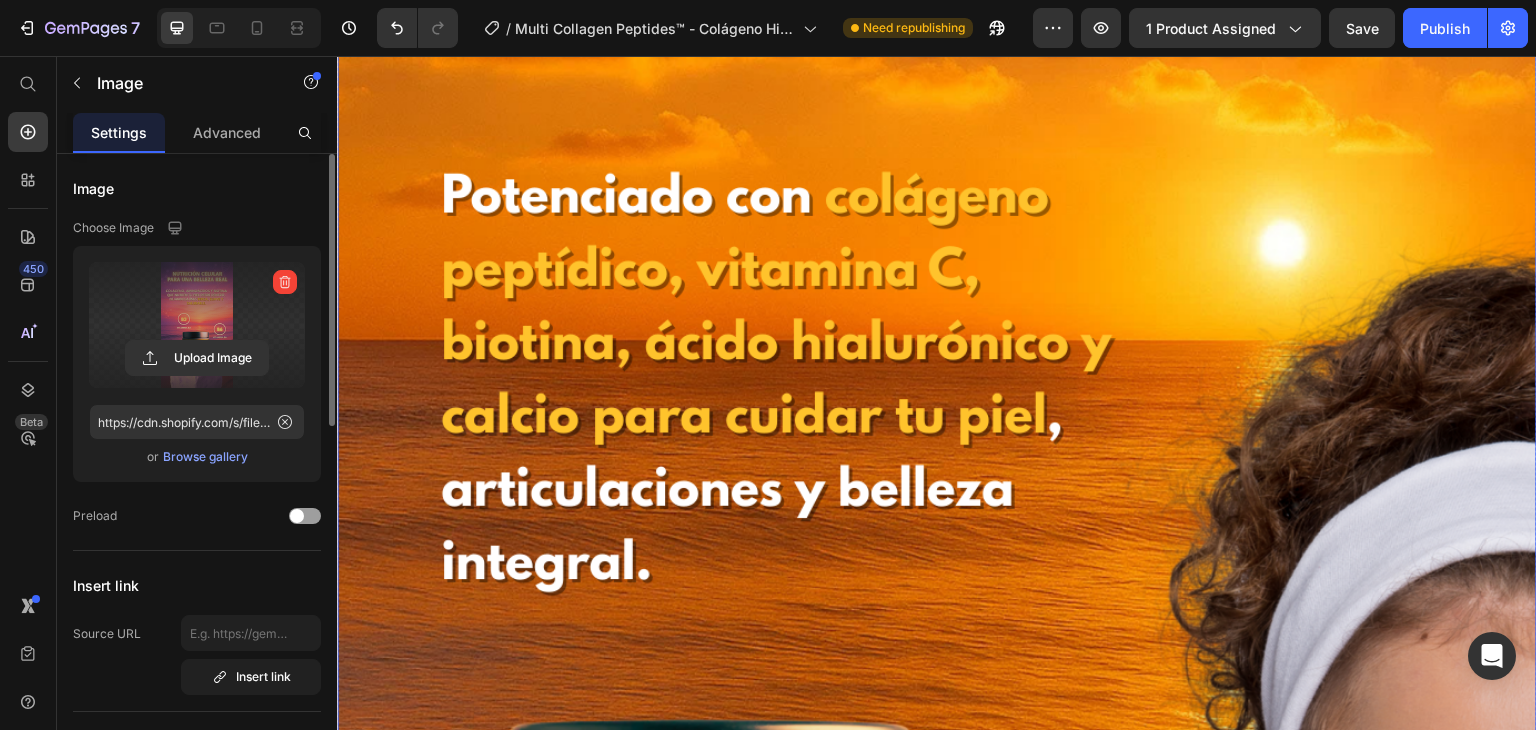 click at bounding box center [937, 726] 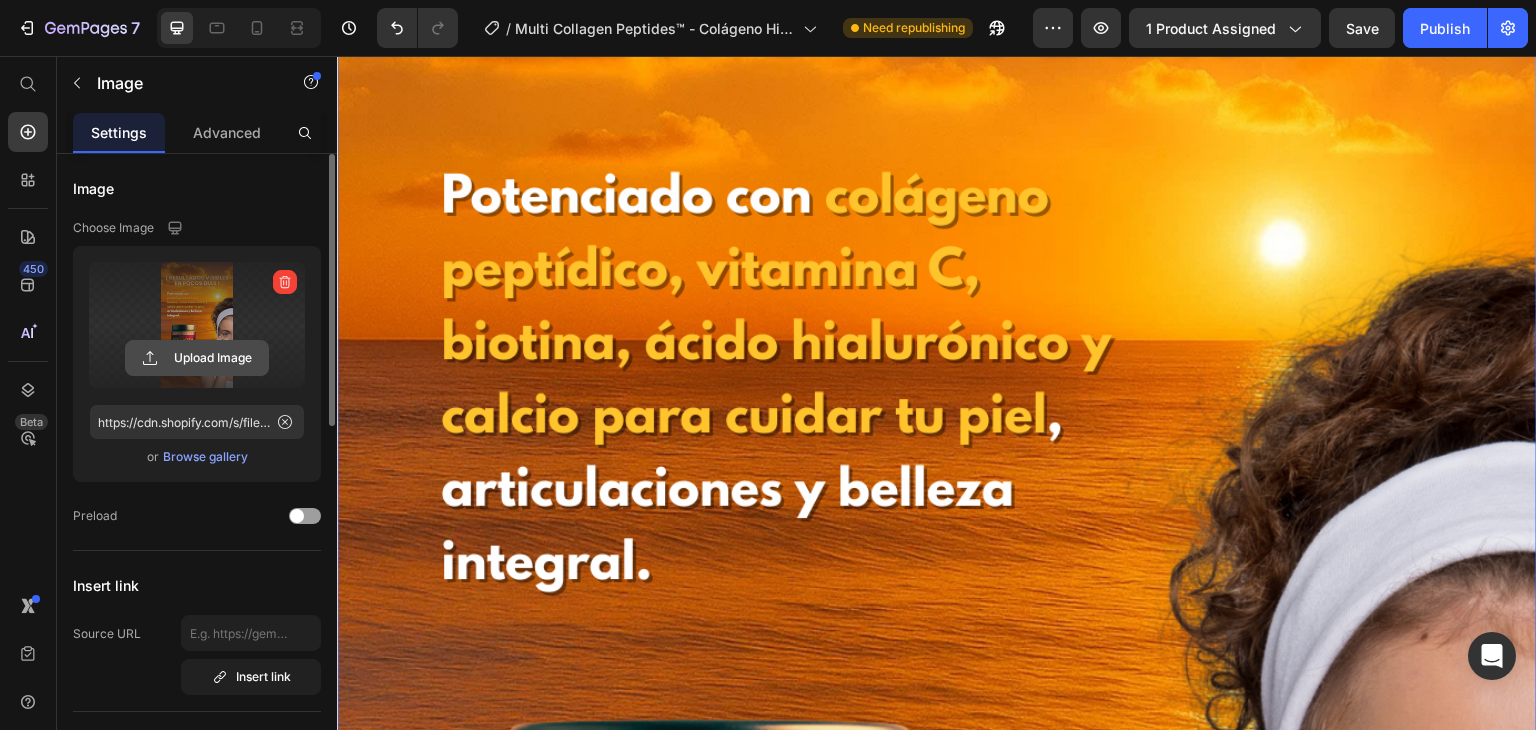 click 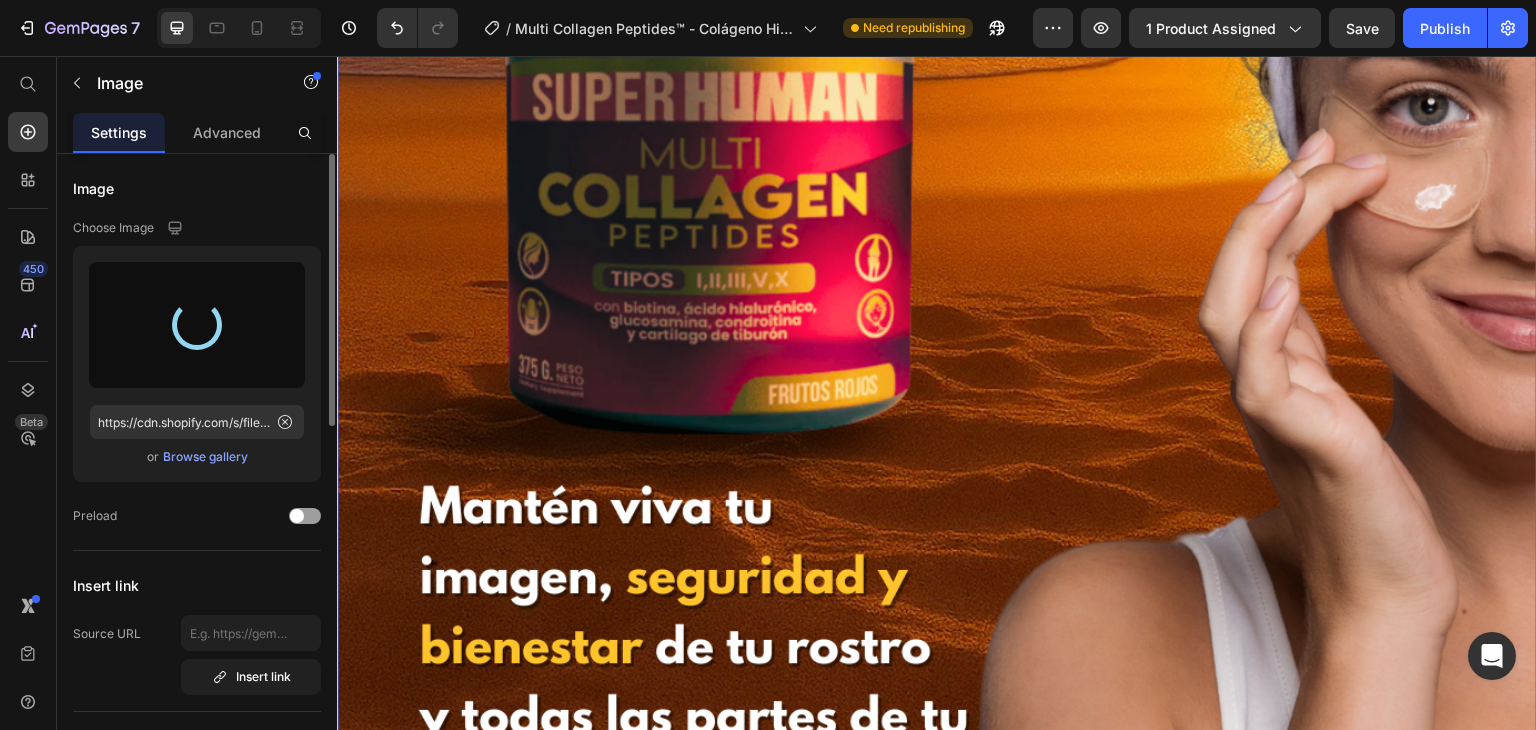 scroll, scrollTop: 11900, scrollLeft: 0, axis: vertical 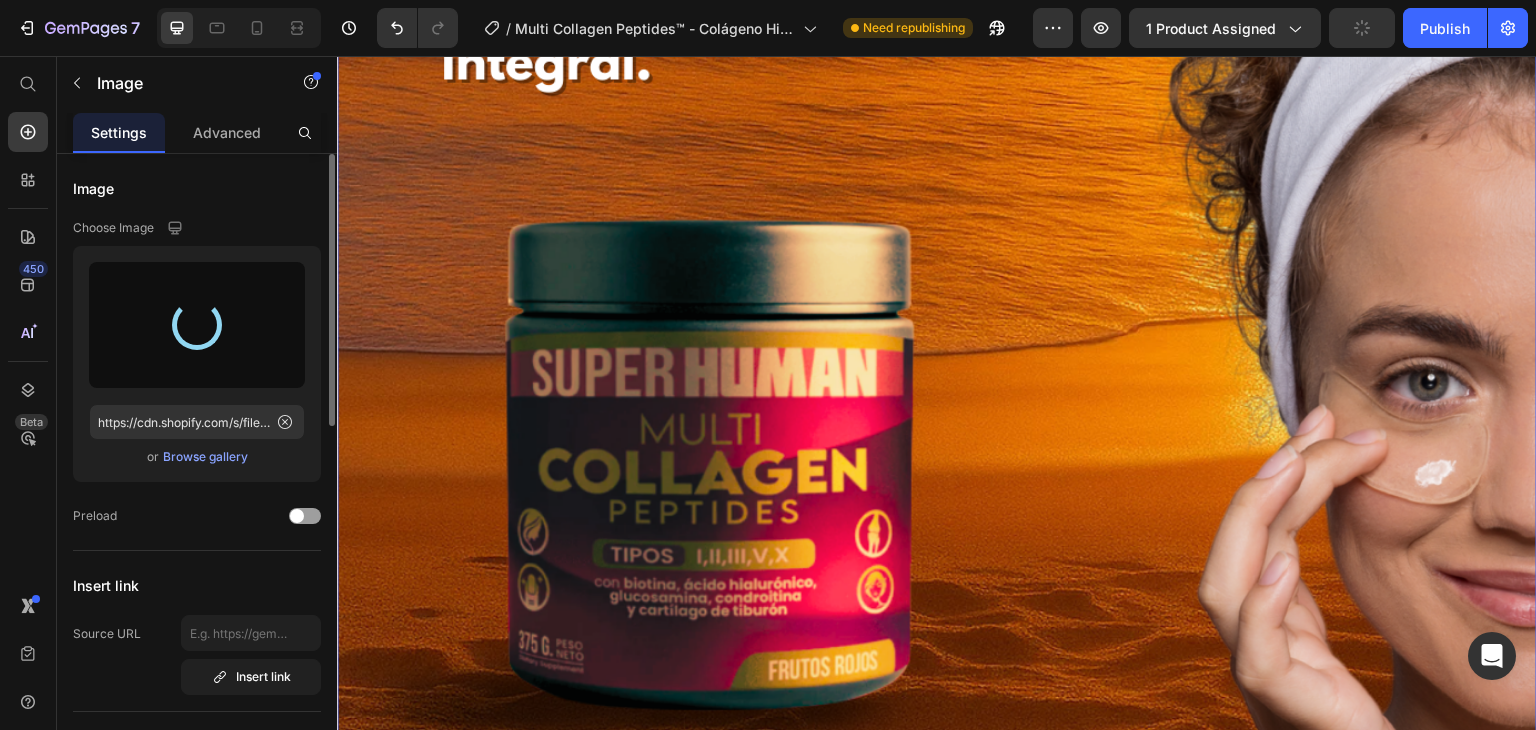 type on "https://cdn.shopify.com/s/files/1/0580/4631/6598/files/gempages_543455474134025054-c1107deb-ffb7-4999-9128-2652881f7334.png" 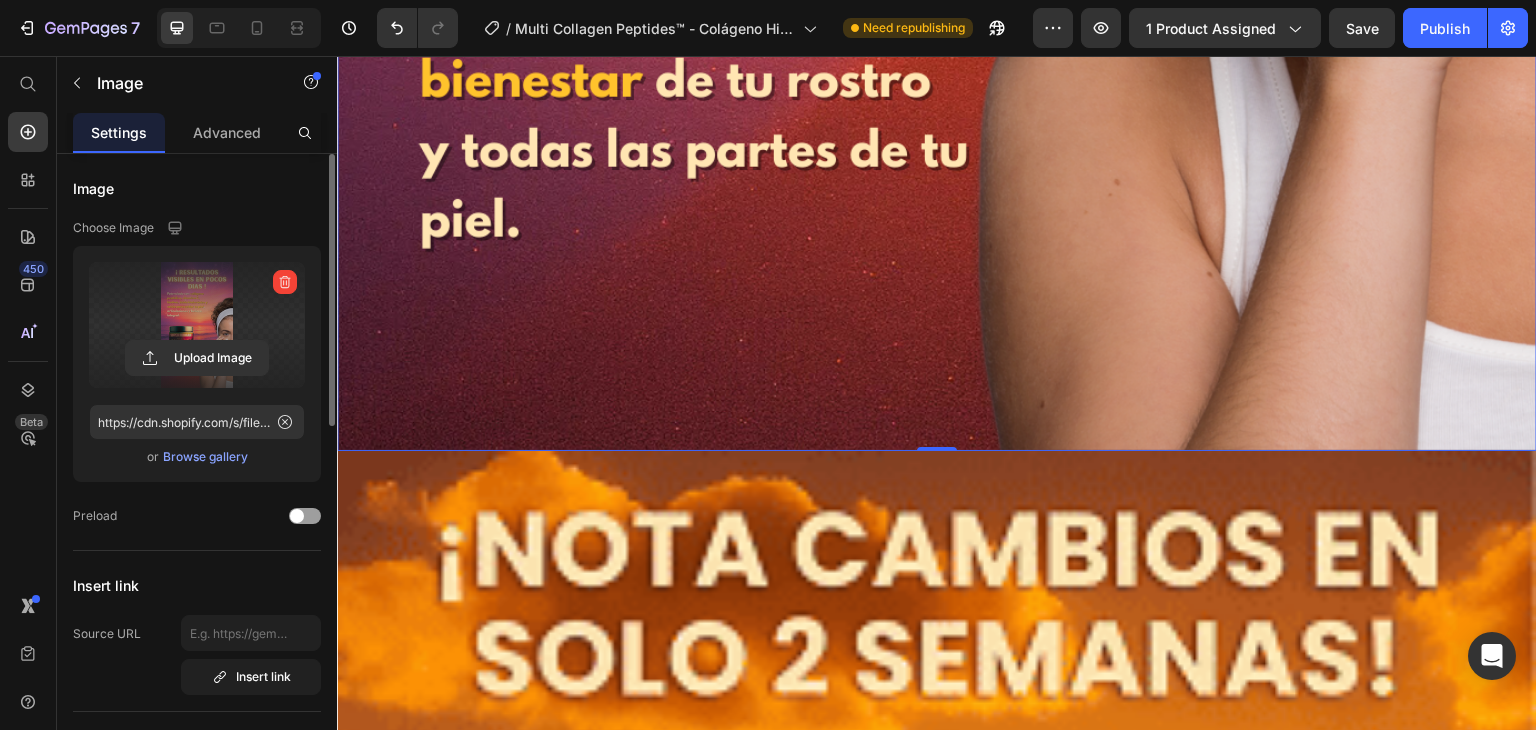 scroll, scrollTop: 12900, scrollLeft: 0, axis: vertical 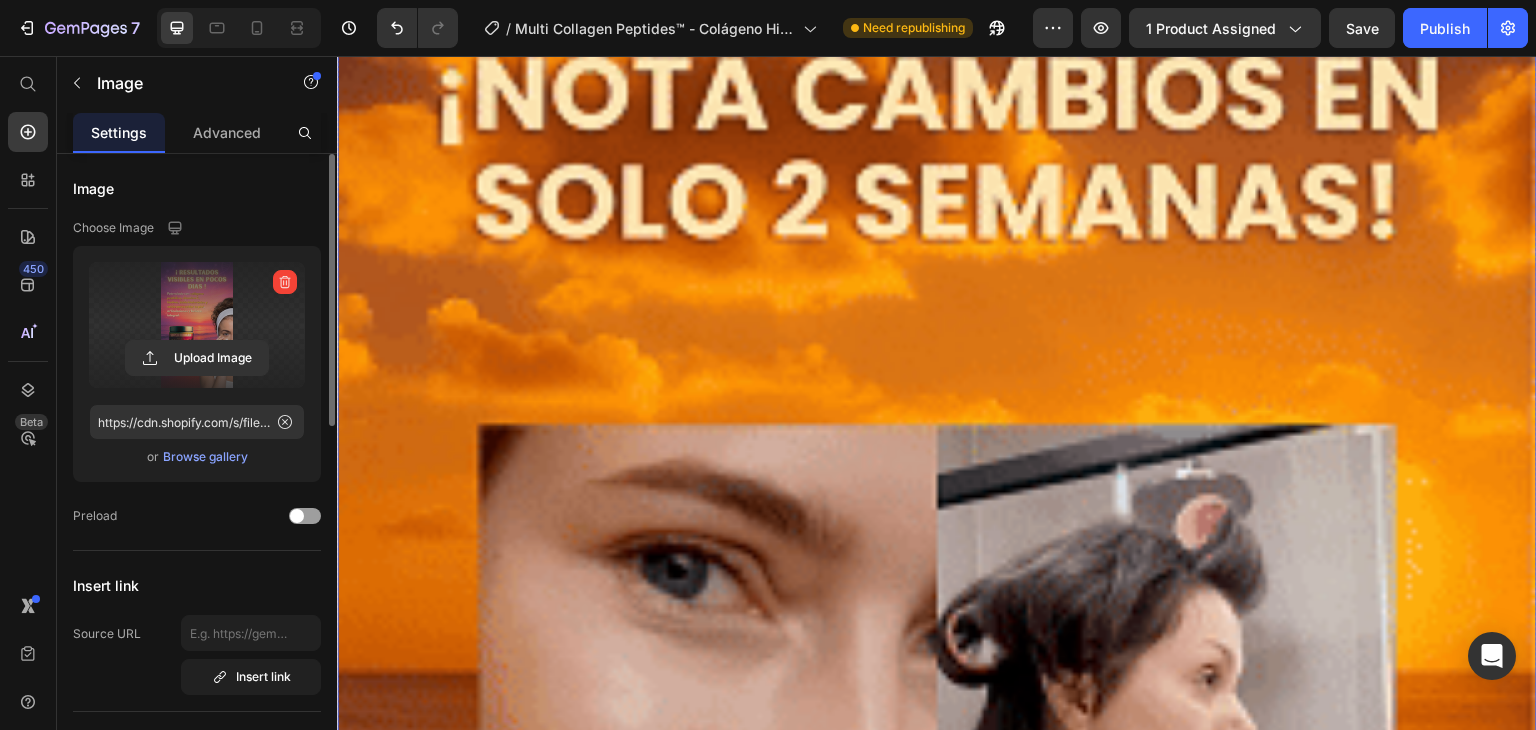 click at bounding box center (937, 1059) 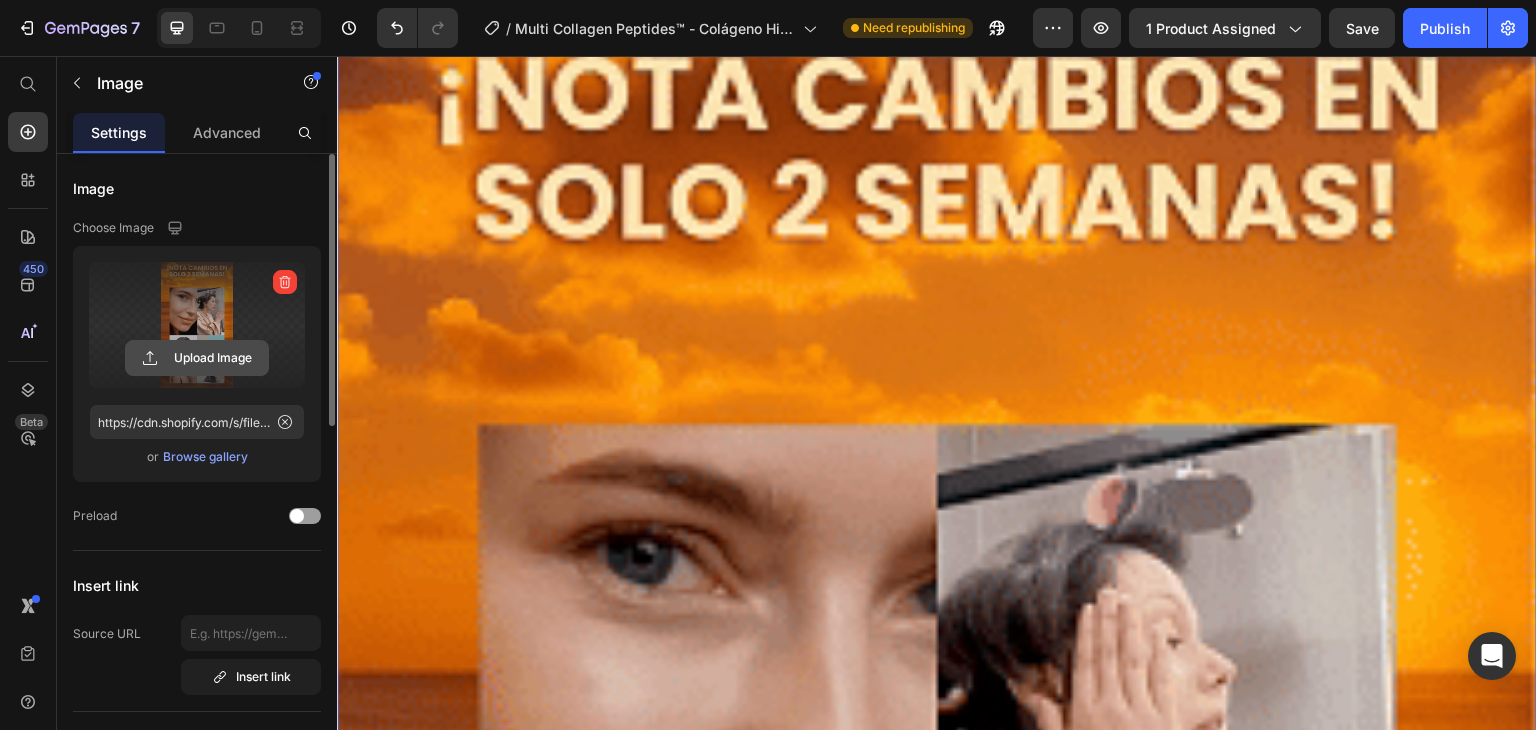 click 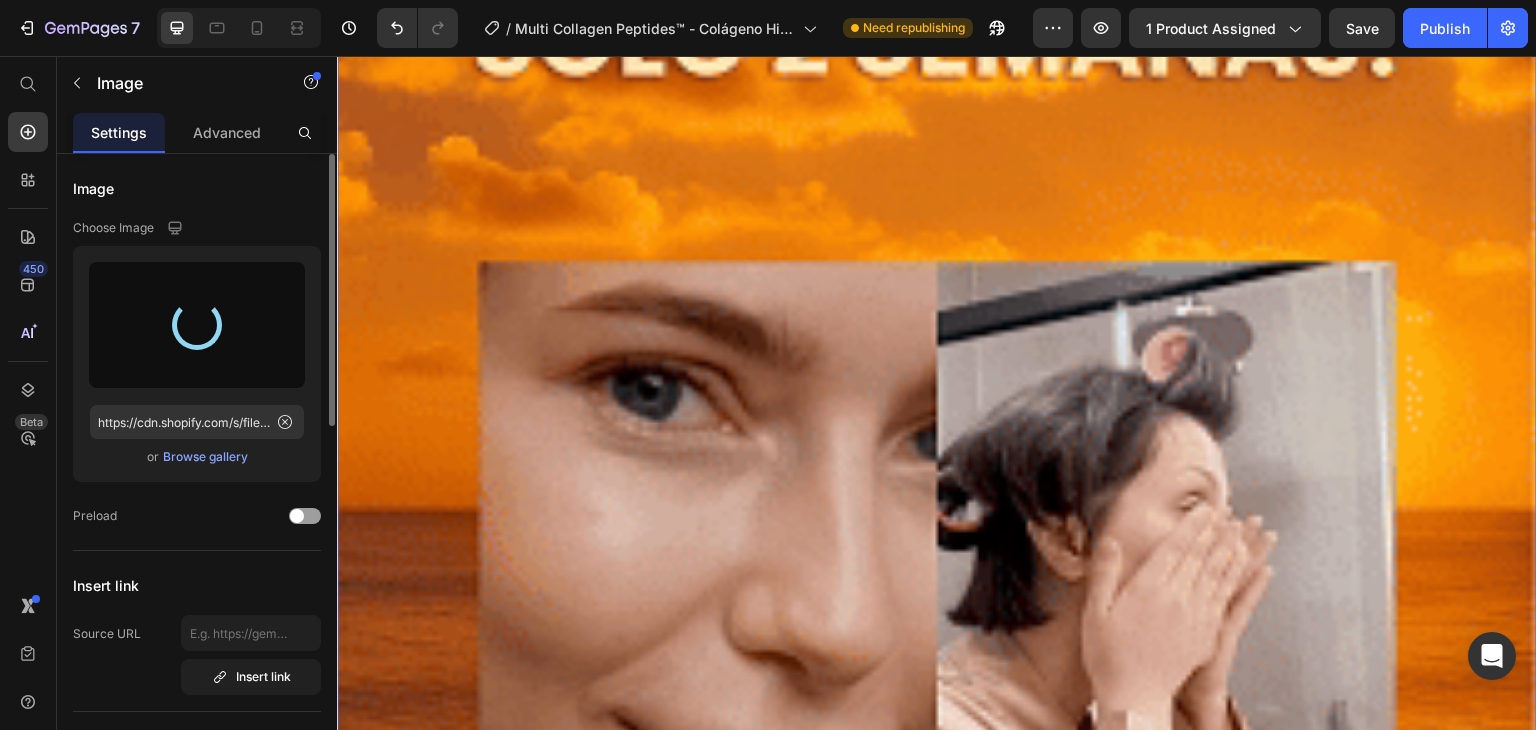 scroll, scrollTop: 13100, scrollLeft: 0, axis: vertical 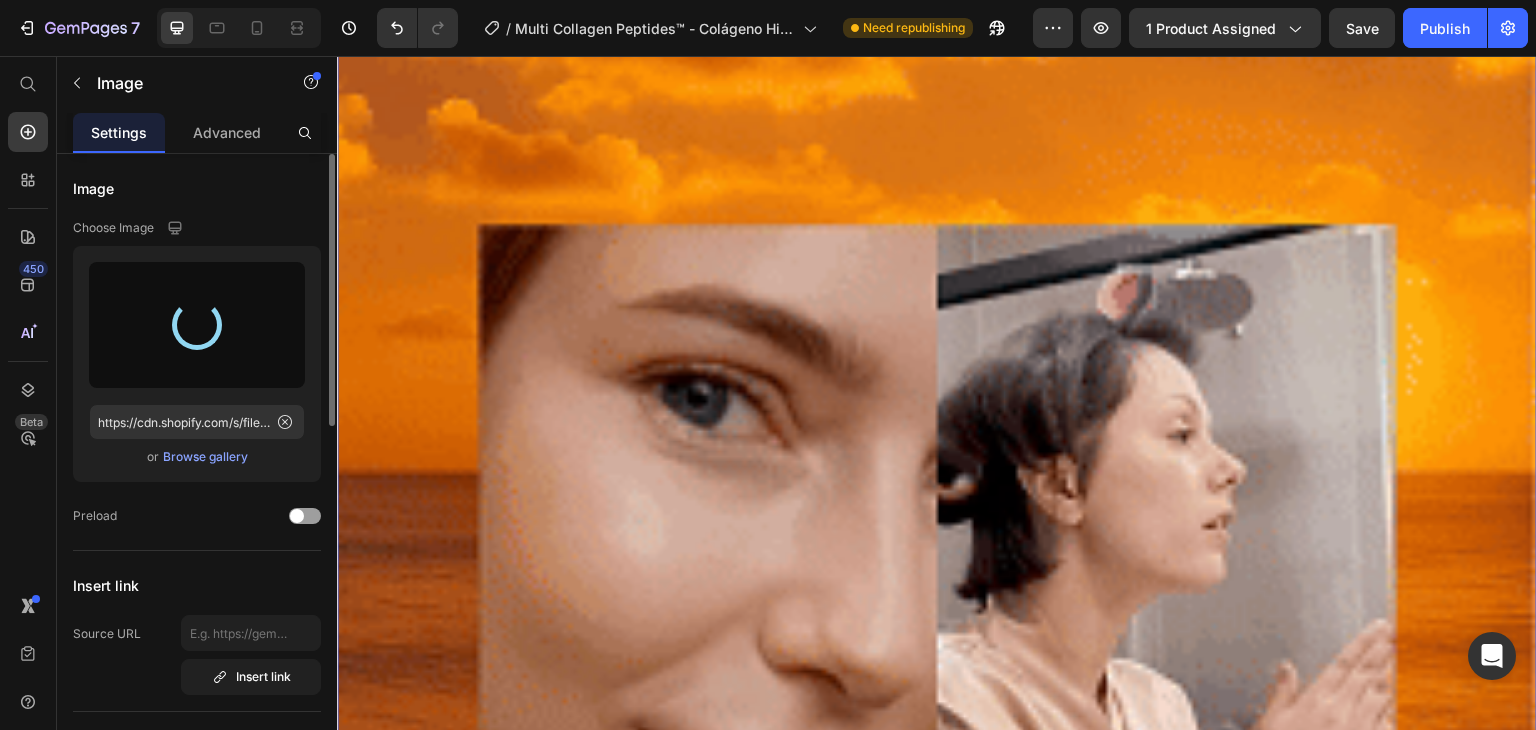 type on "https://cdn.shopify.com/s/files/1/0580/4631/6598/files/gempages_543455474134025054-40213a3d-f5cb-445c-9f43-12fed1ab1fdd.gif" 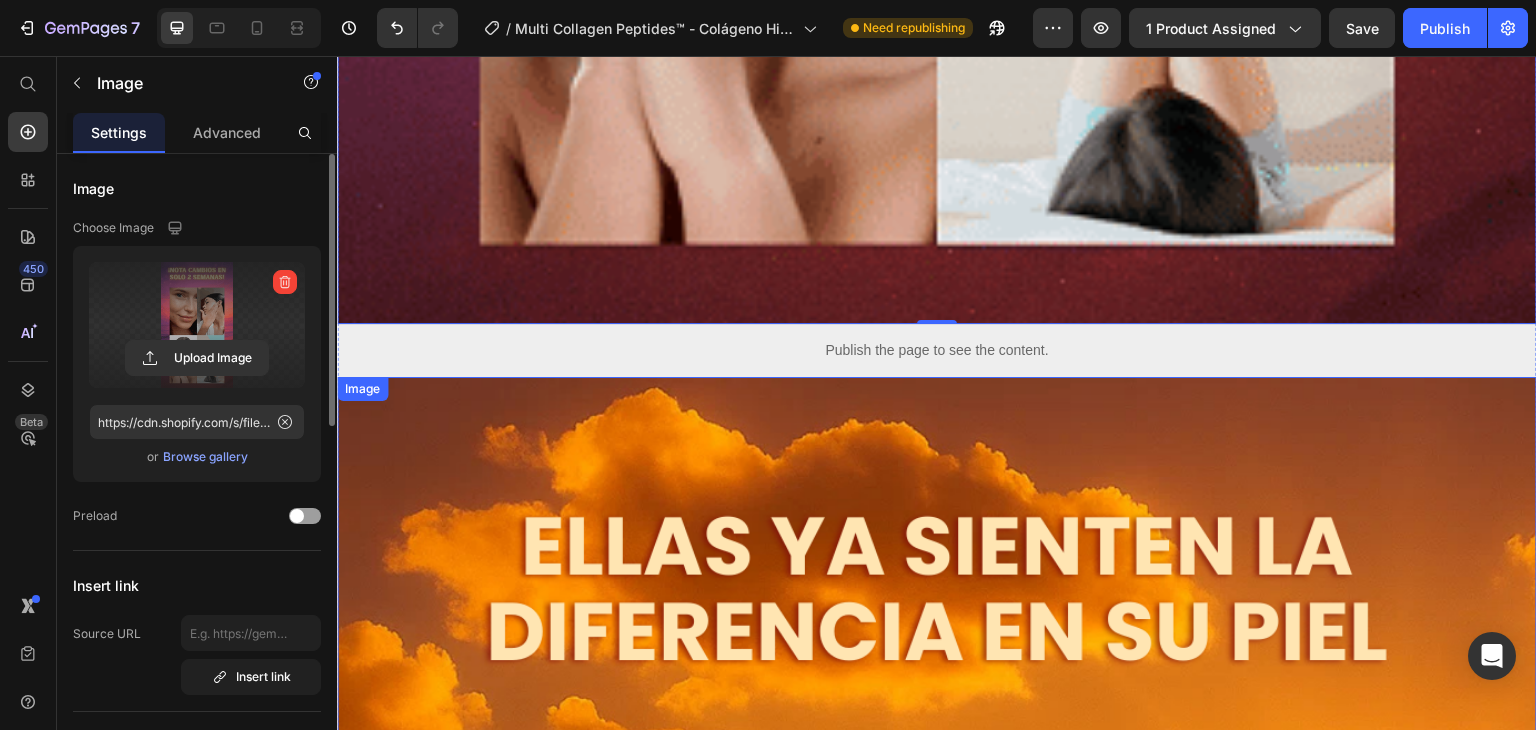 click at bounding box center [937, 1443] 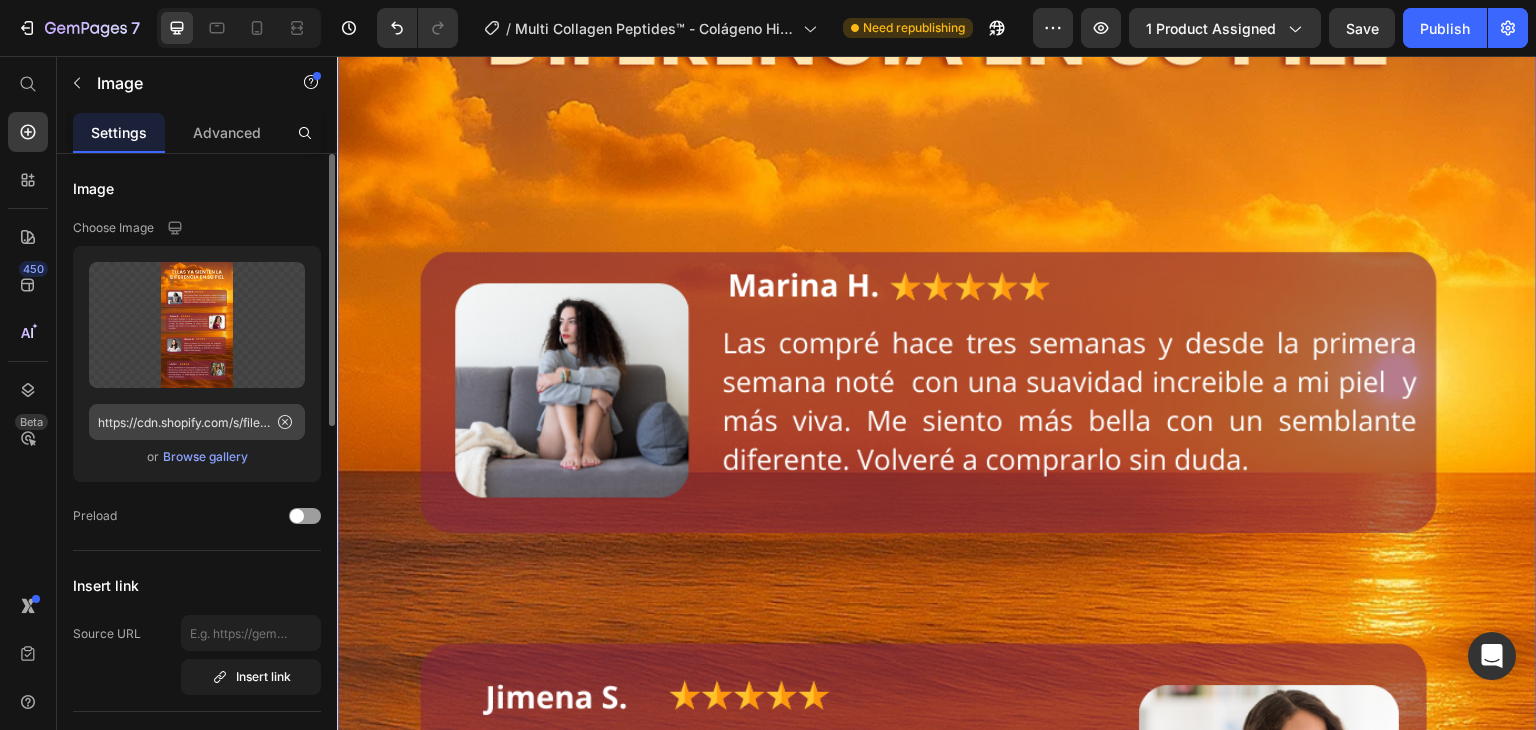 scroll, scrollTop: 15300, scrollLeft: 0, axis: vertical 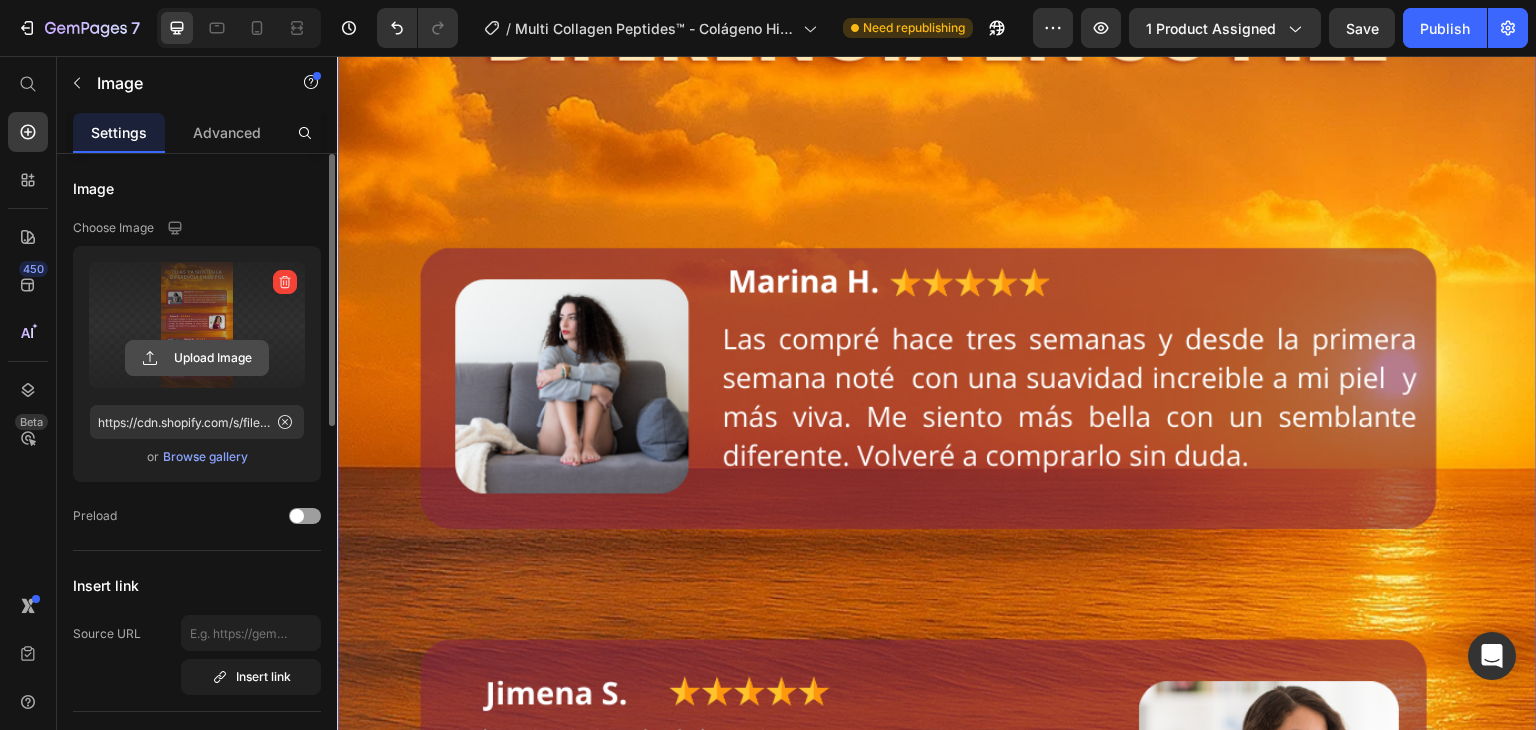 click 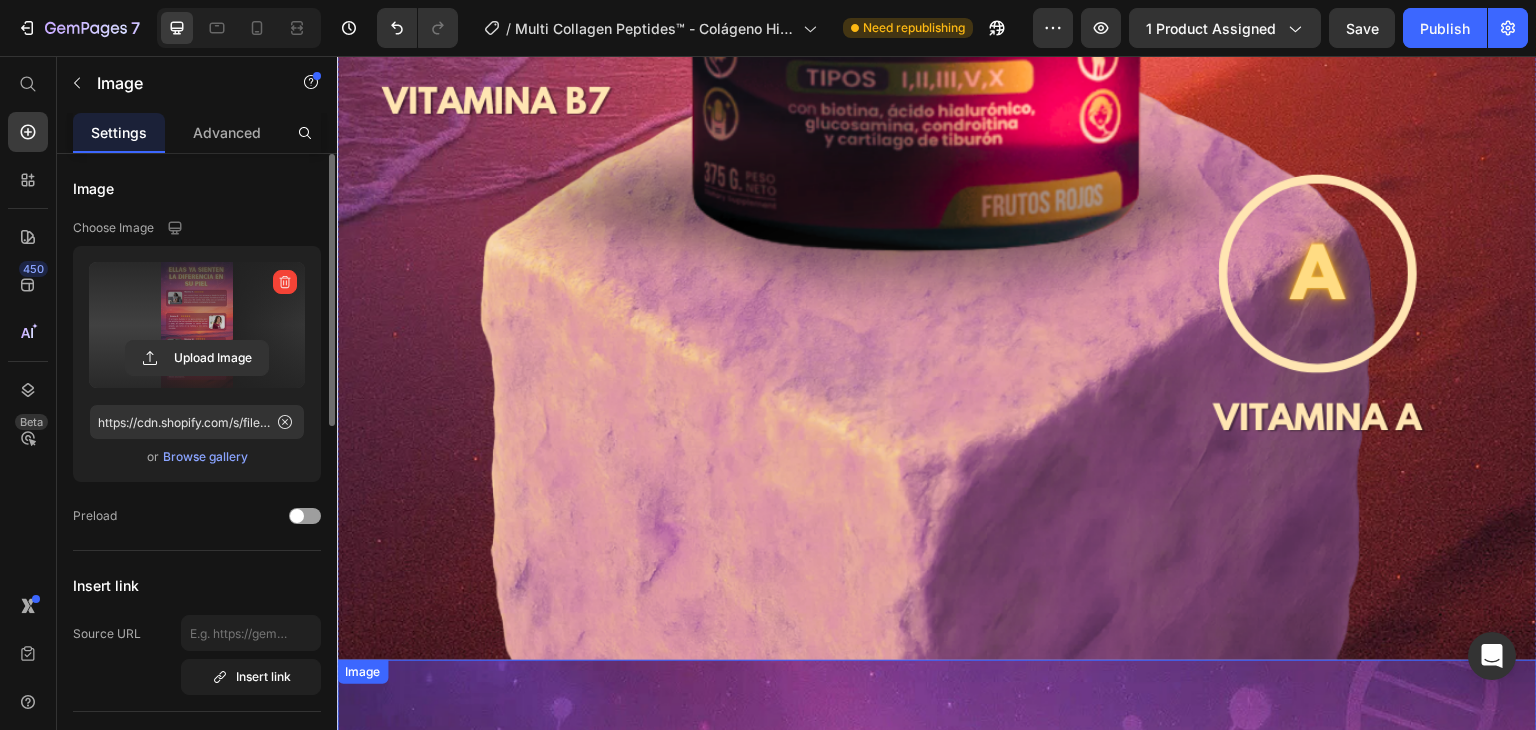 type on "https://cdn.shopify.com/s/files/1/0580/4631/6598/files/gempages_543455474134025054-81964d68-8b77-45fc-8333-f9c51702fa93.png" 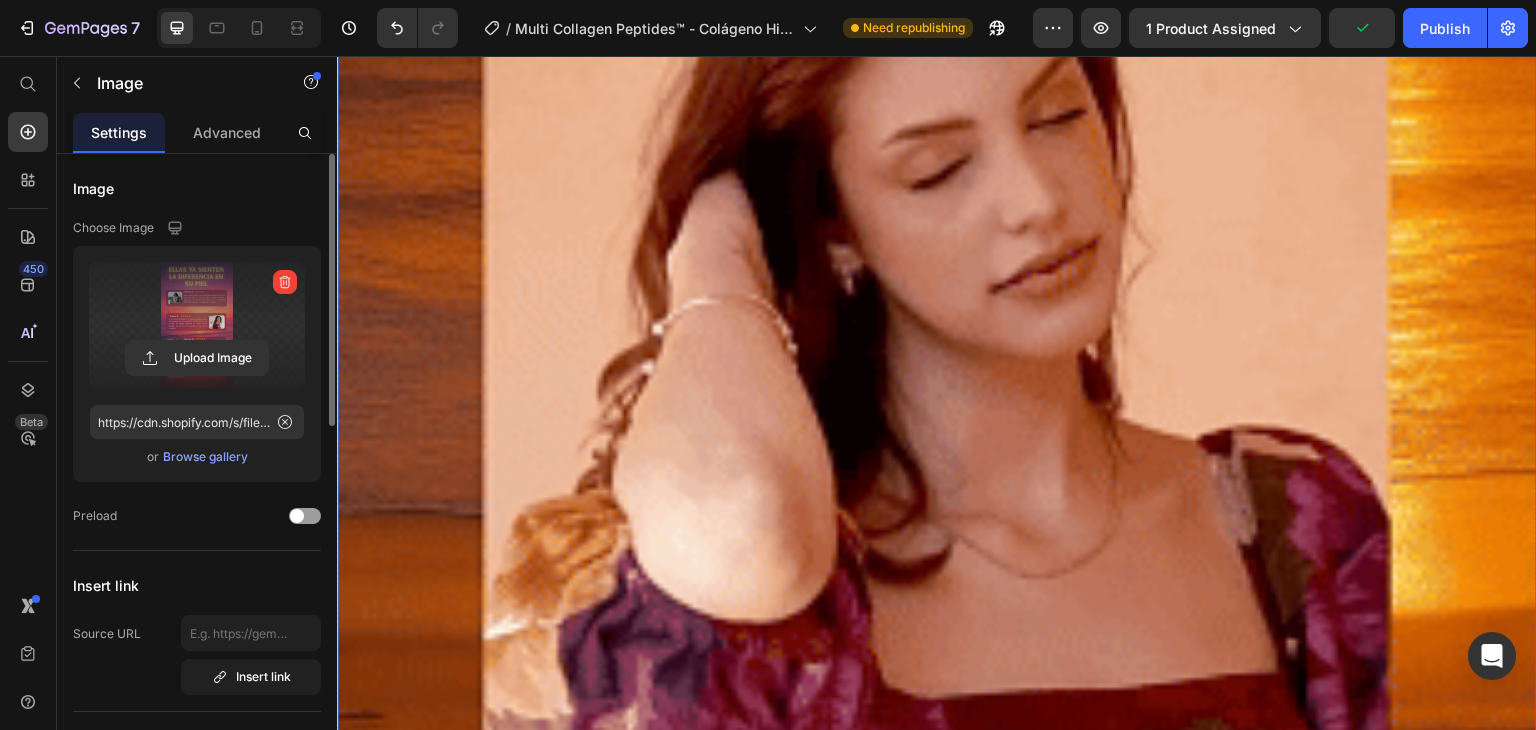 scroll, scrollTop: 17800, scrollLeft: 0, axis: vertical 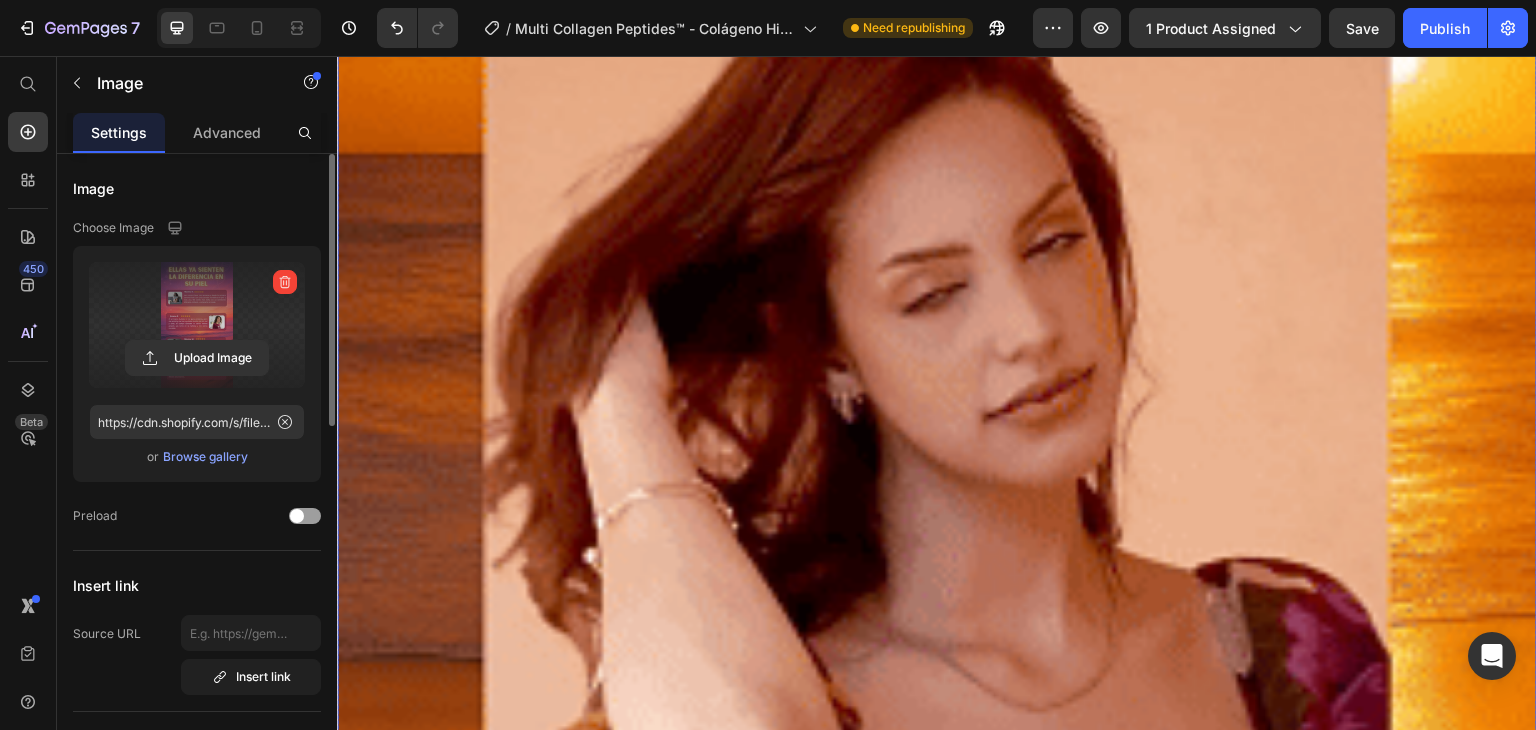 click at bounding box center (937, 528) 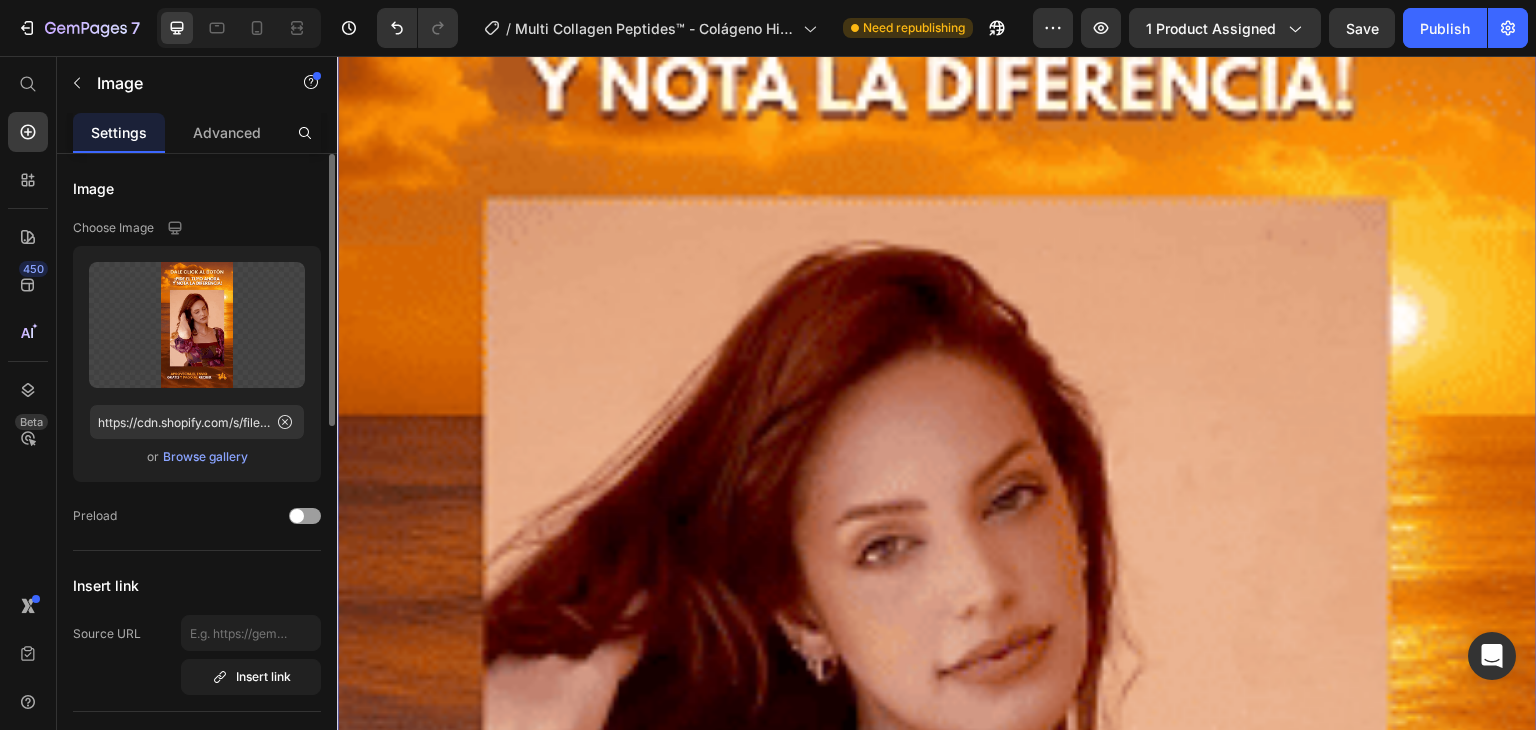 scroll, scrollTop: 17500, scrollLeft: 0, axis: vertical 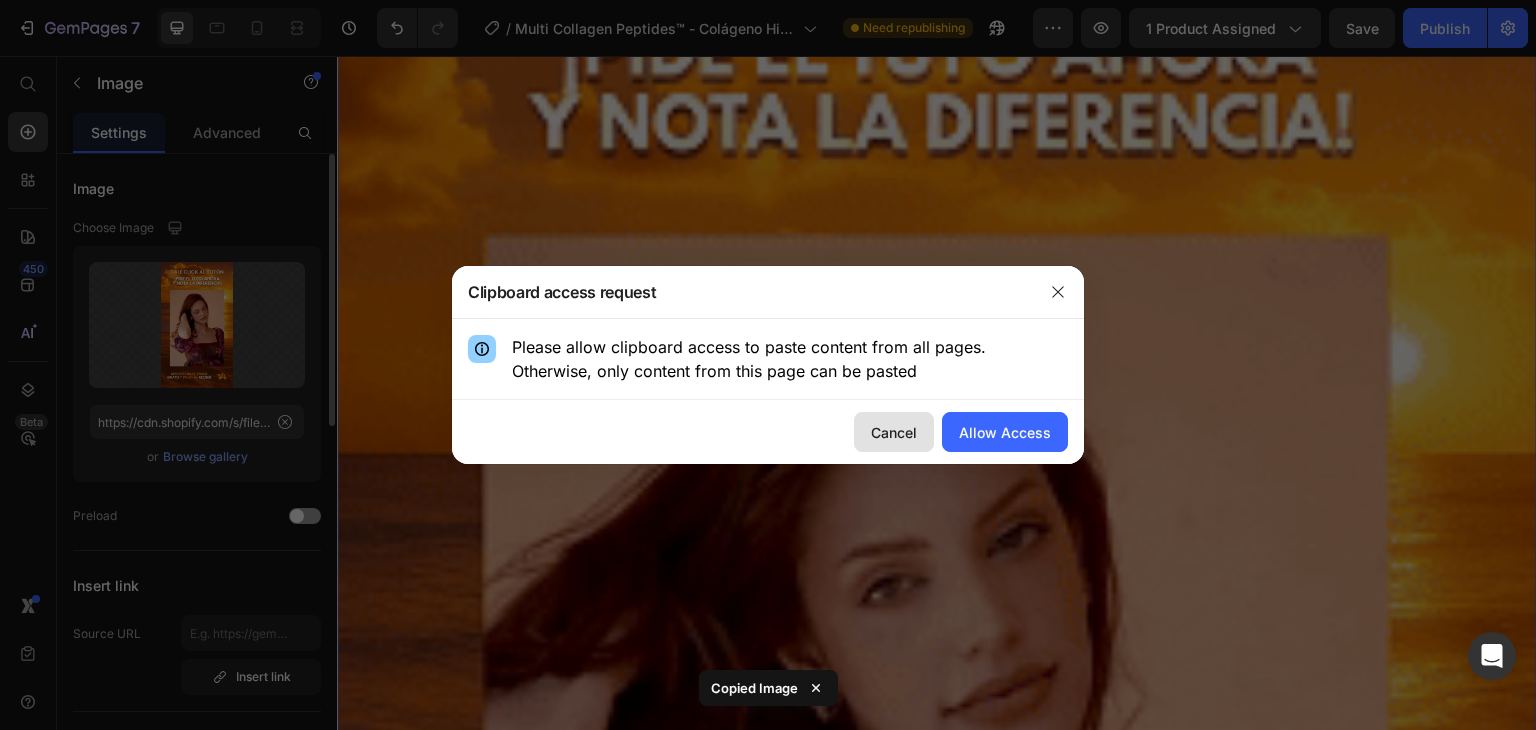 click on "Cancel" 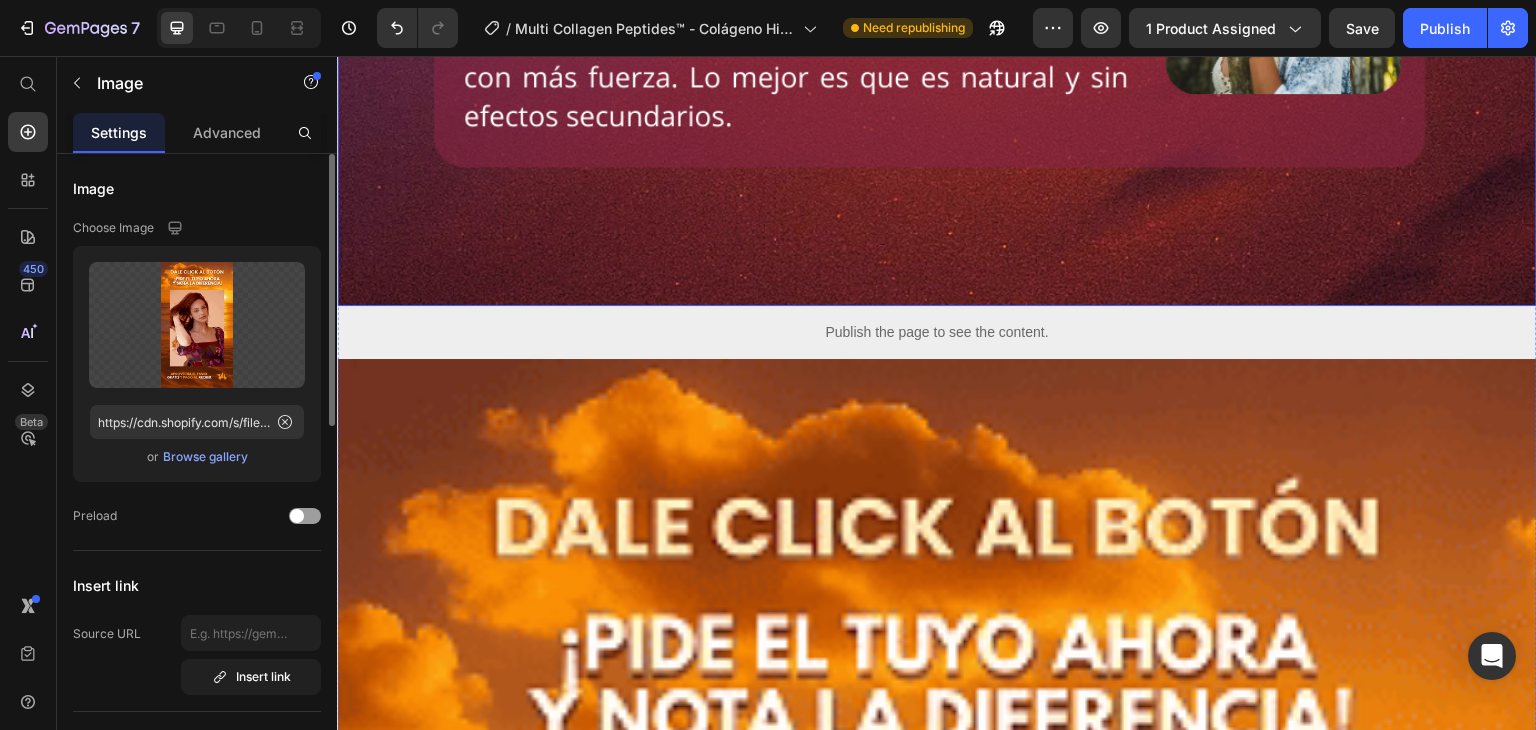 scroll, scrollTop: 17025, scrollLeft: 0, axis: vertical 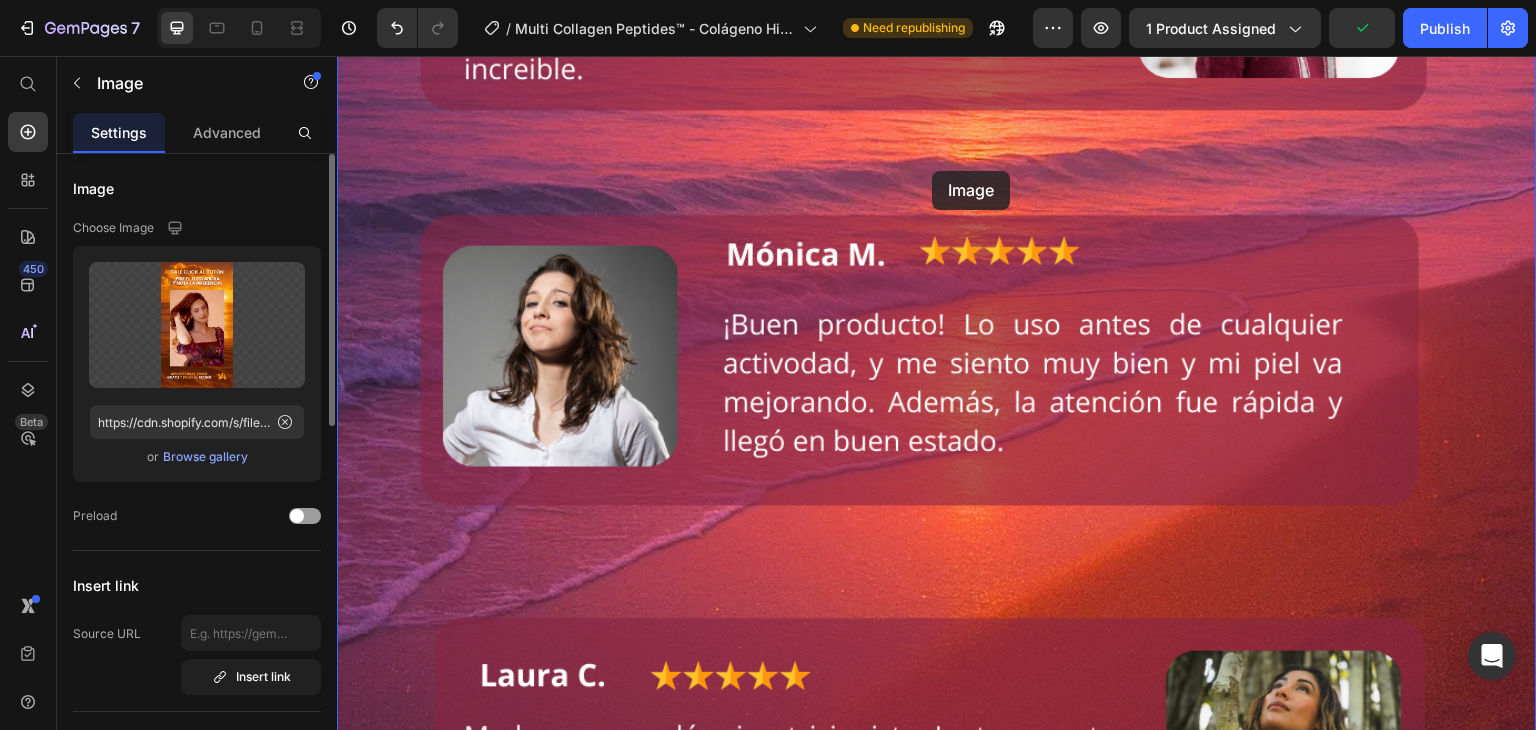 drag, startPoint x: 934, startPoint y: 333, endPoint x: 934, endPoint y: 172, distance: 161 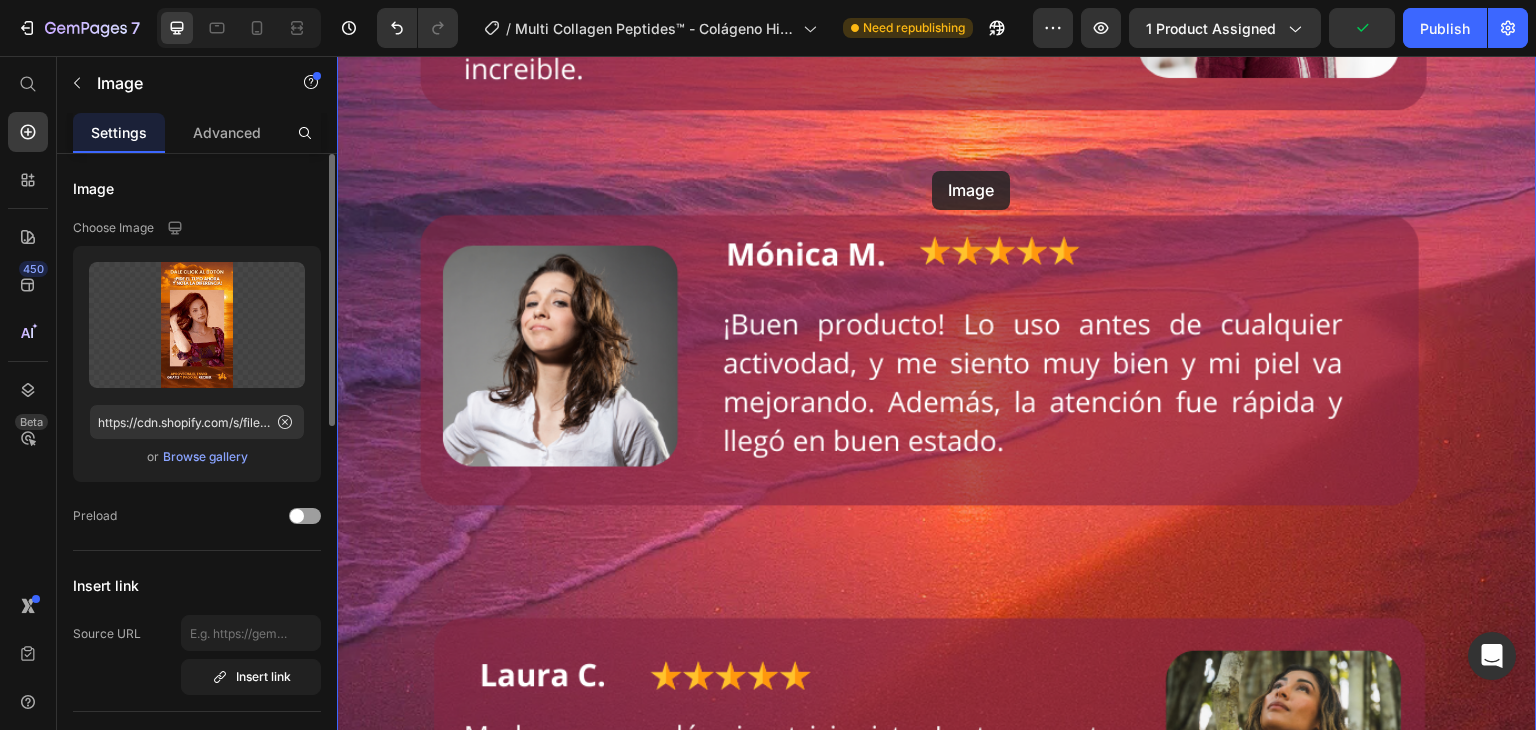 click on "Header
Publish the page to see the content.
Custom Code
Publish the page to see the content.
Custom Code Image Image Image
Publish the page to see the content.
Custom Code Image Image Image Image
Publish the page to see the content.
Custom Code Image
Publish the page to see the content.
Custom Code Image   0 Image   0 Image Image
Publish the page to see the content.
Custom Code Section 1 Root Start with Sections from sidebar Add sections Add elements Start with Generating from URL or image Add section Choose templates inspired by CRO experts Generate layout from URL or image Add blank section then drag & drop elements Footer" at bounding box center [937, -4139] 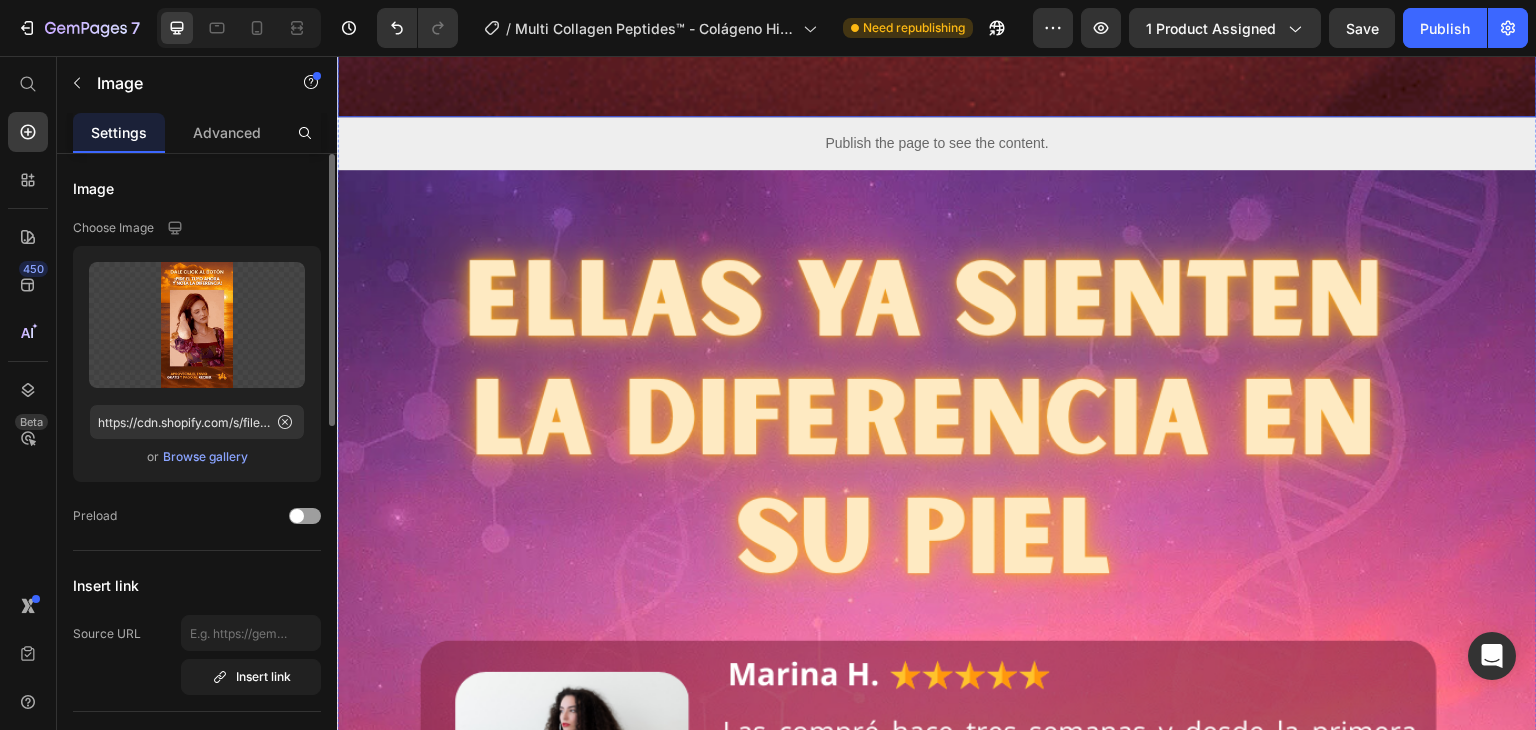 scroll, scrollTop: 15028, scrollLeft: 0, axis: vertical 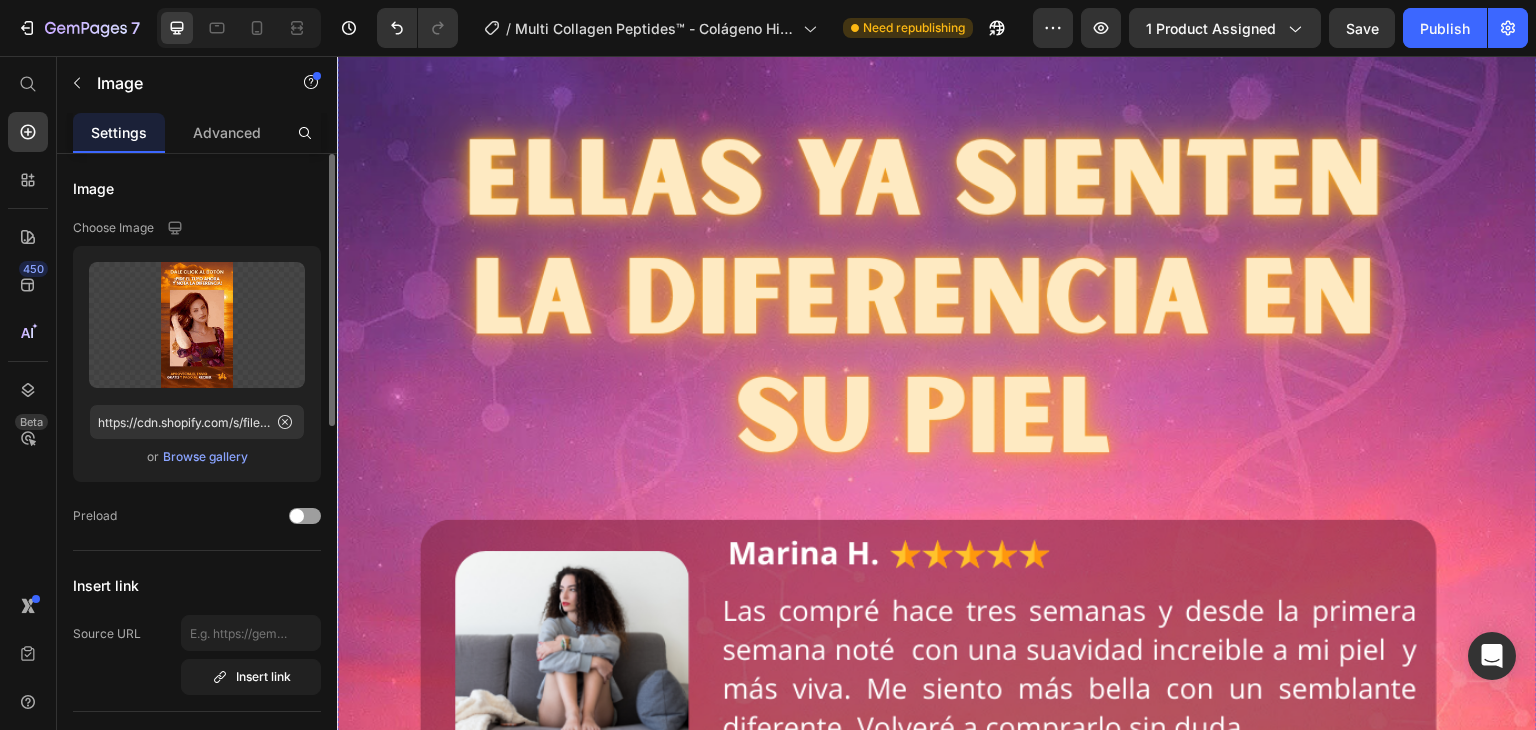 click at bounding box center [937, 1115] 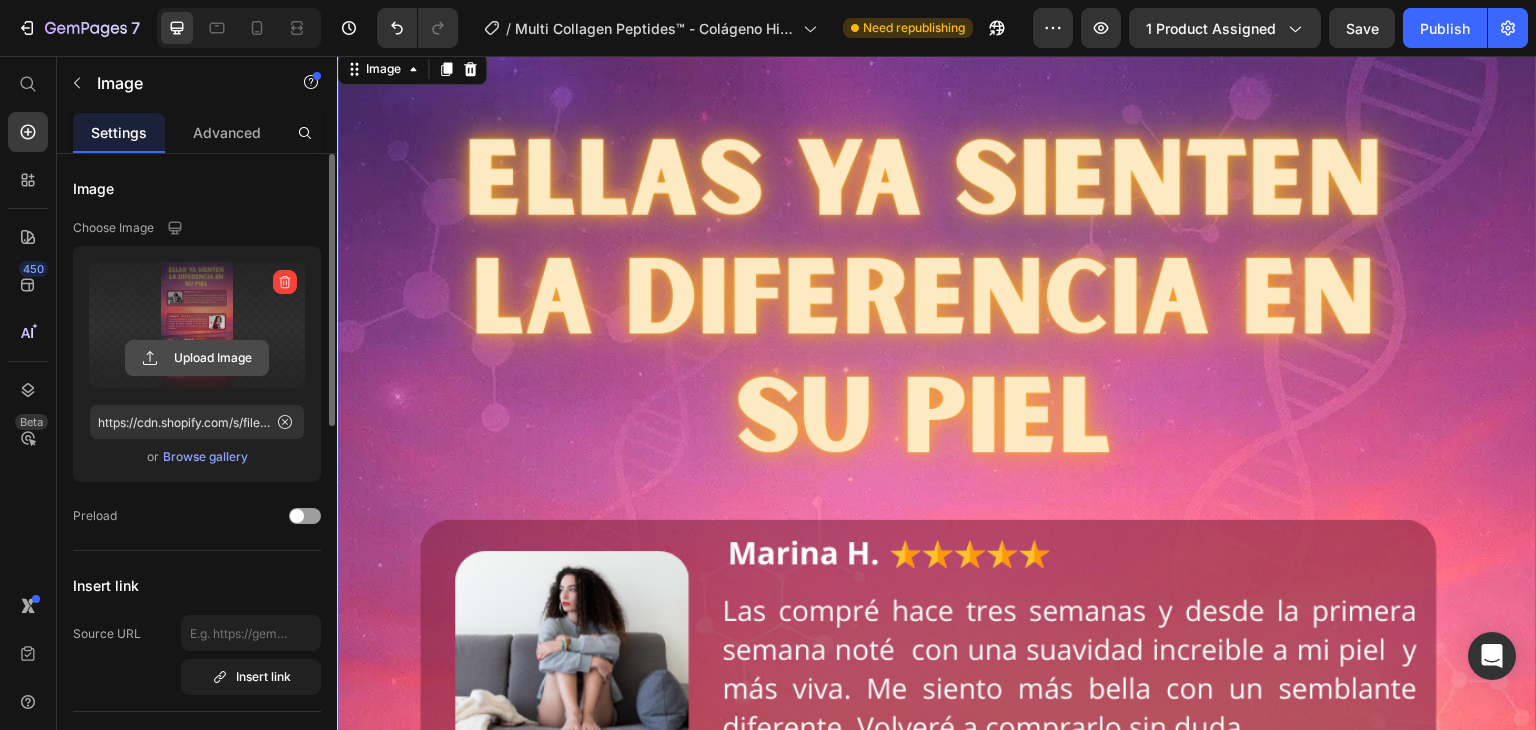 click 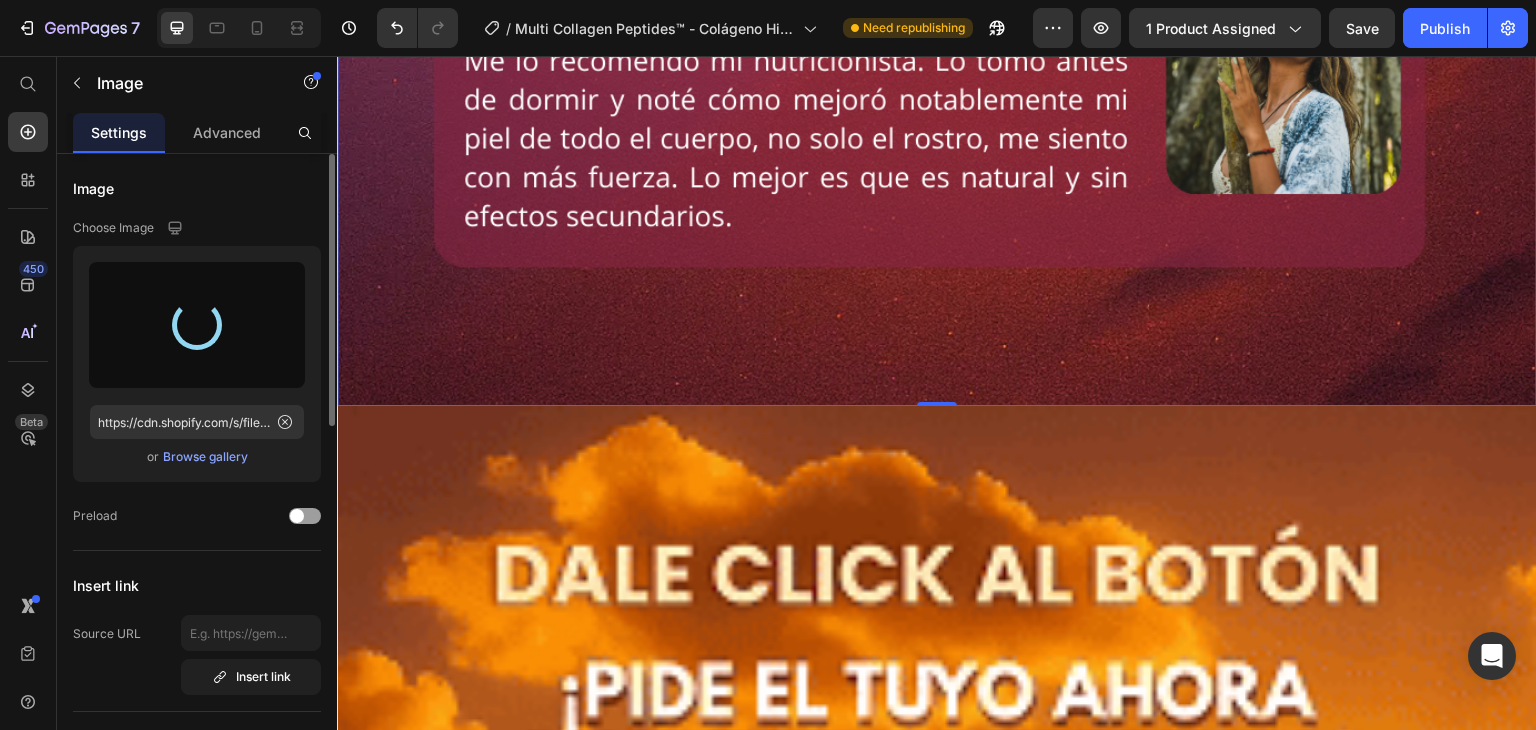 scroll, scrollTop: 17028, scrollLeft: 0, axis: vertical 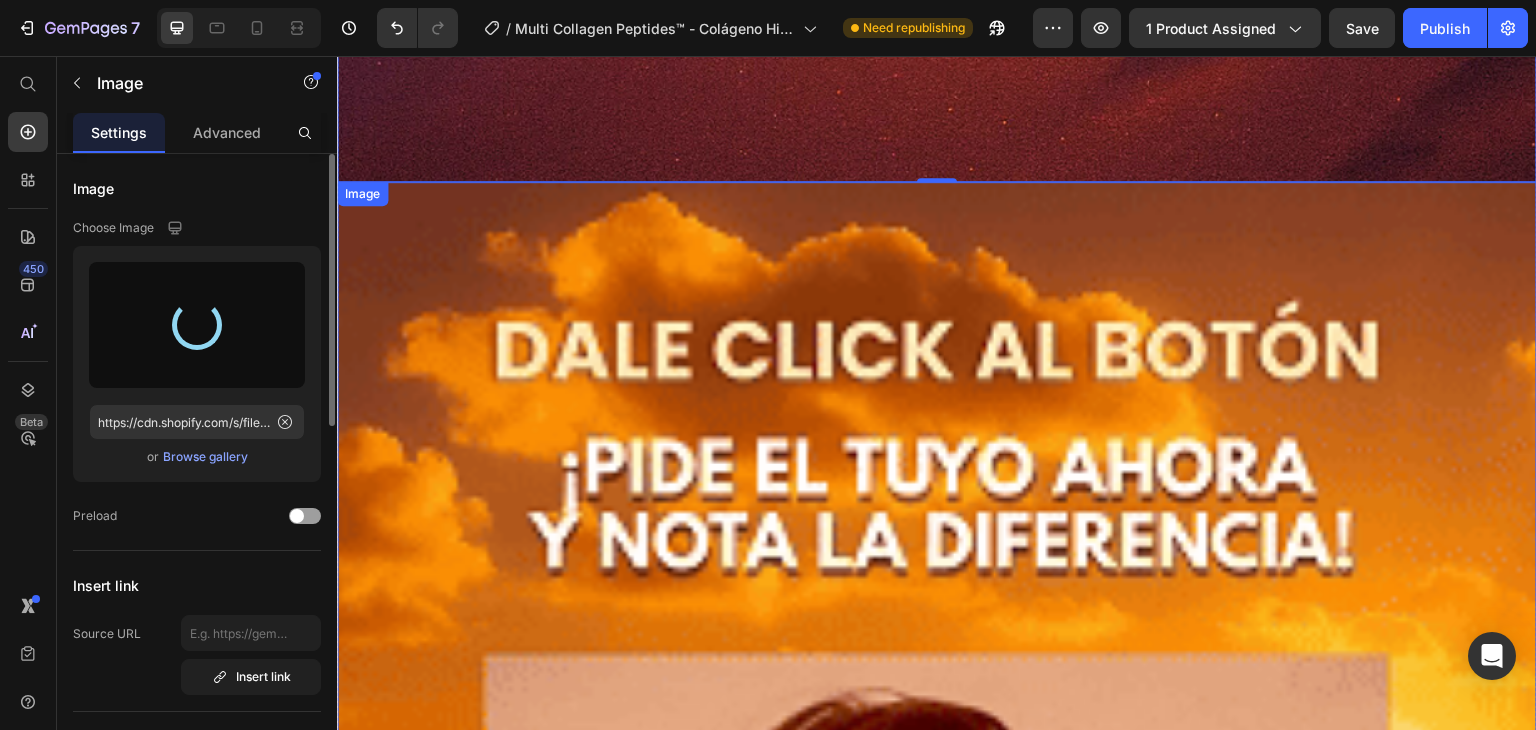 type on "https://cdn.shopify.com/s/files/1/0580/4631/6598/files/gempages_543455474134025054-81ad8af3-919d-4d2c-b4f7-9275a5eb2381.png" 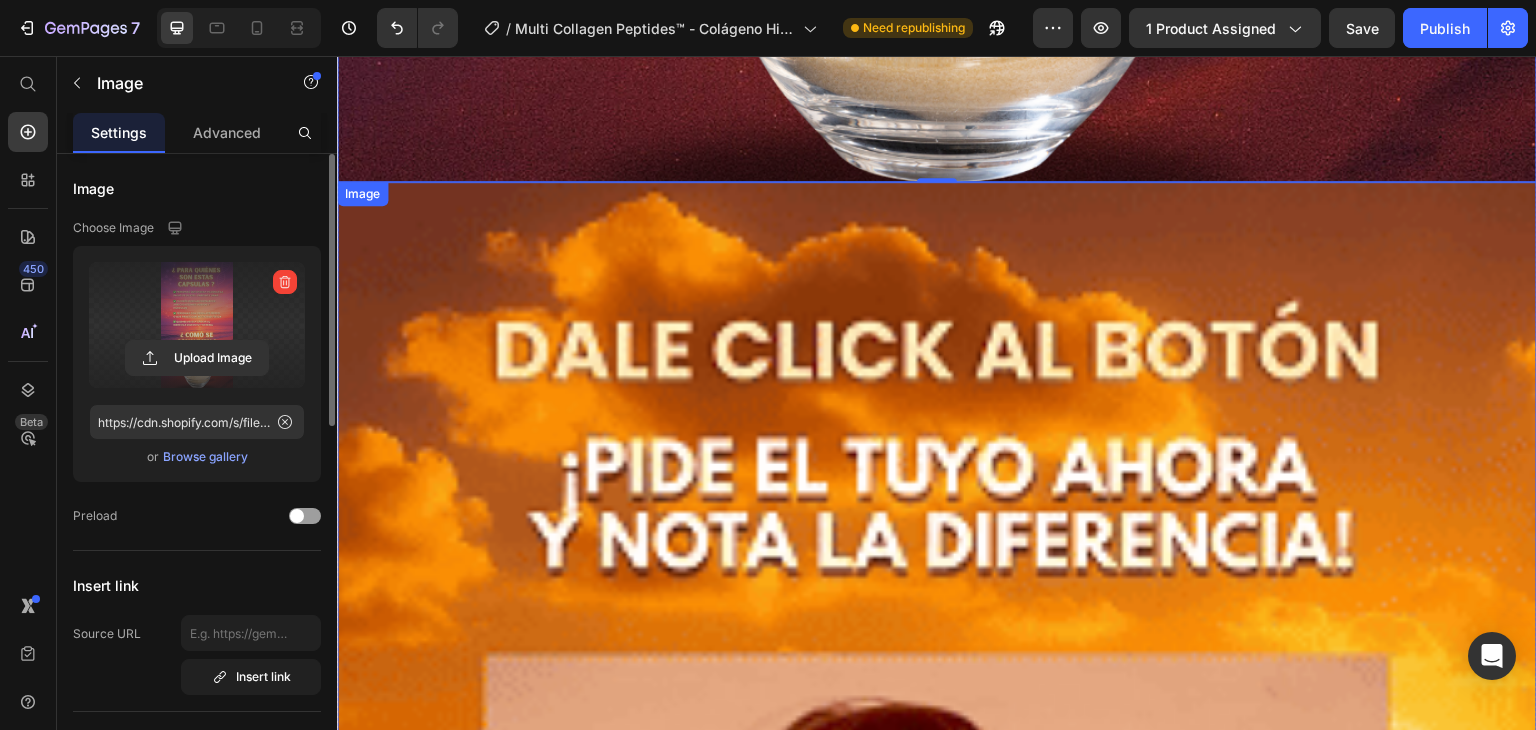 click at bounding box center [937, 1247] 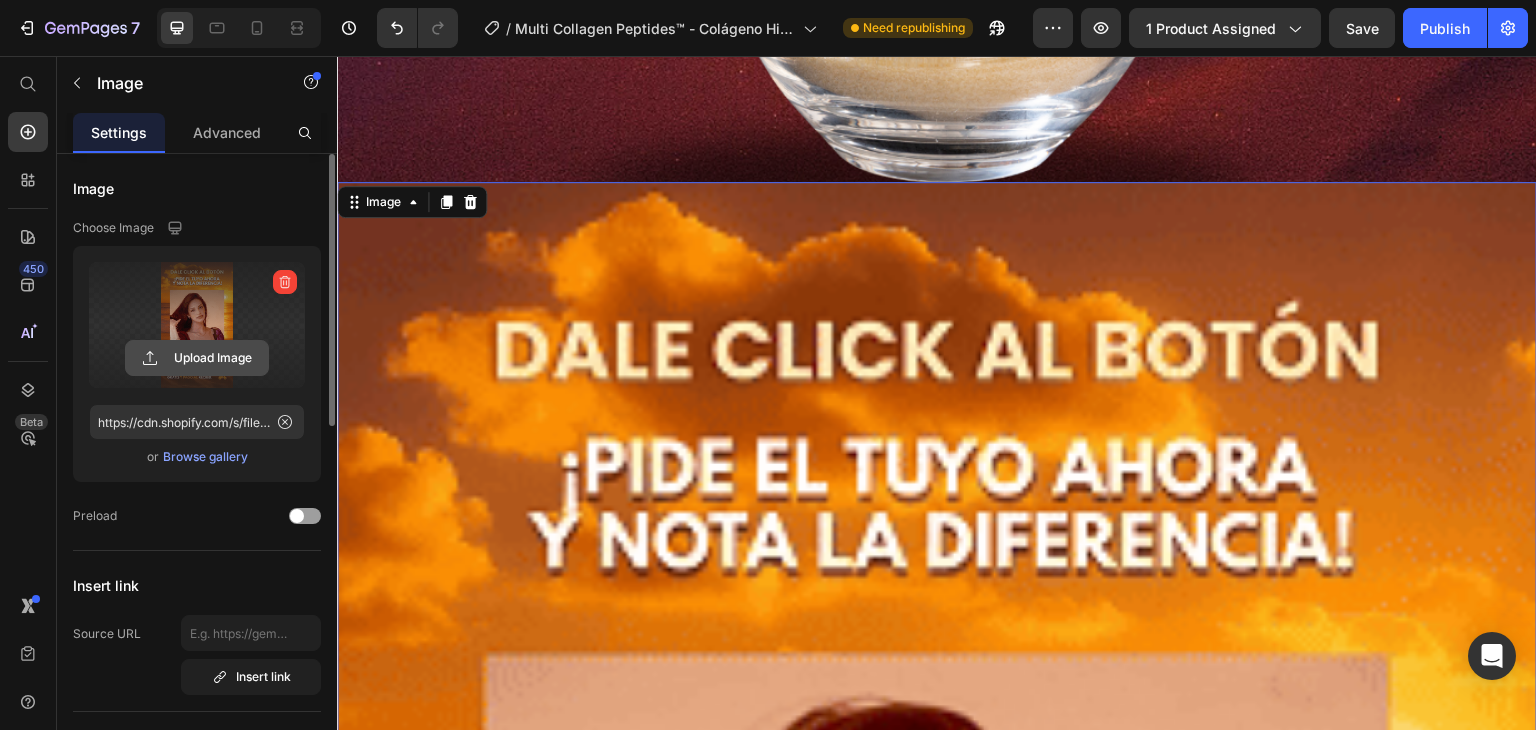 click 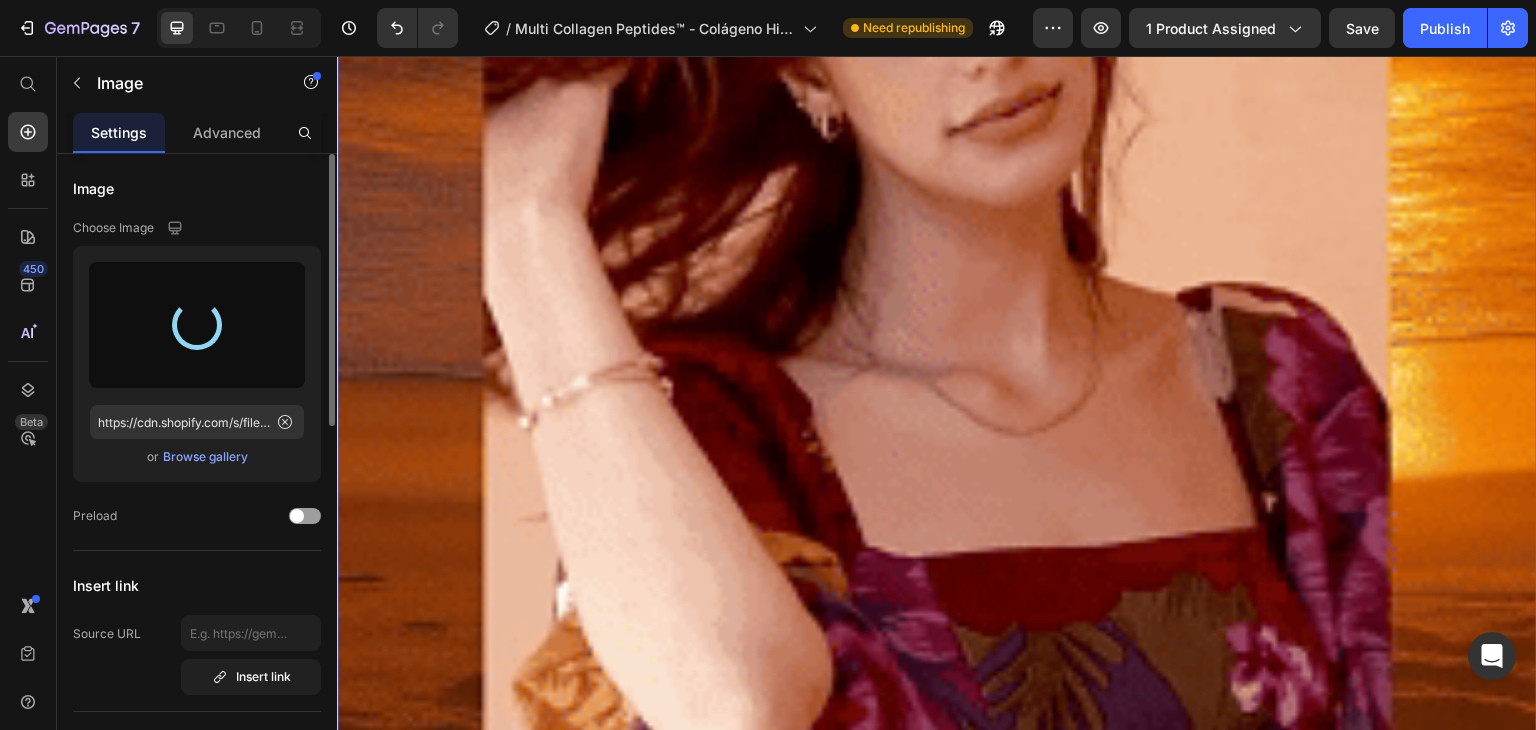 type on "https://cdn.shopify.com/s/files/1/0580/4631/6598/files/gempages_543455474134025054-81964d68-8b77-45fc-8333-f9c51702fa93.png" 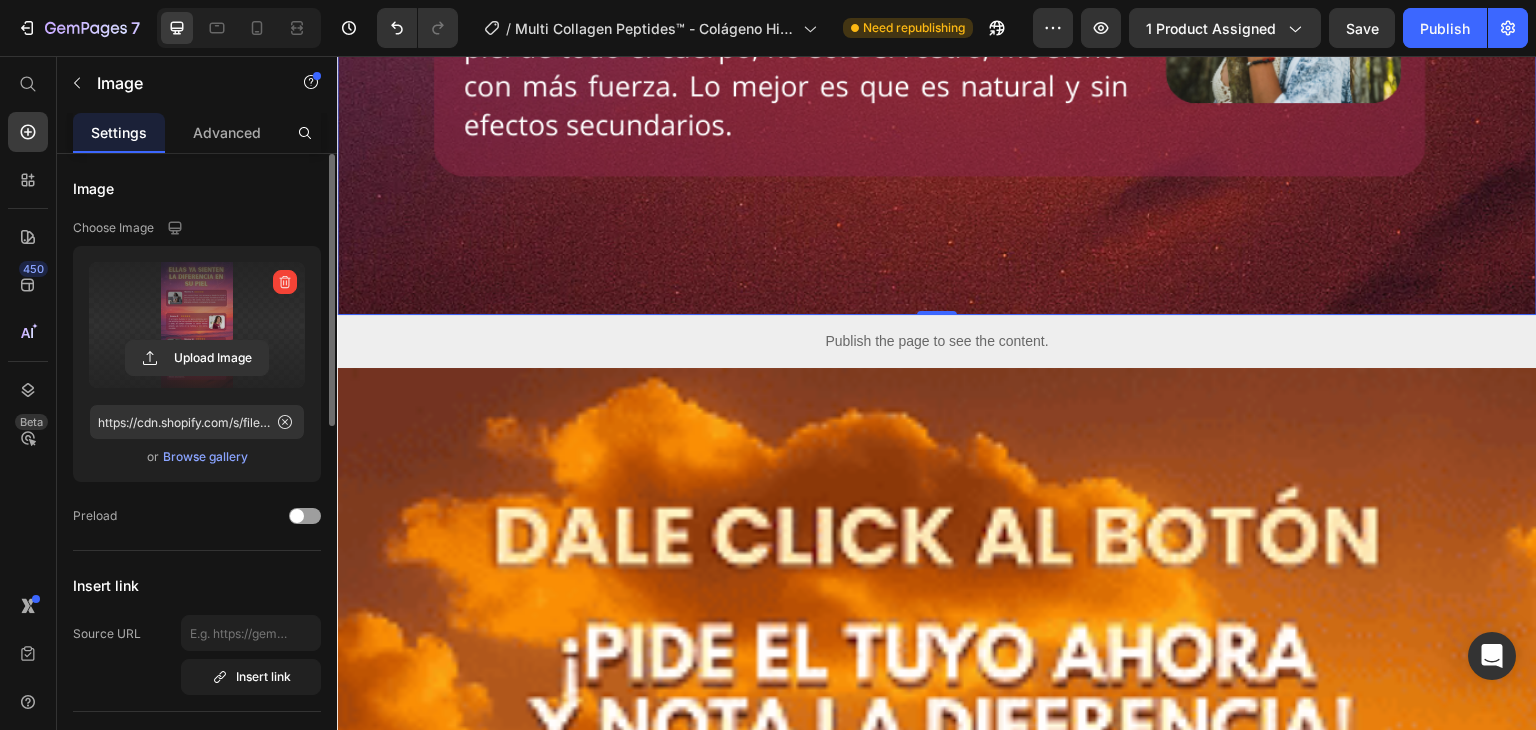 scroll, scrollTop: 19428, scrollLeft: 0, axis: vertical 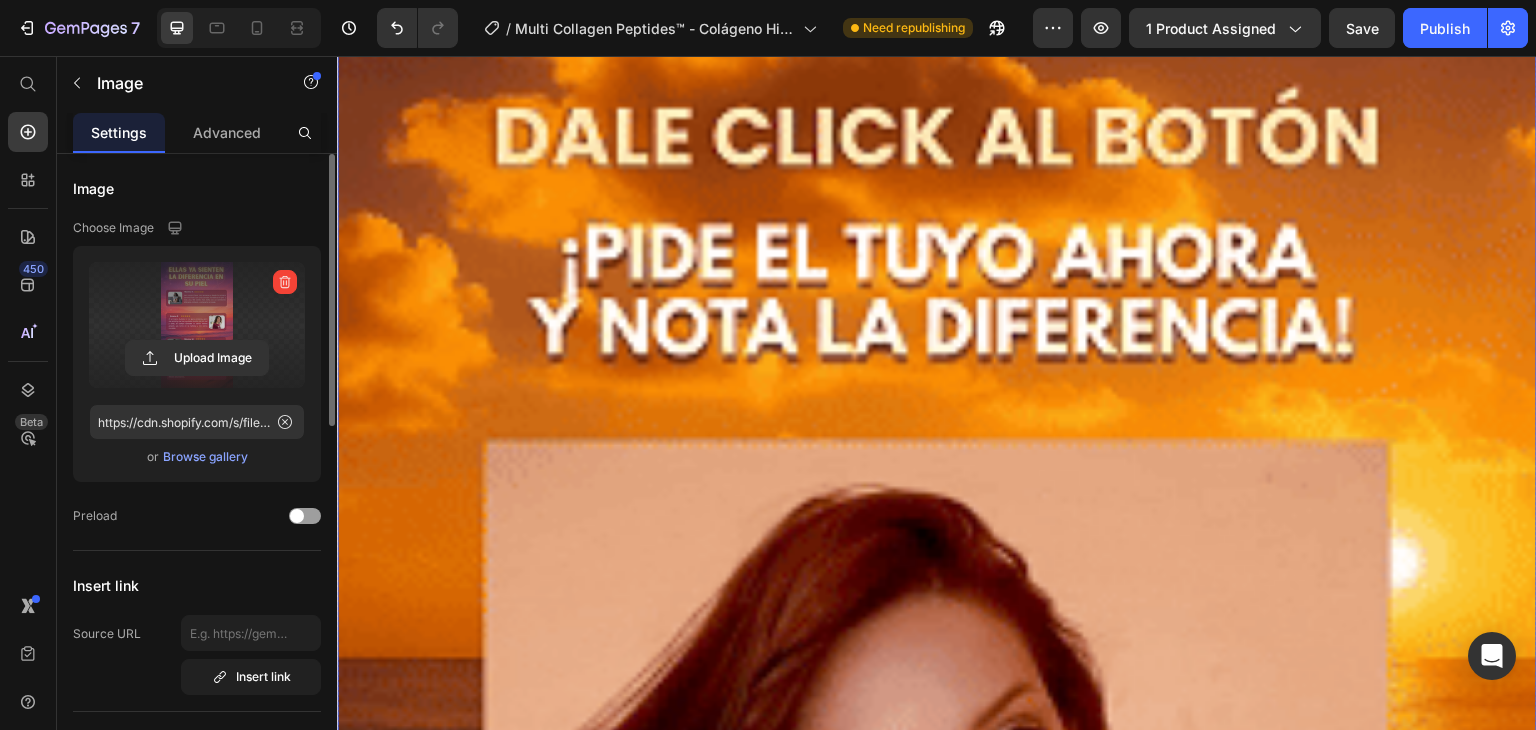 click at bounding box center (937, 1033) 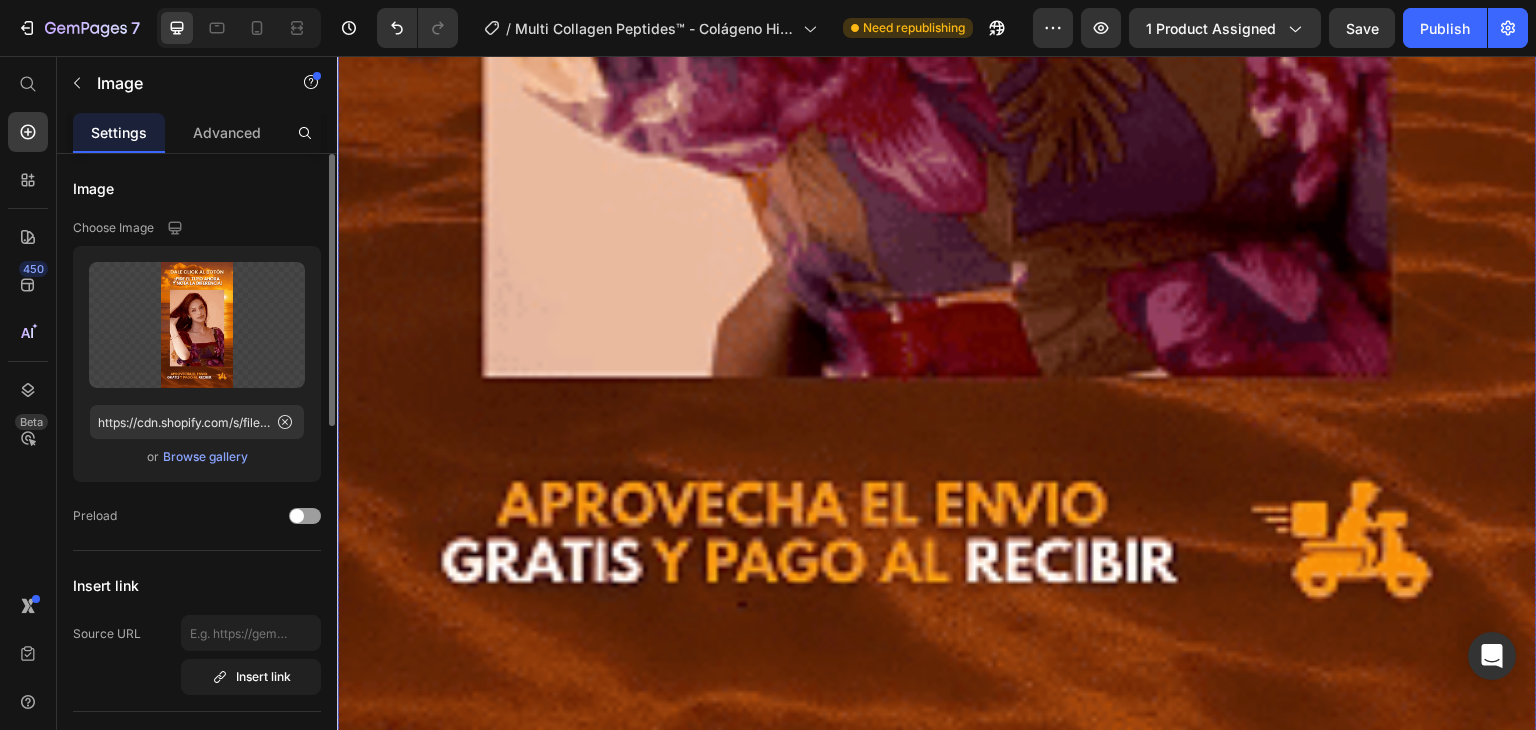 scroll, scrollTop: 20528, scrollLeft: 0, axis: vertical 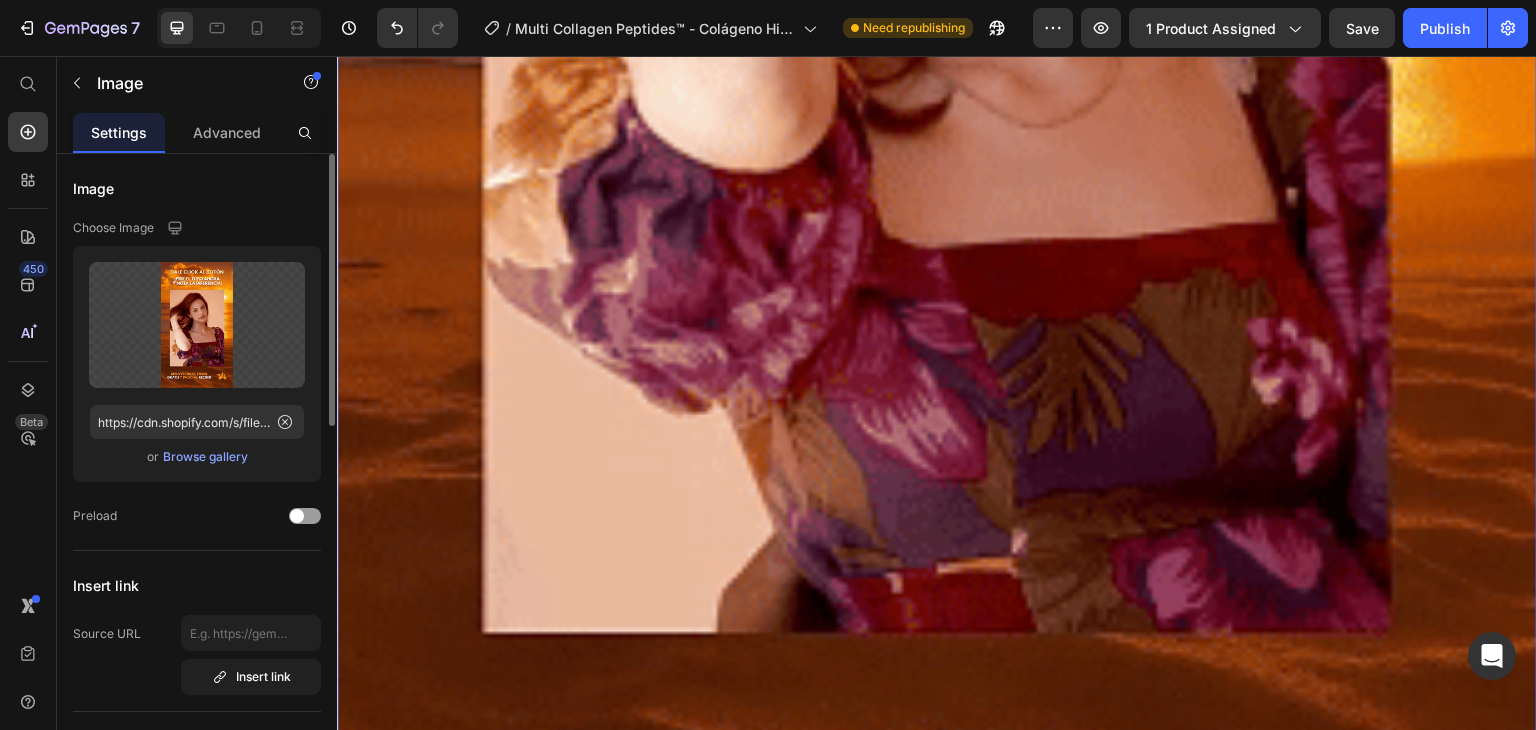 click at bounding box center (937, -67) 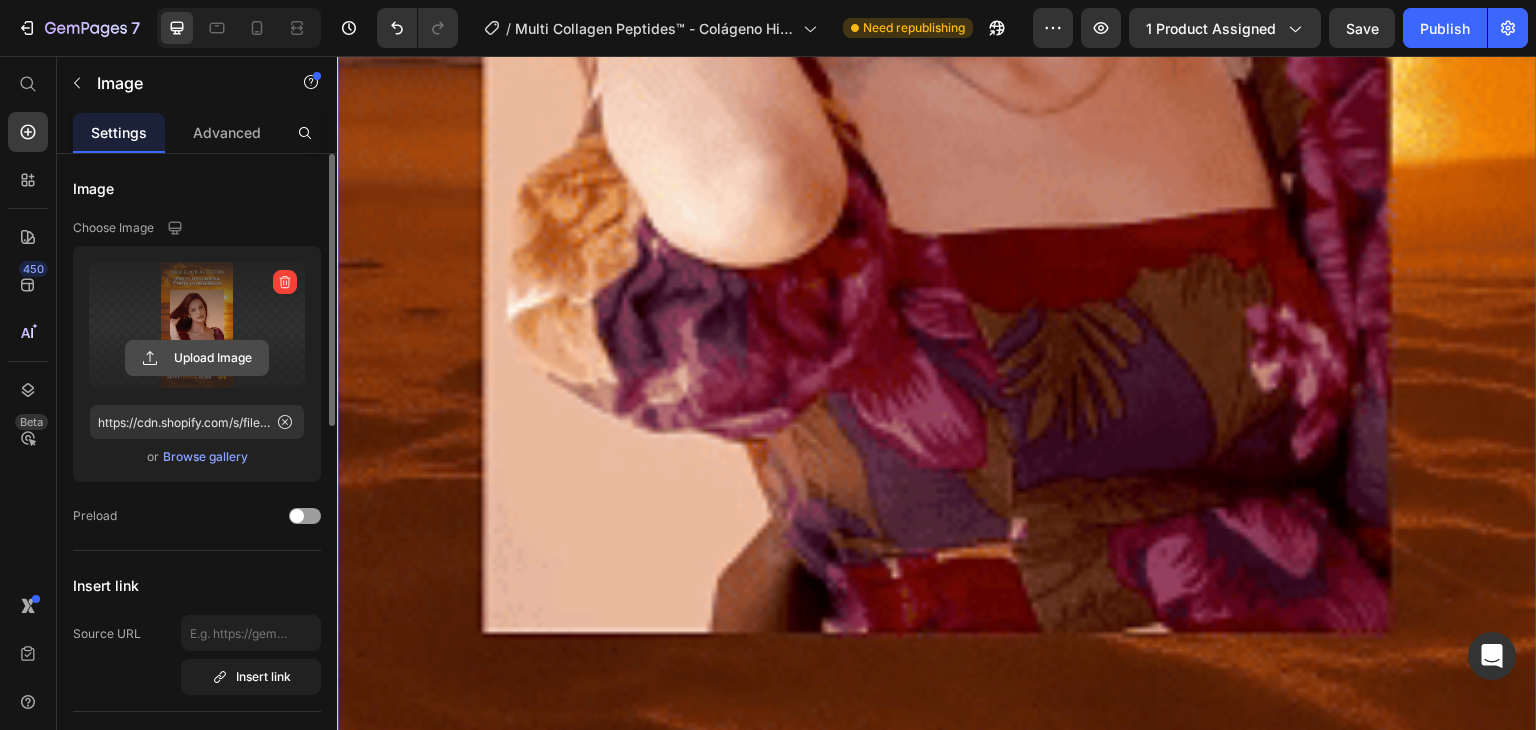 click 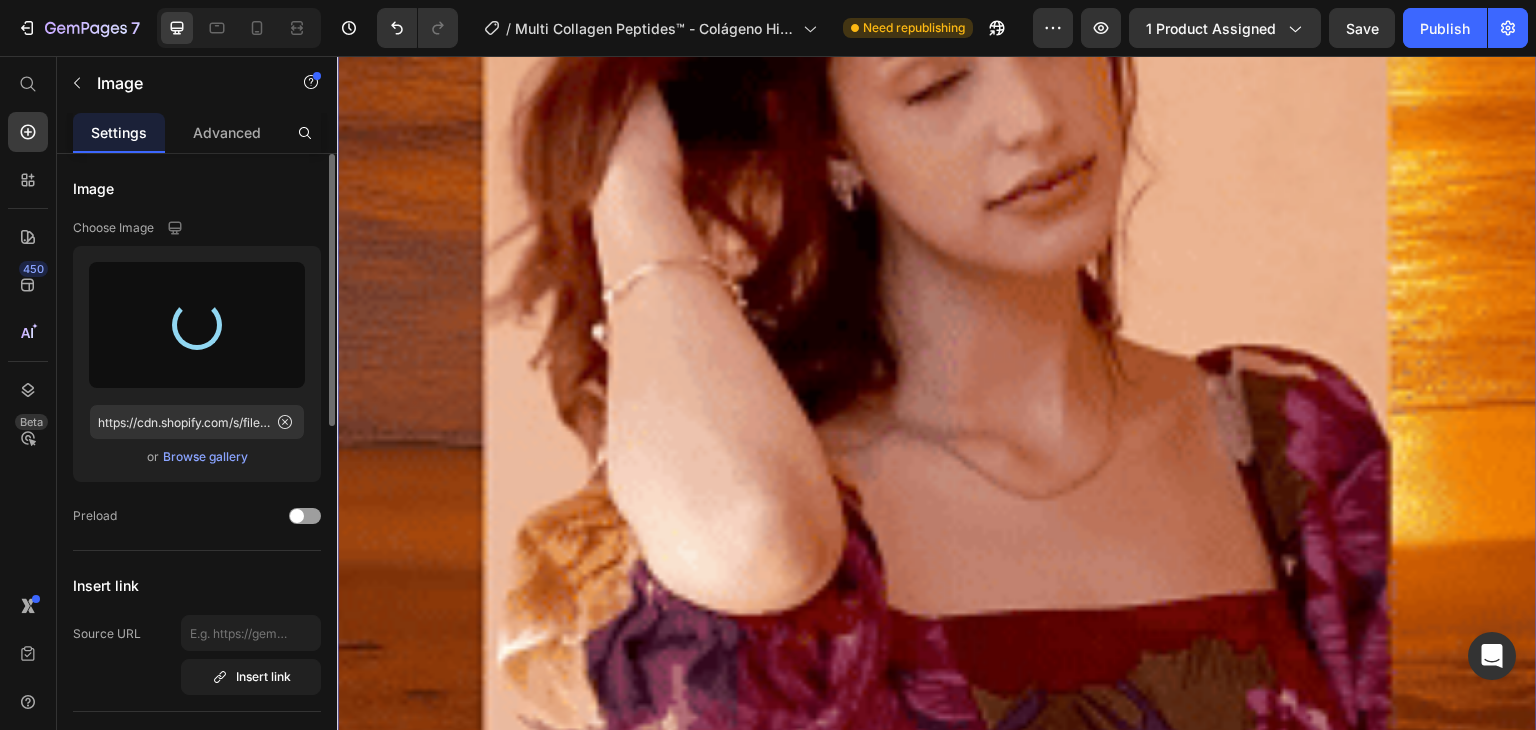 scroll, scrollTop: 20128, scrollLeft: 0, axis: vertical 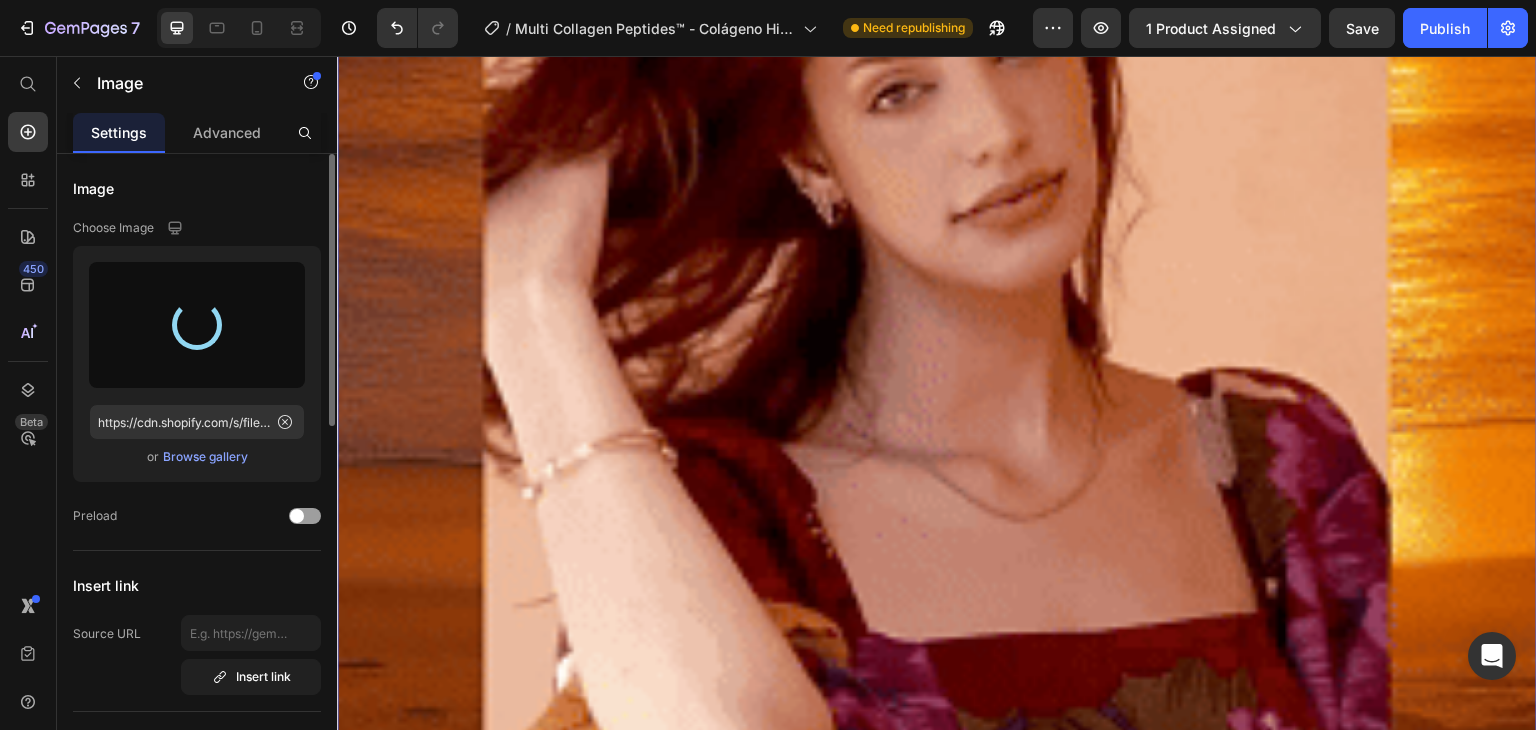 type on "https://cdn.shopify.com/s/files/1/0580/4631/6598/files/gempages_543455474134025054-daada2ee-11f5-4bed-a6d9-9a2ef3d64c1d.gif" 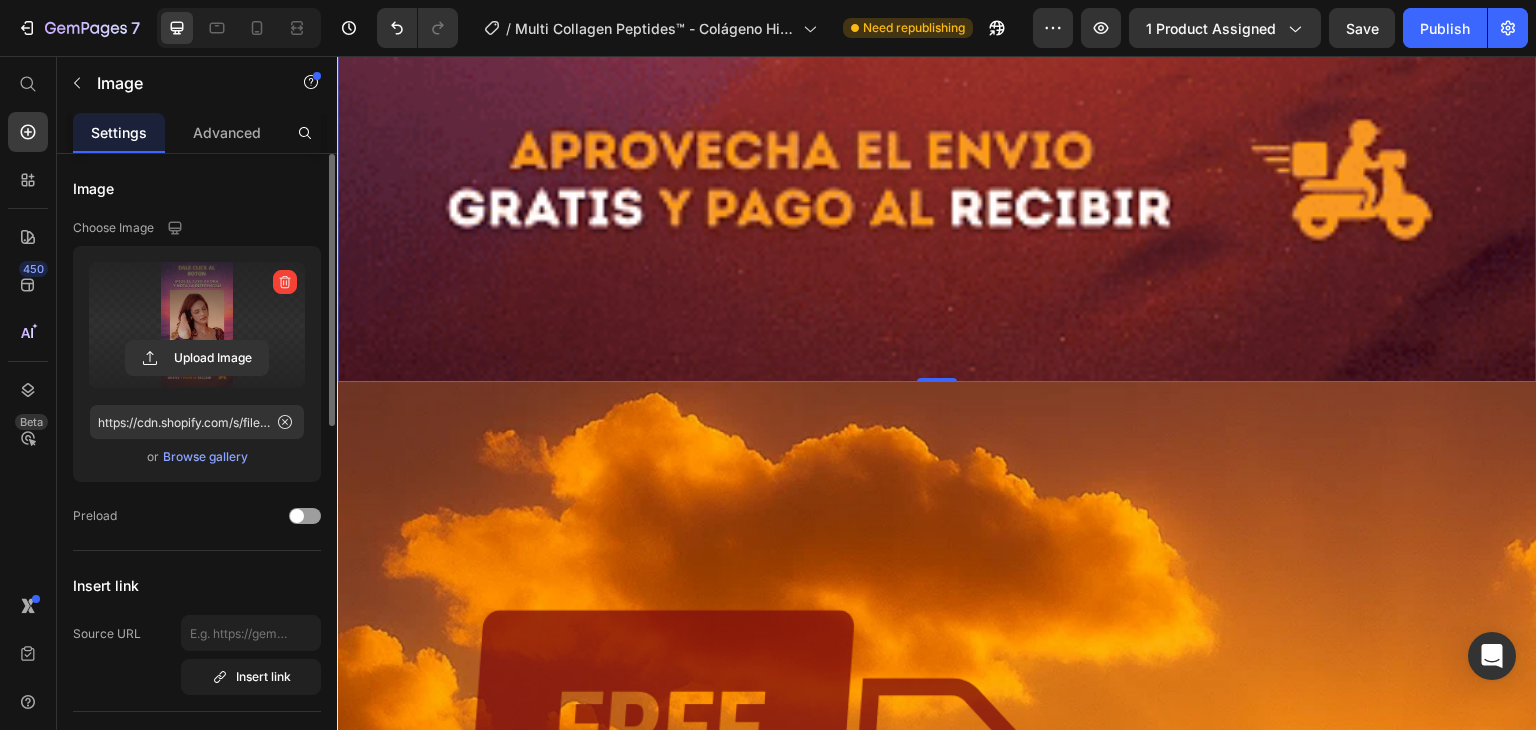 scroll, scrollTop: 21228, scrollLeft: 0, axis: vertical 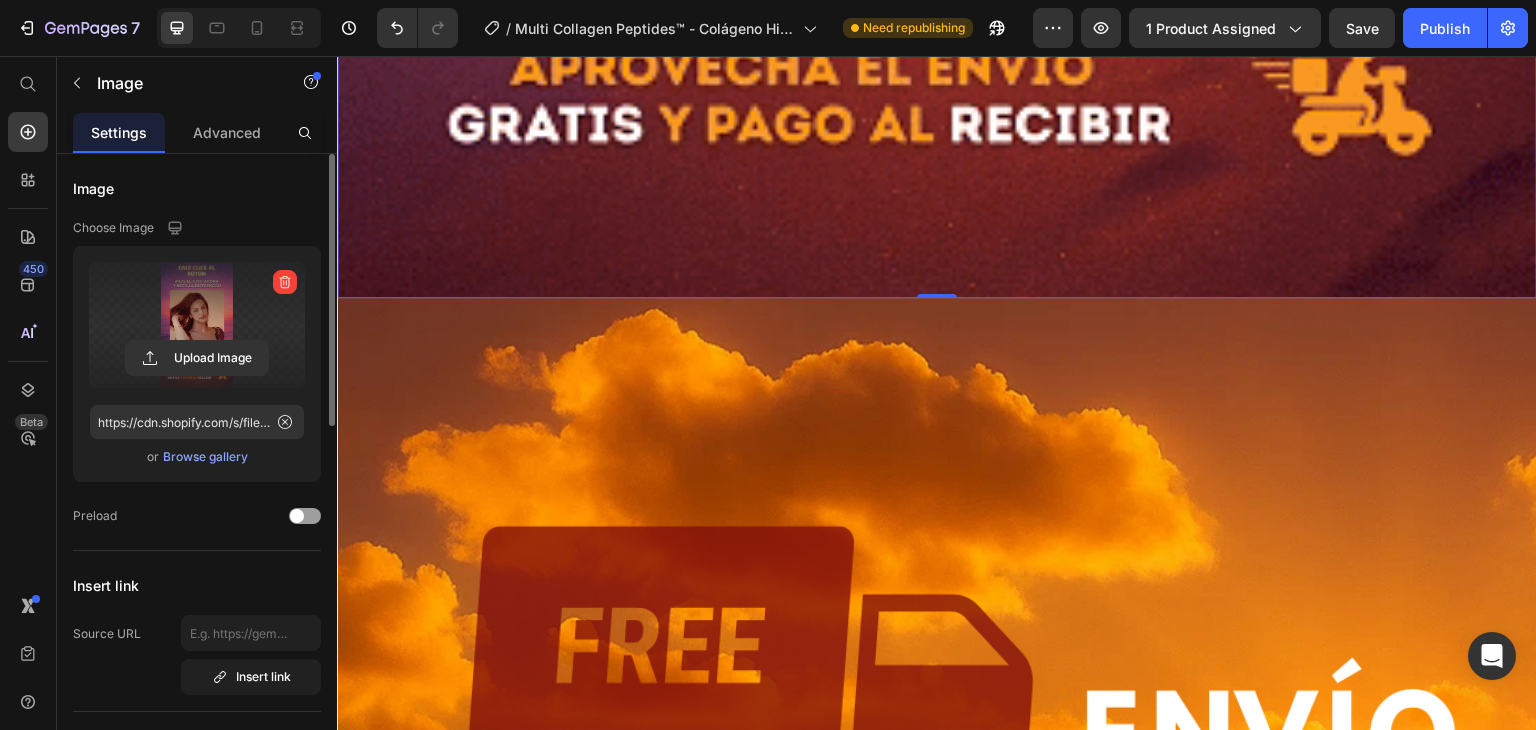 click at bounding box center (937, 1364) 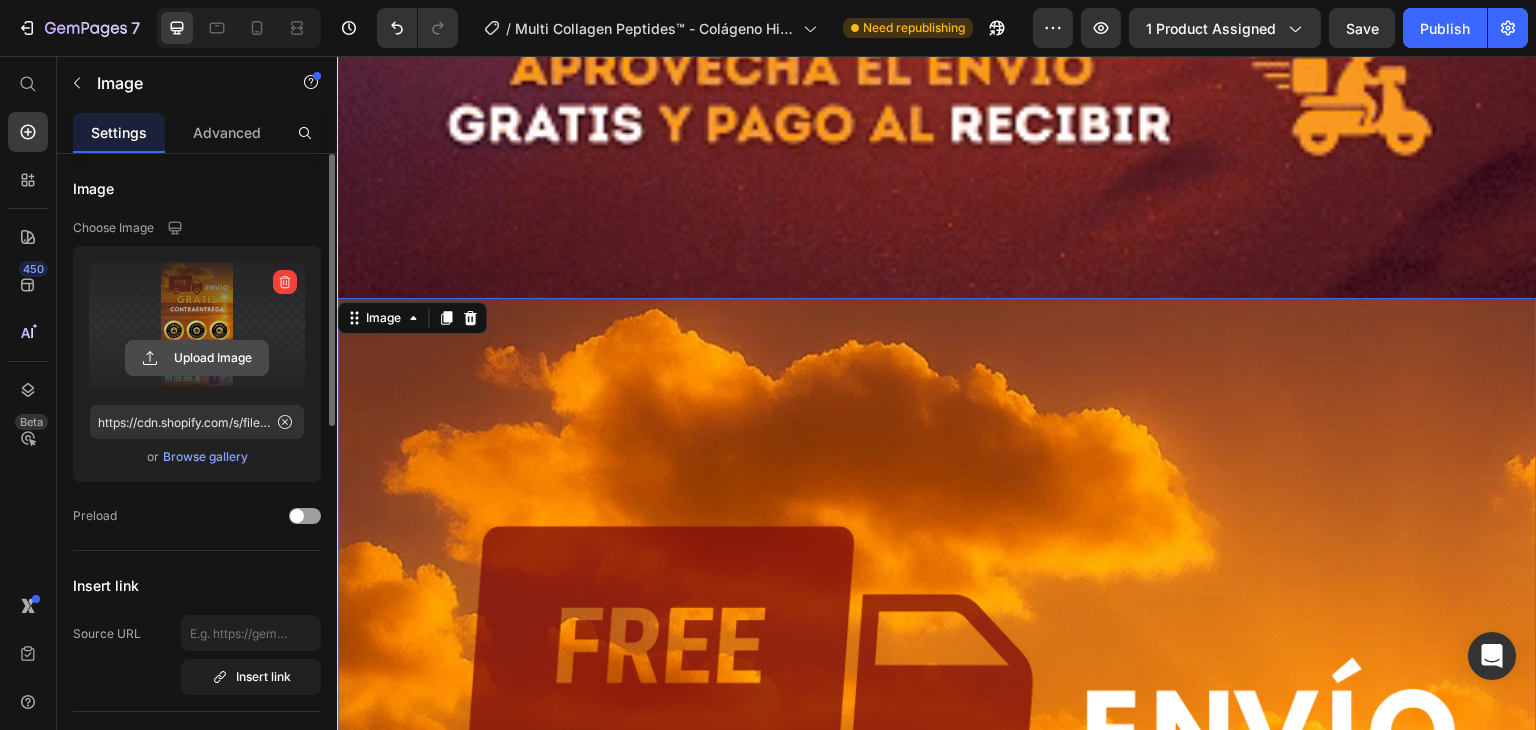 click 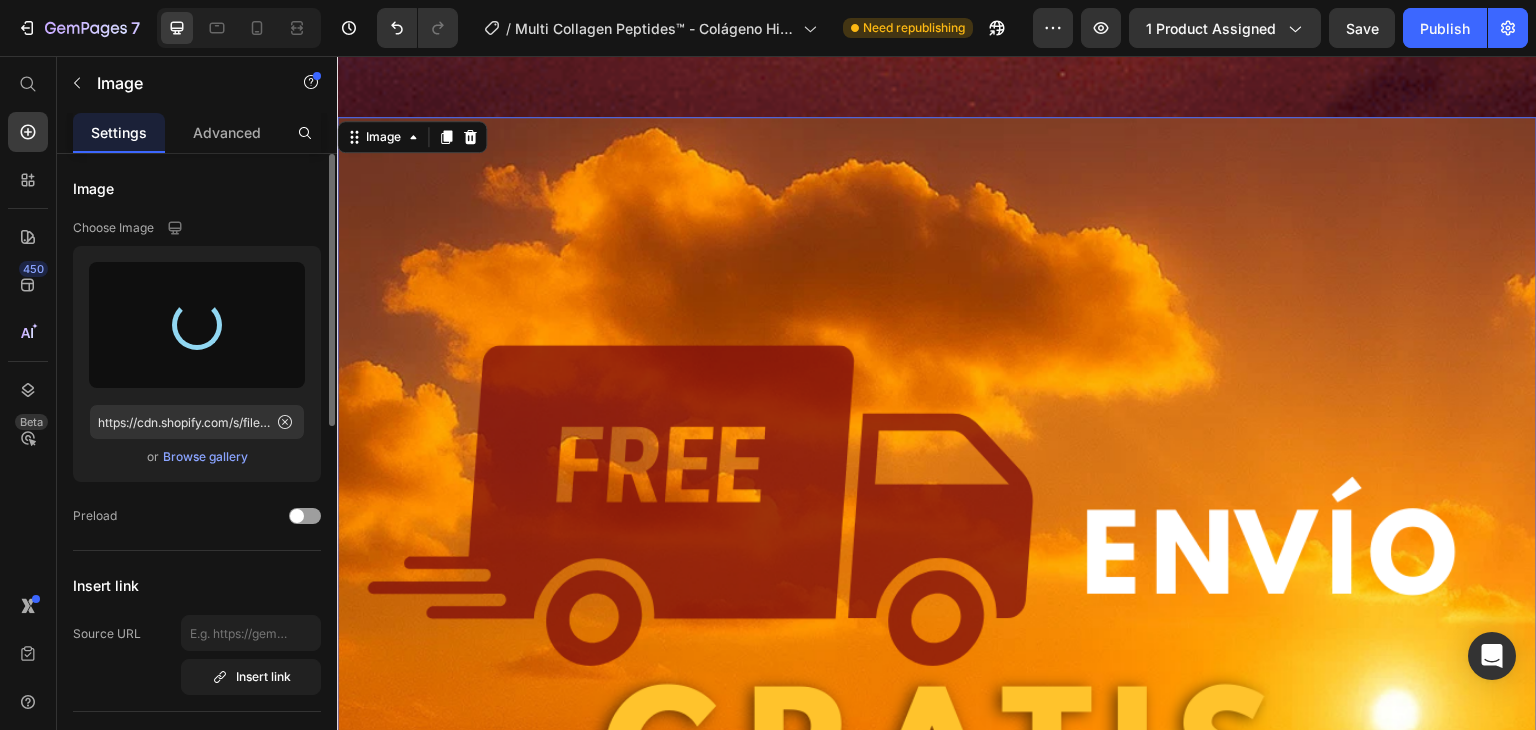 scroll, scrollTop: 21428, scrollLeft: 0, axis: vertical 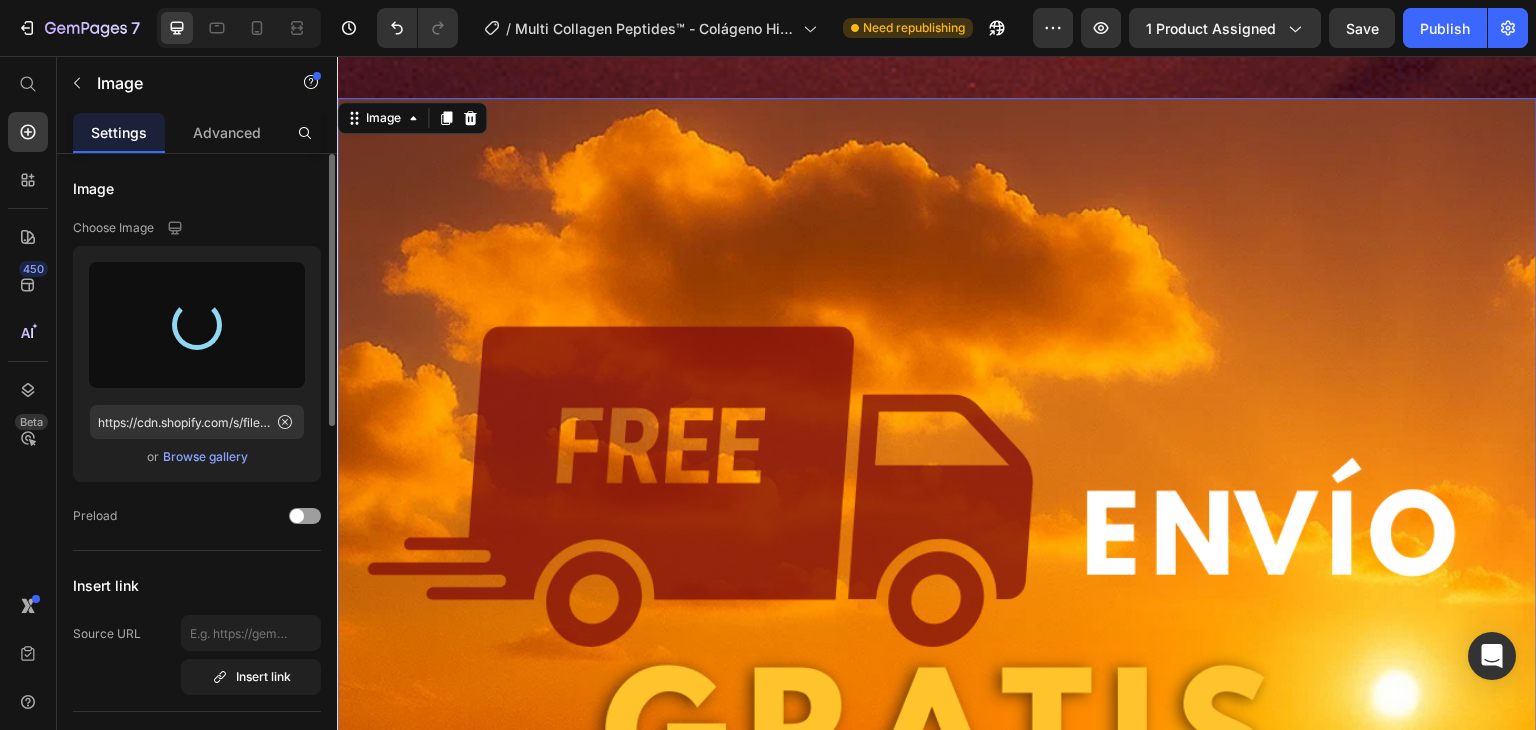 type on "https://cdn.shopify.com/s/files/1/0580/4631/6598/files/gempages_543455474134025054-49f386e4-2adc-4d23-9802-6c0c58a45bd1.png" 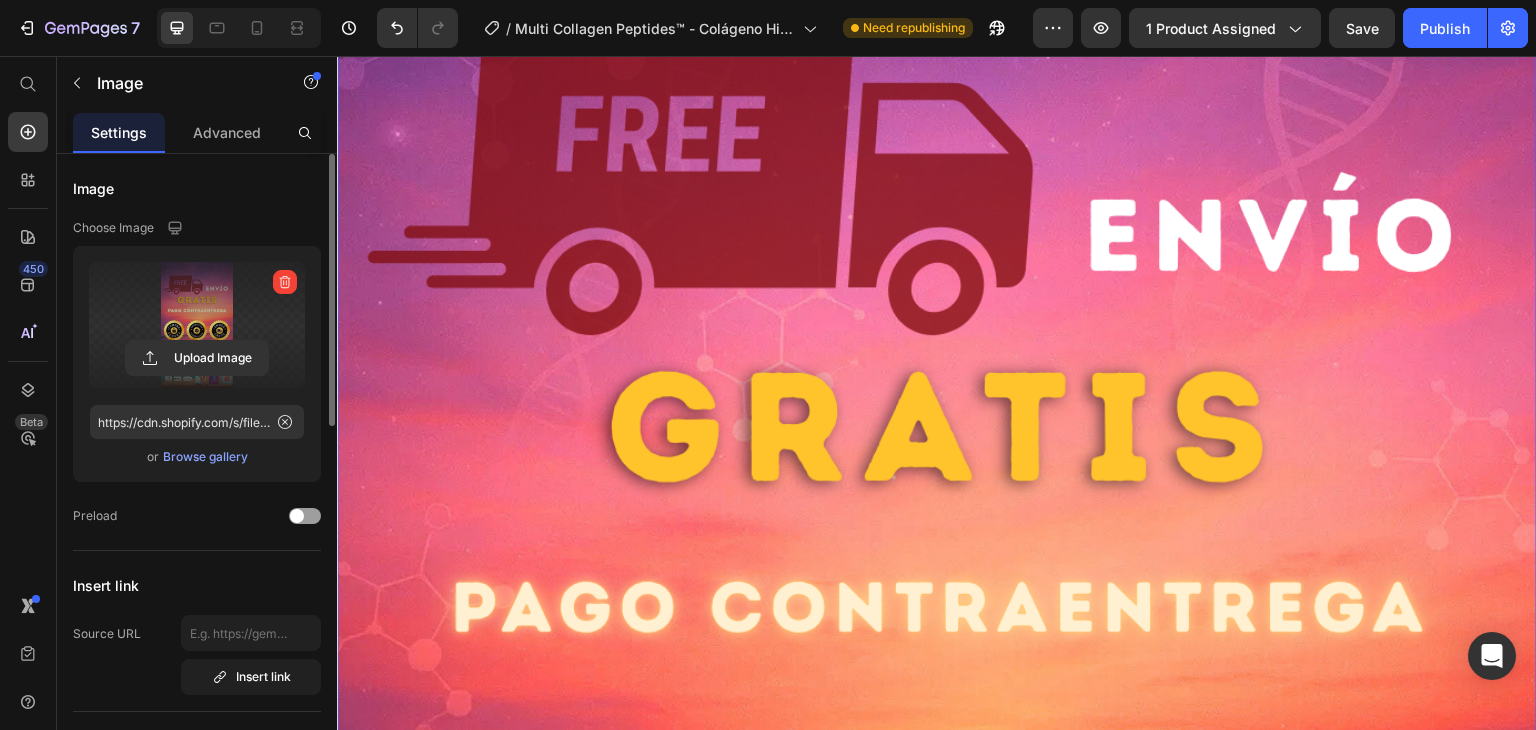 scroll, scrollTop: 21726, scrollLeft: 0, axis: vertical 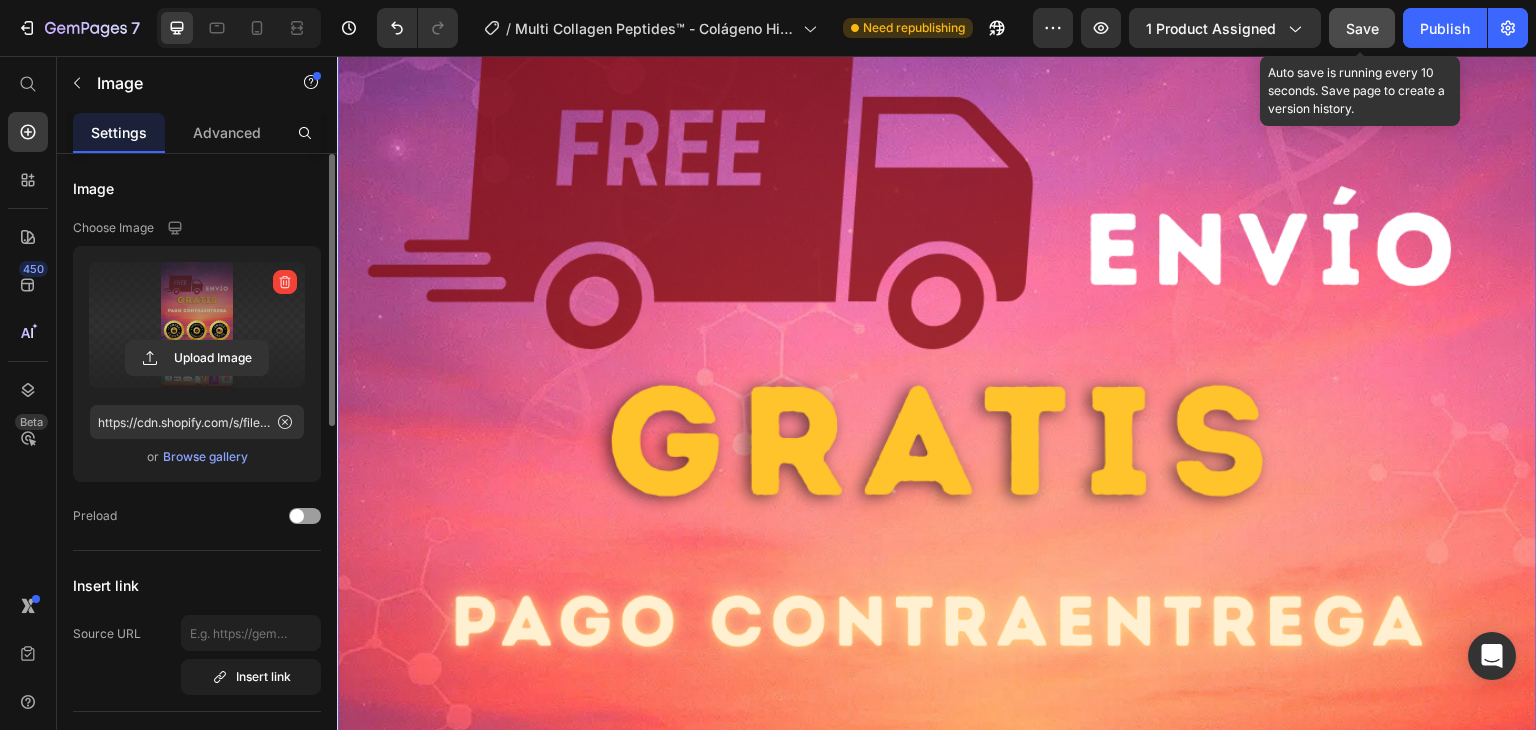 click on "Save" at bounding box center (1362, 28) 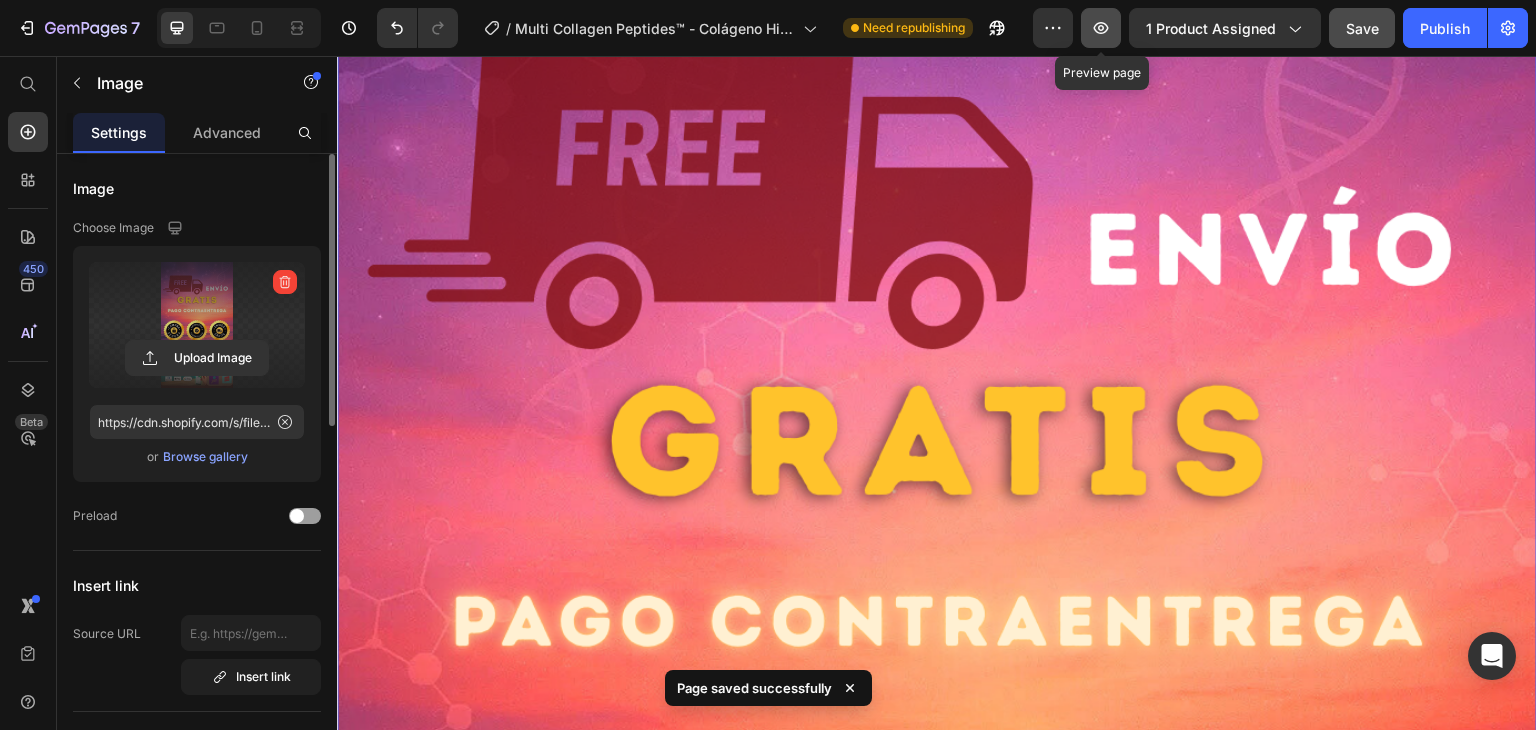 click 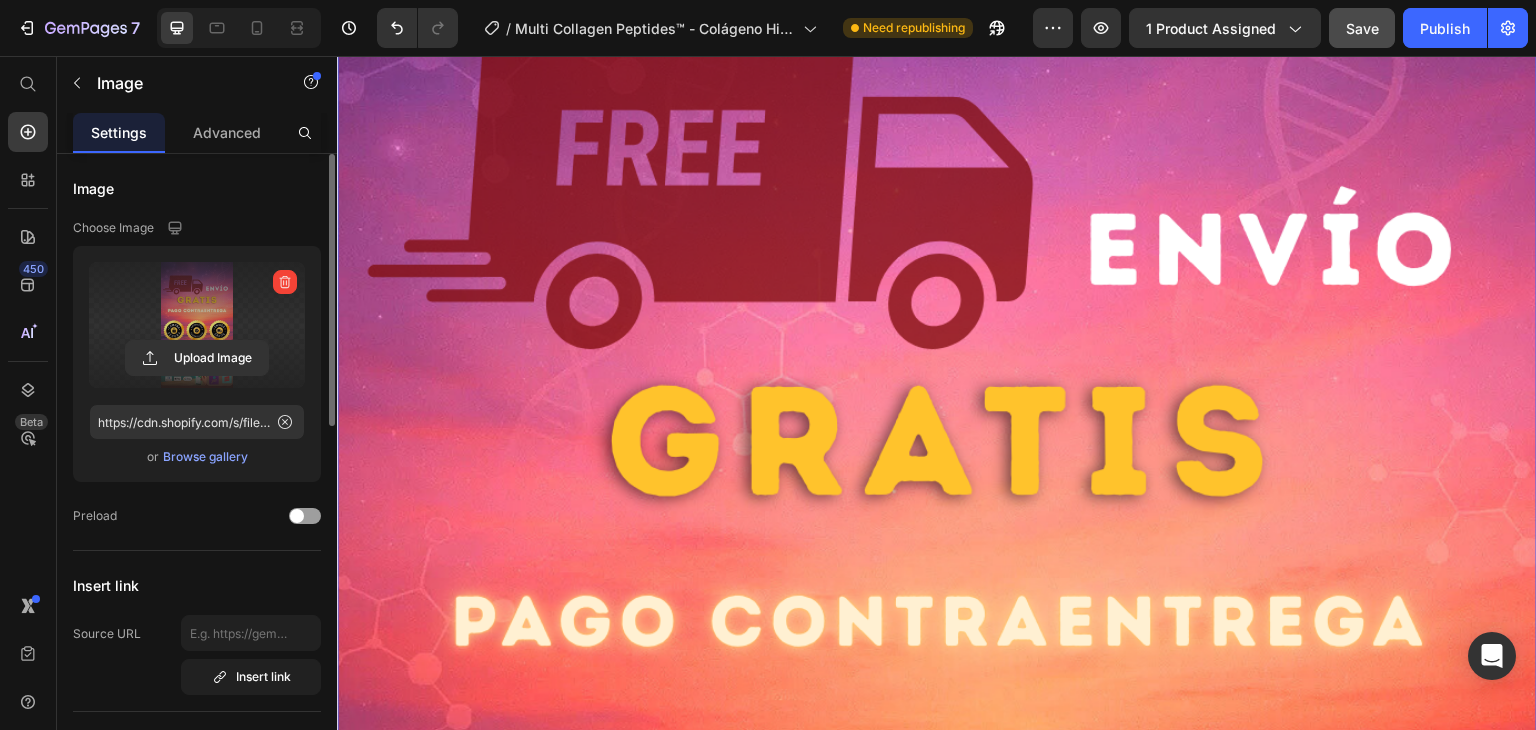type 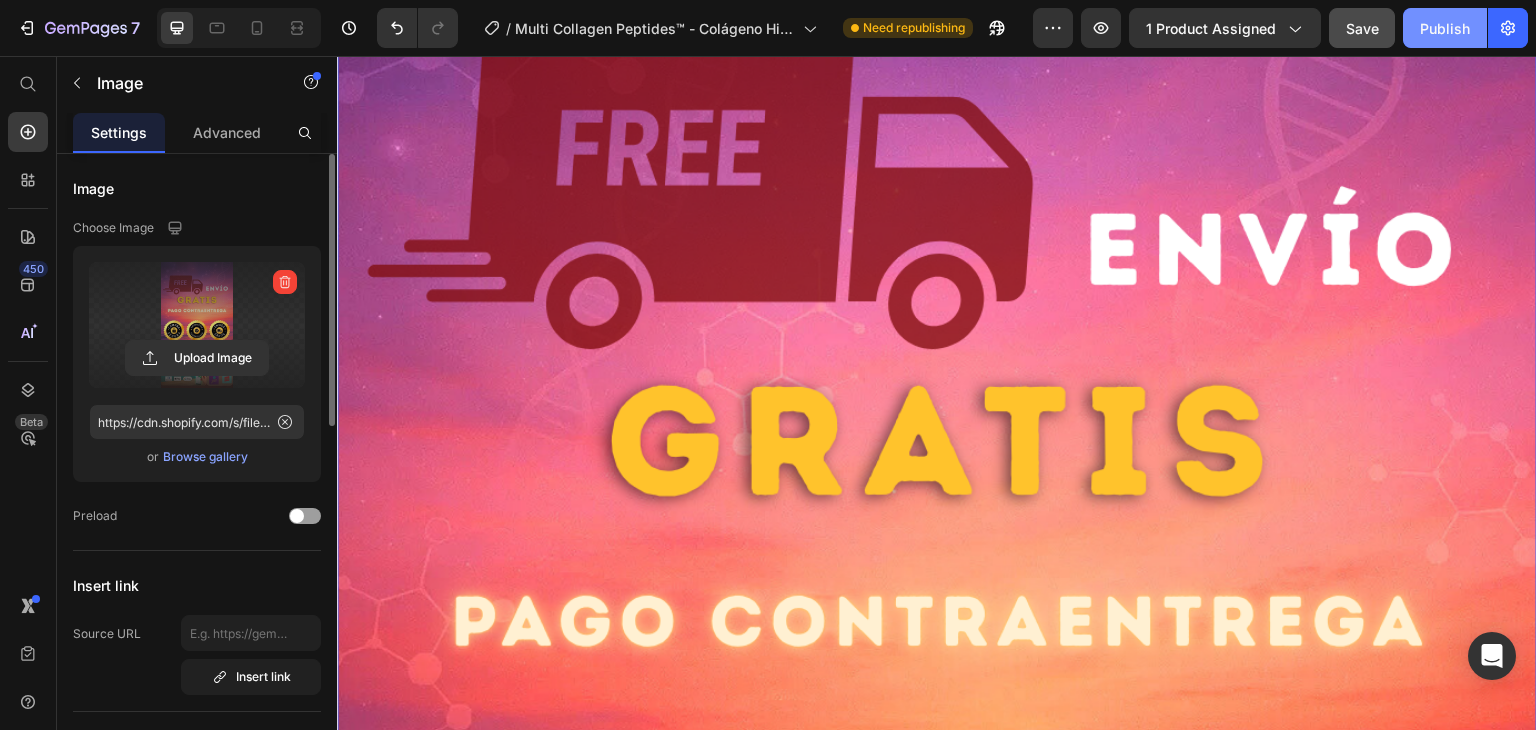 click on "Publish" at bounding box center [1445, 28] 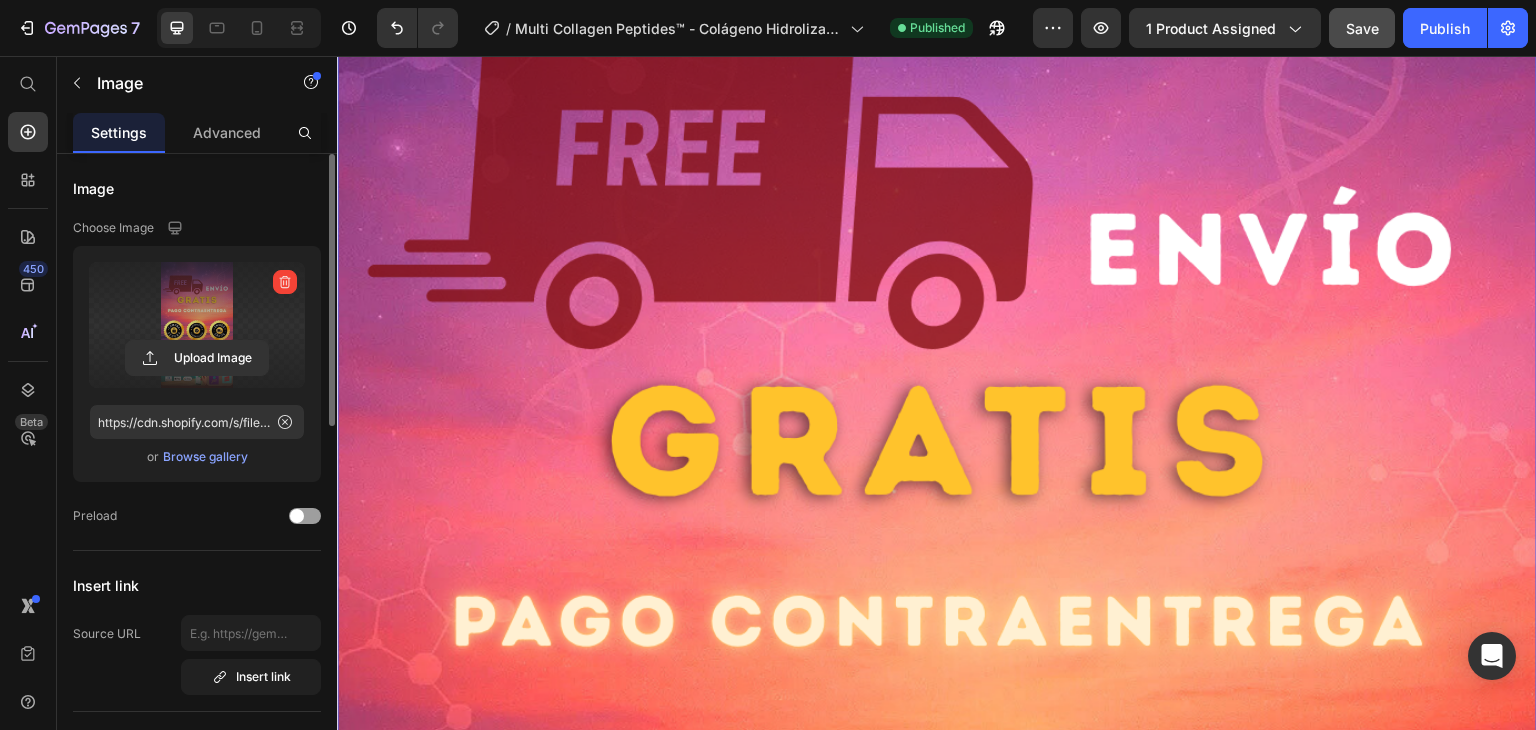 type 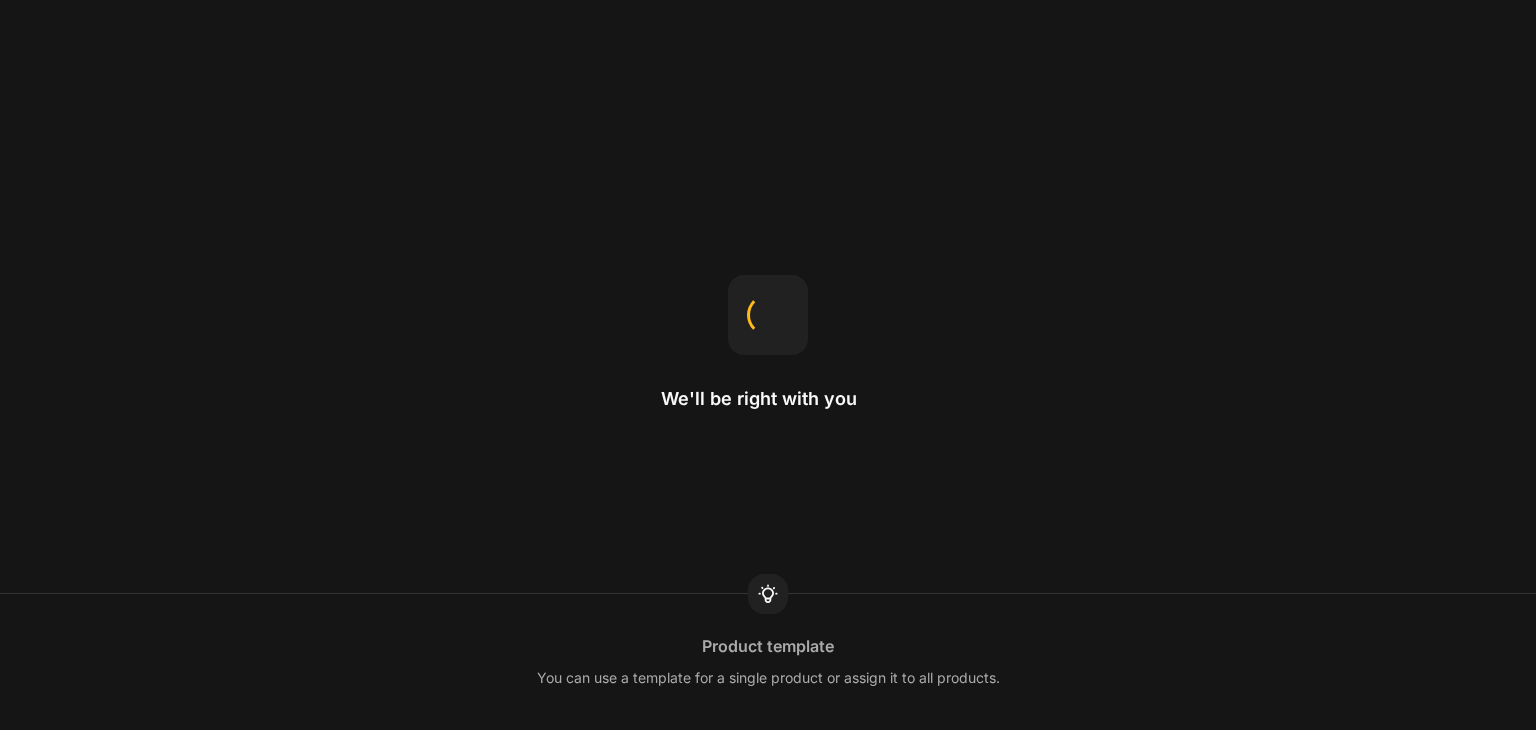 scroll, scrollTop: 0, scrollLeft: 0, axis: both 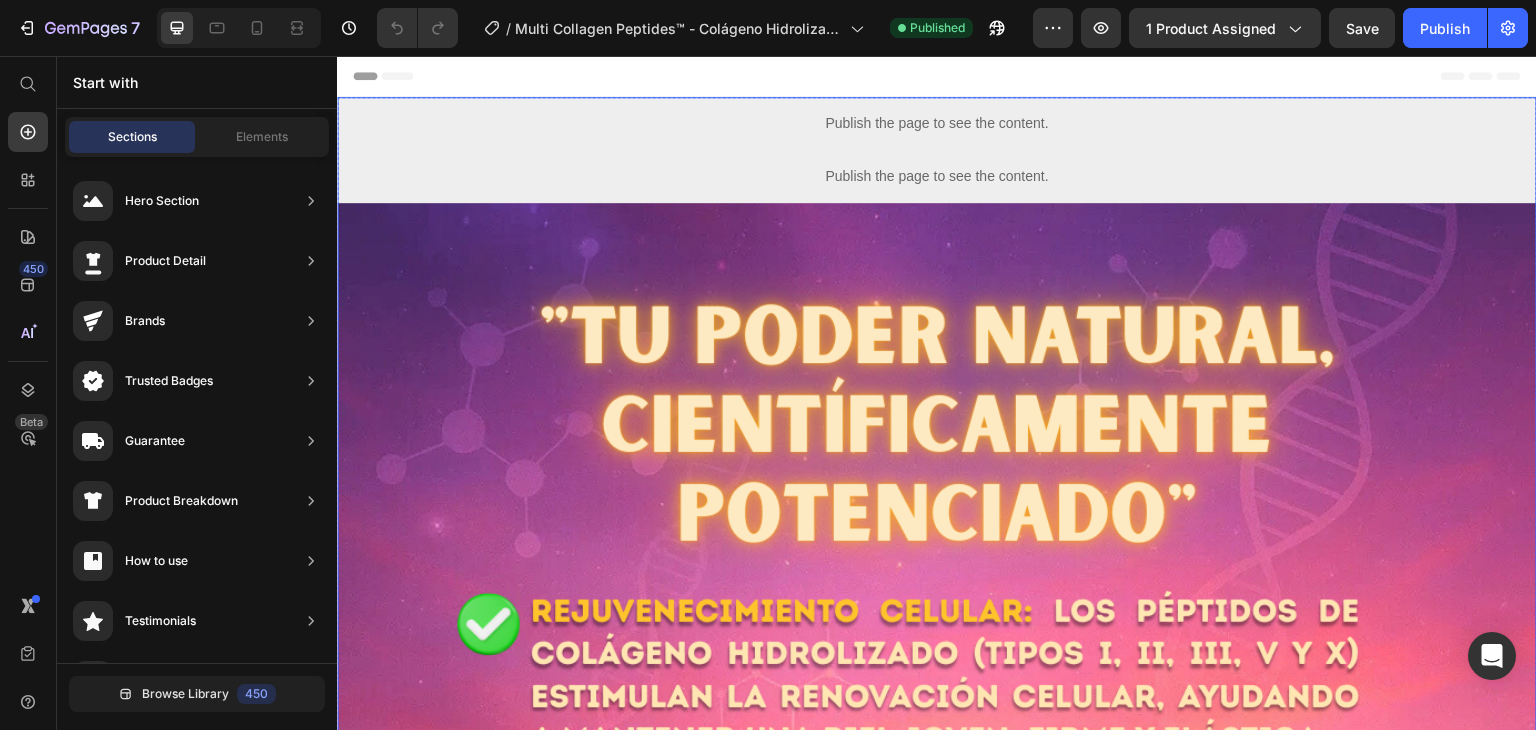 click on "Publish the page to see the content." at bounding box center (937, 123) 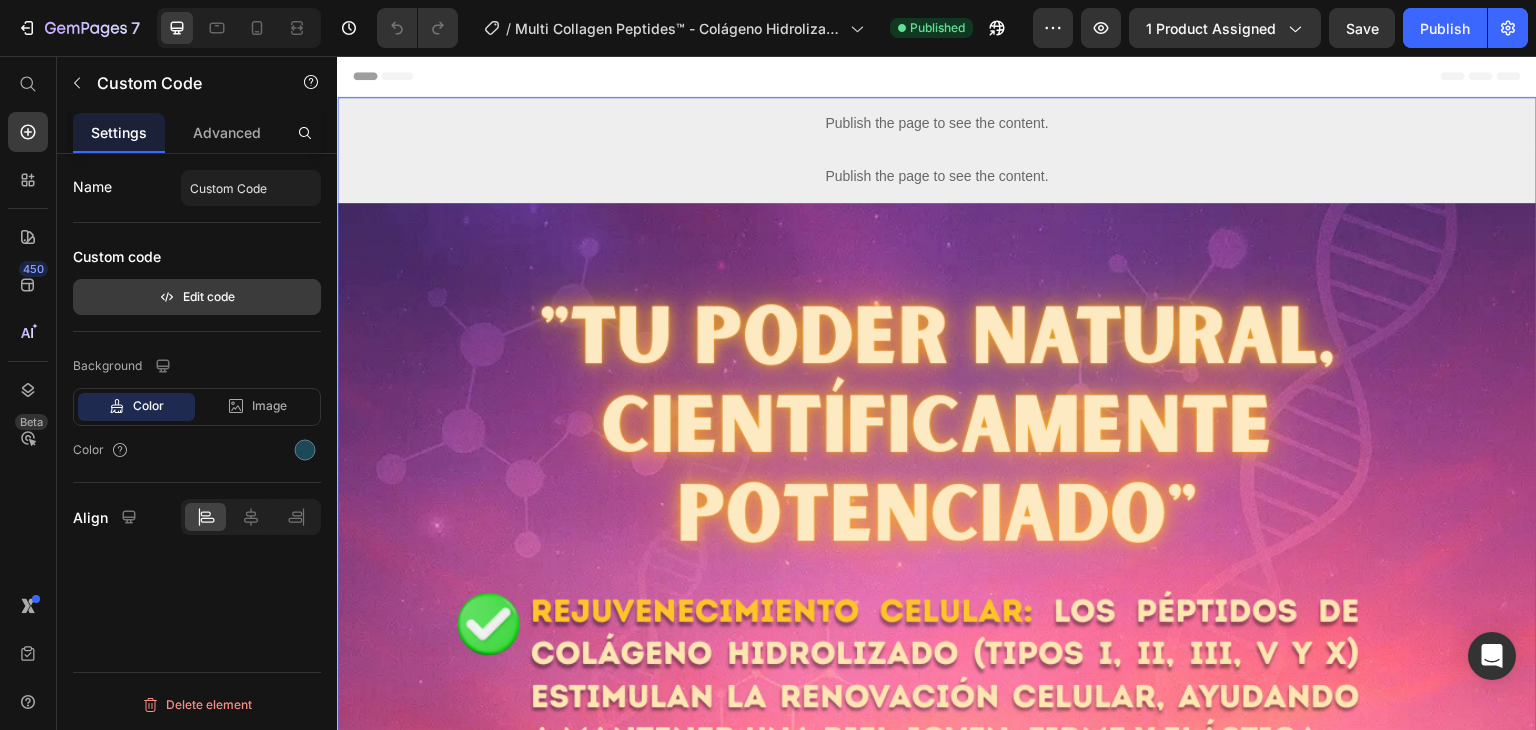 click on "Edit code" at bounding box center (197, 297) 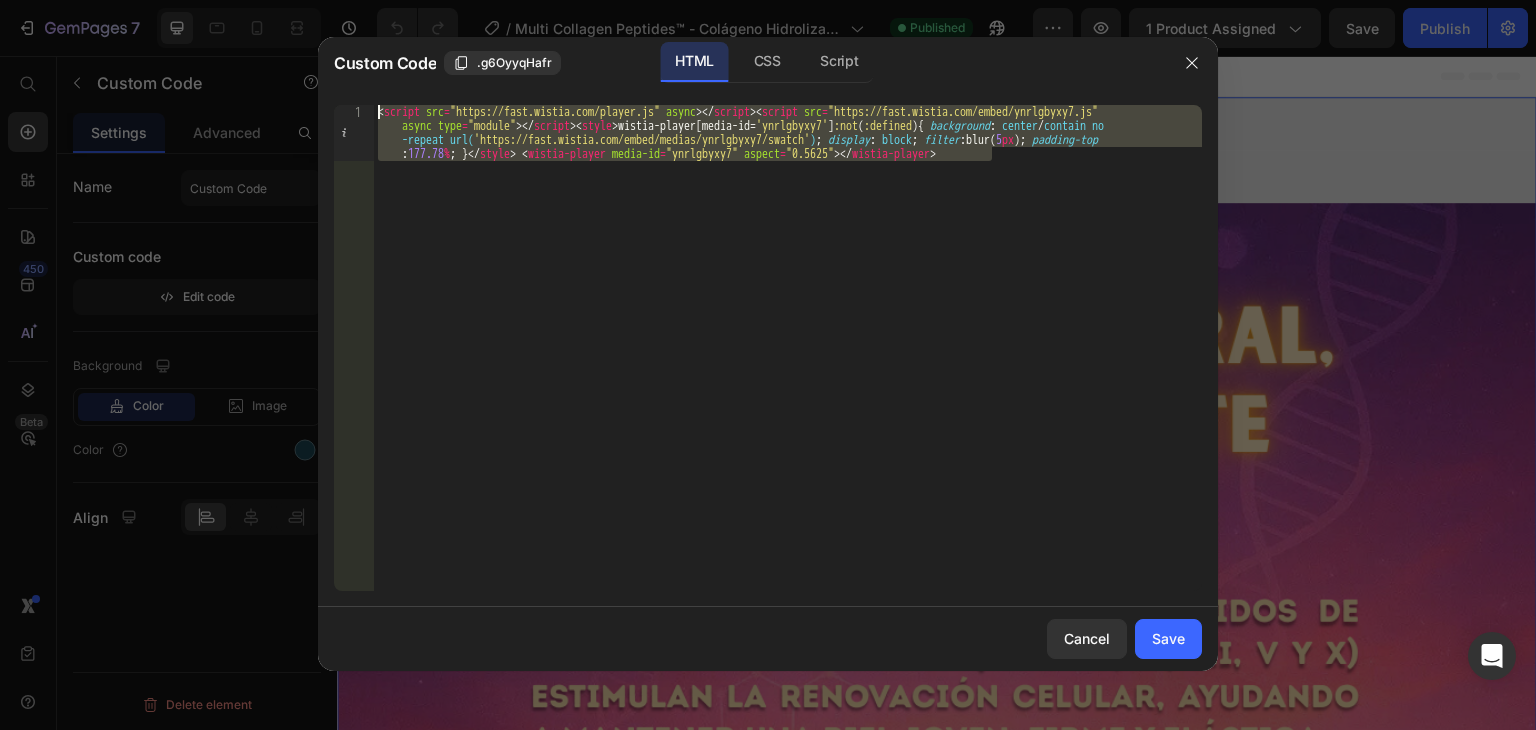 drag, startPoint x: 1024, startPoint y: 161, endPoint x: 324, endPoint y: 38, distance: 710.7243 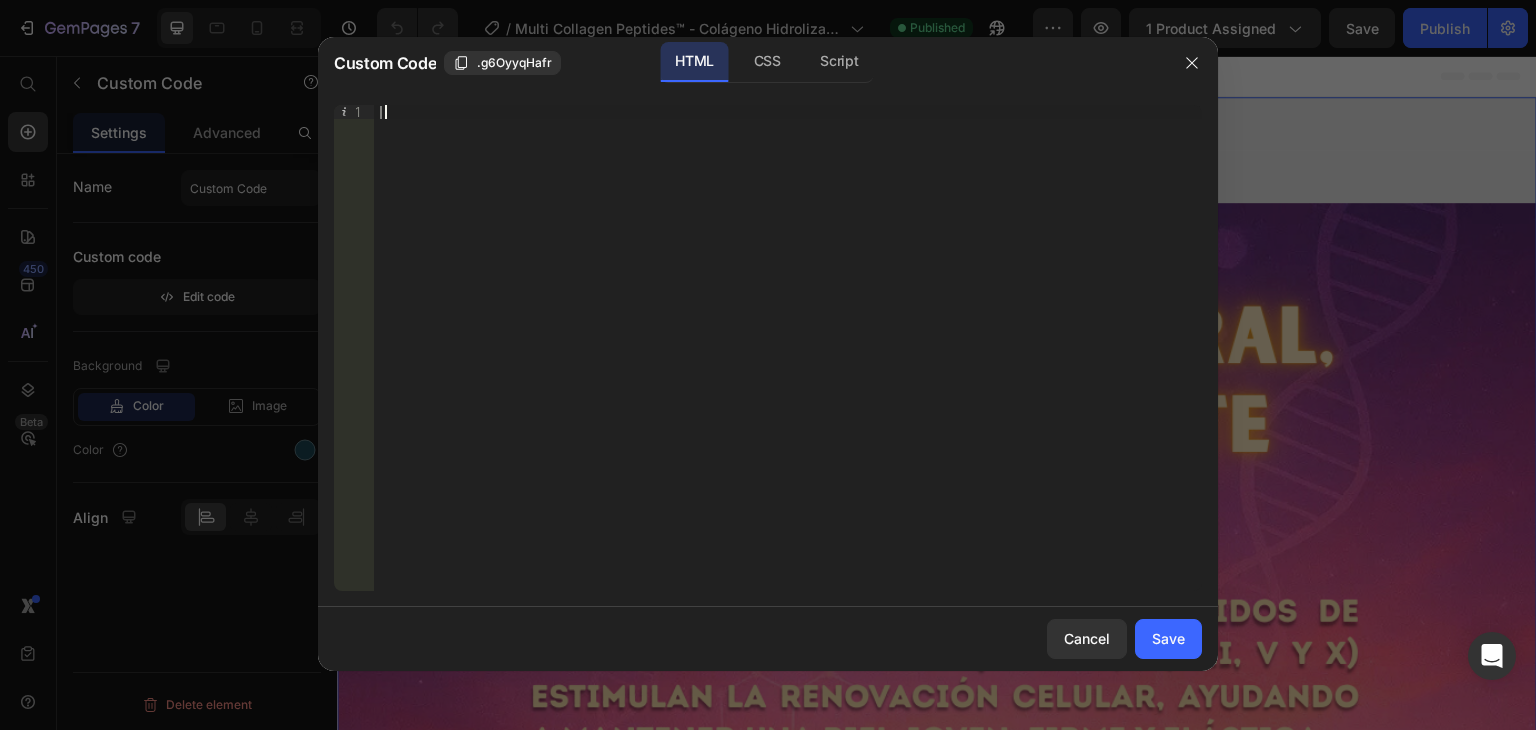type on "||" 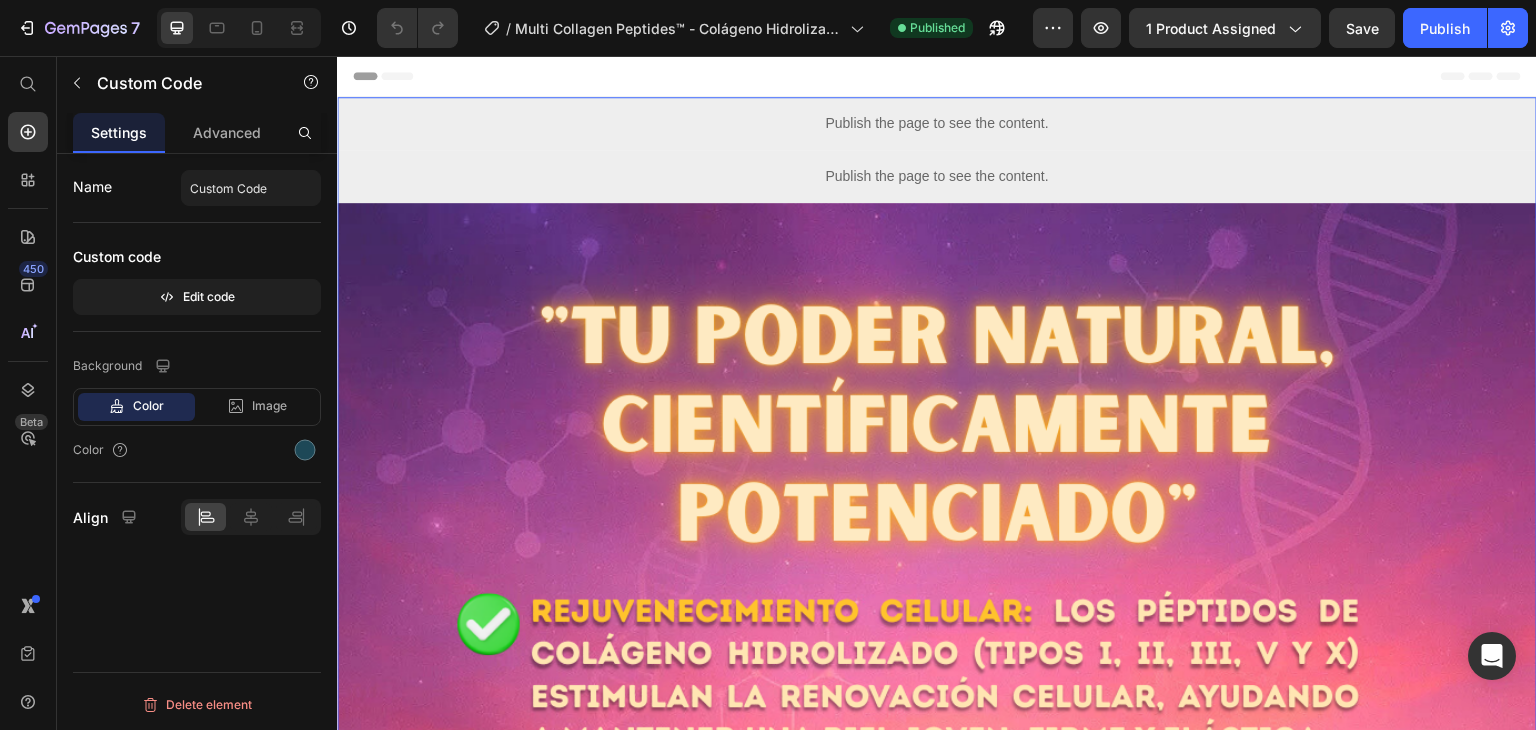 click on "Publish the page to see the content." at bounding box center (937, 123) 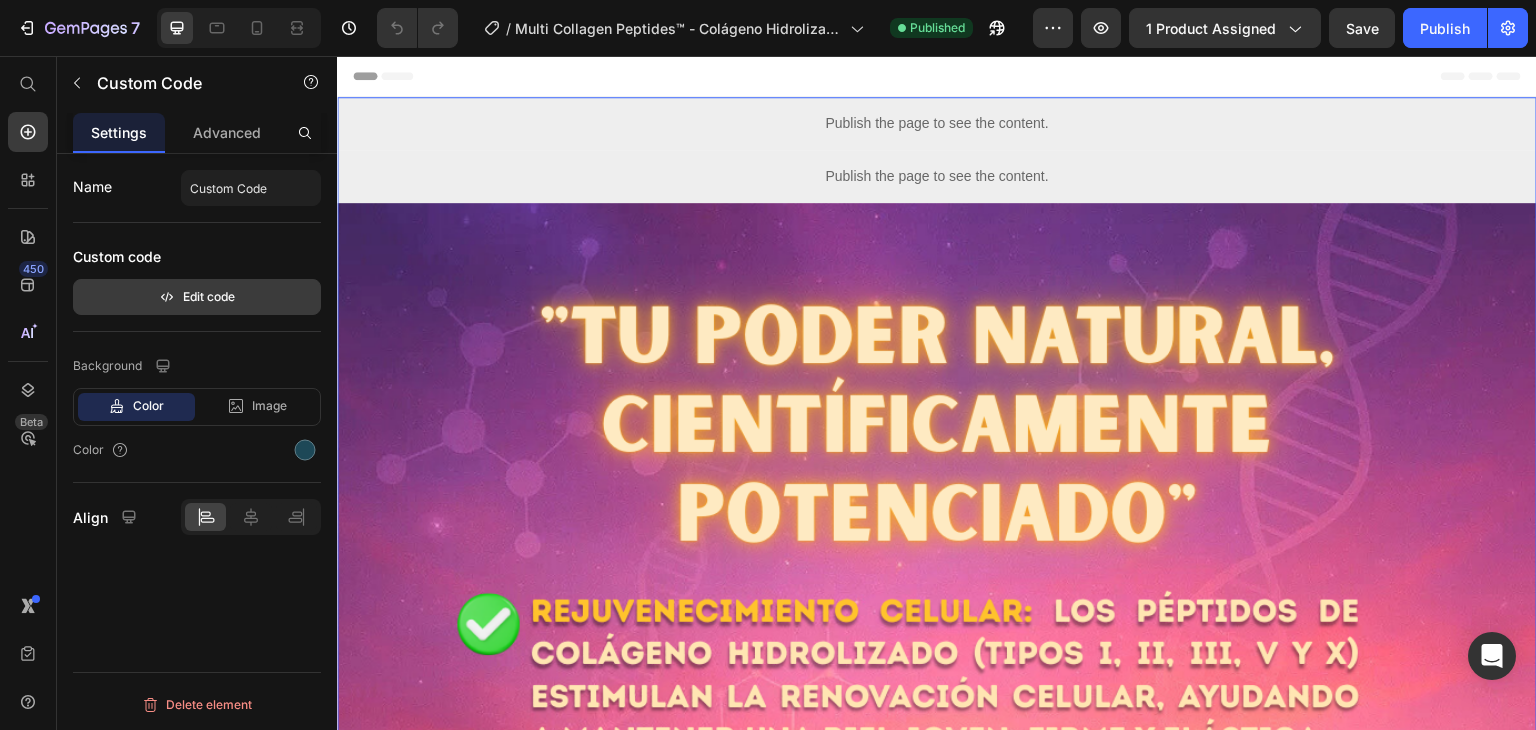 click on "Edit code" at bounding box center [197, 297] 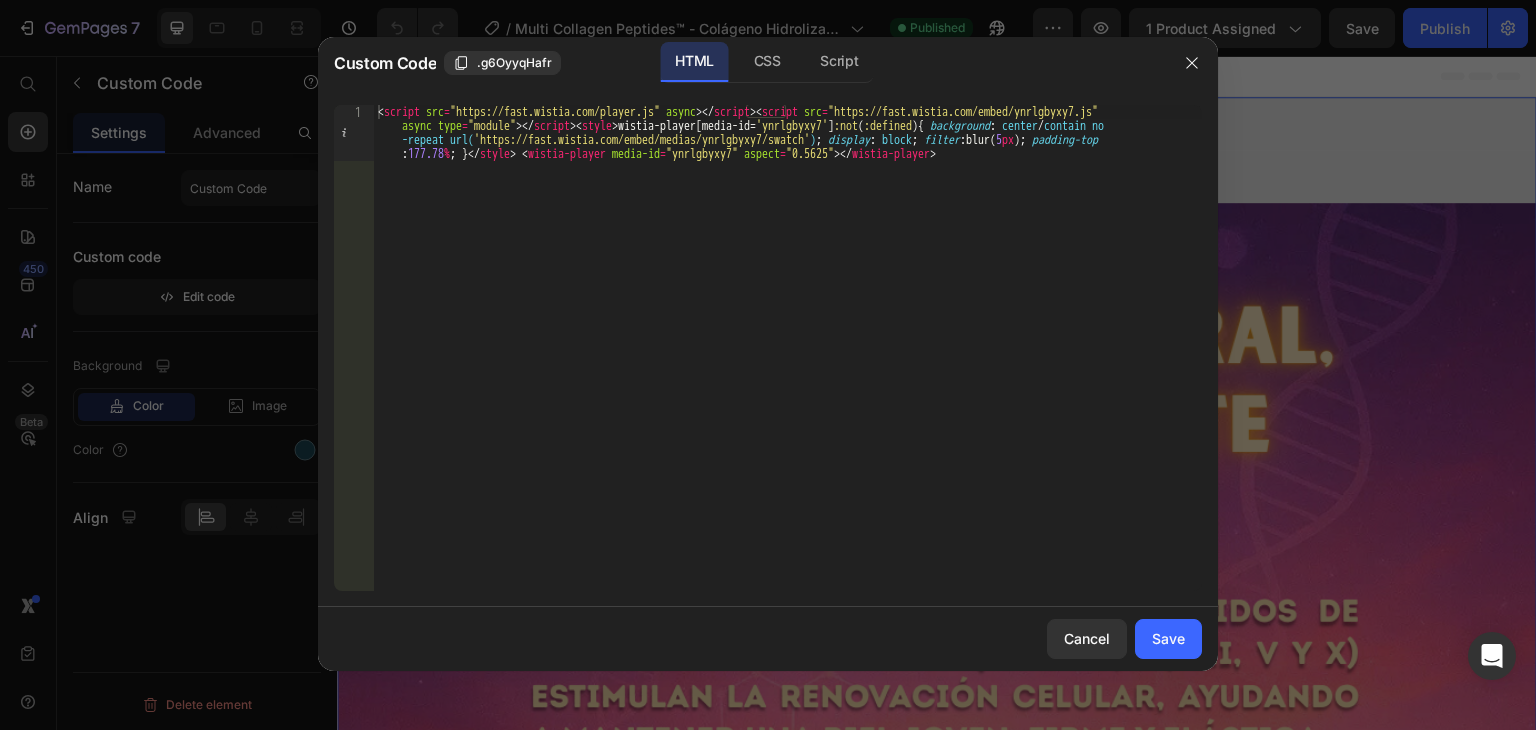type 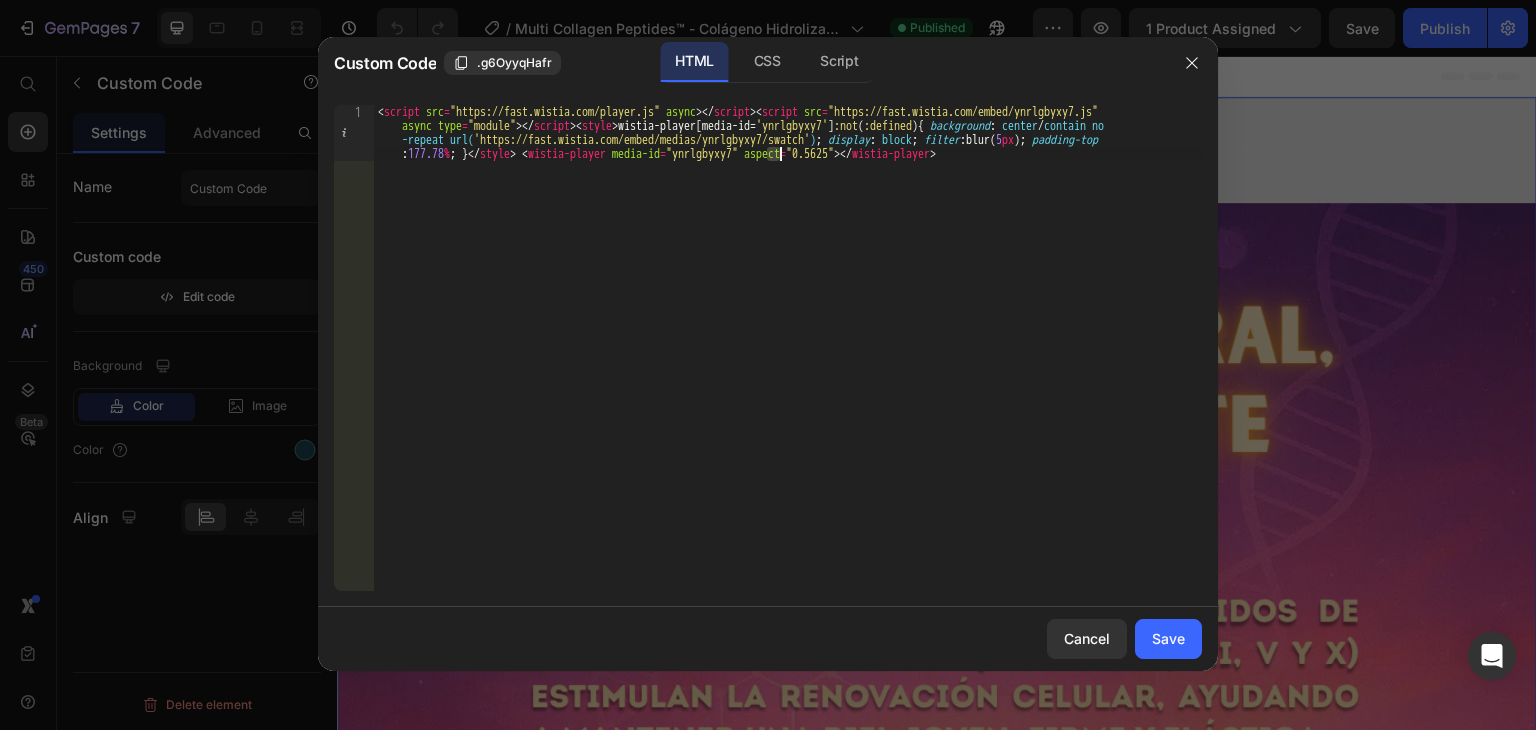 click on "< script   src = "https://fast.wistia.com/player.js"   async > </ script > < script   src = "https://fast.wistia.com/embed/ynrlgbyxy7.js"        async   type = "module" > </ script > < style > wistia-player [ media-id = ' ynrlgbyxy7 ' ] :not ( :defined )  {   background :   center  /  contain   no      -repeat   url( 'https://fast.wistia.com/embed/medias/ynrlgbyxy7/swatch' ) ;   display :   block ;   filter :  blur( 5 px ) ;   padding-top      : 177.78 % ;   } </ style >   < wistia-player   media-id = "ynrlgbyxy7"   aspect = "0.5625" > </ wistia-player >" at bounding box center [788, 404] 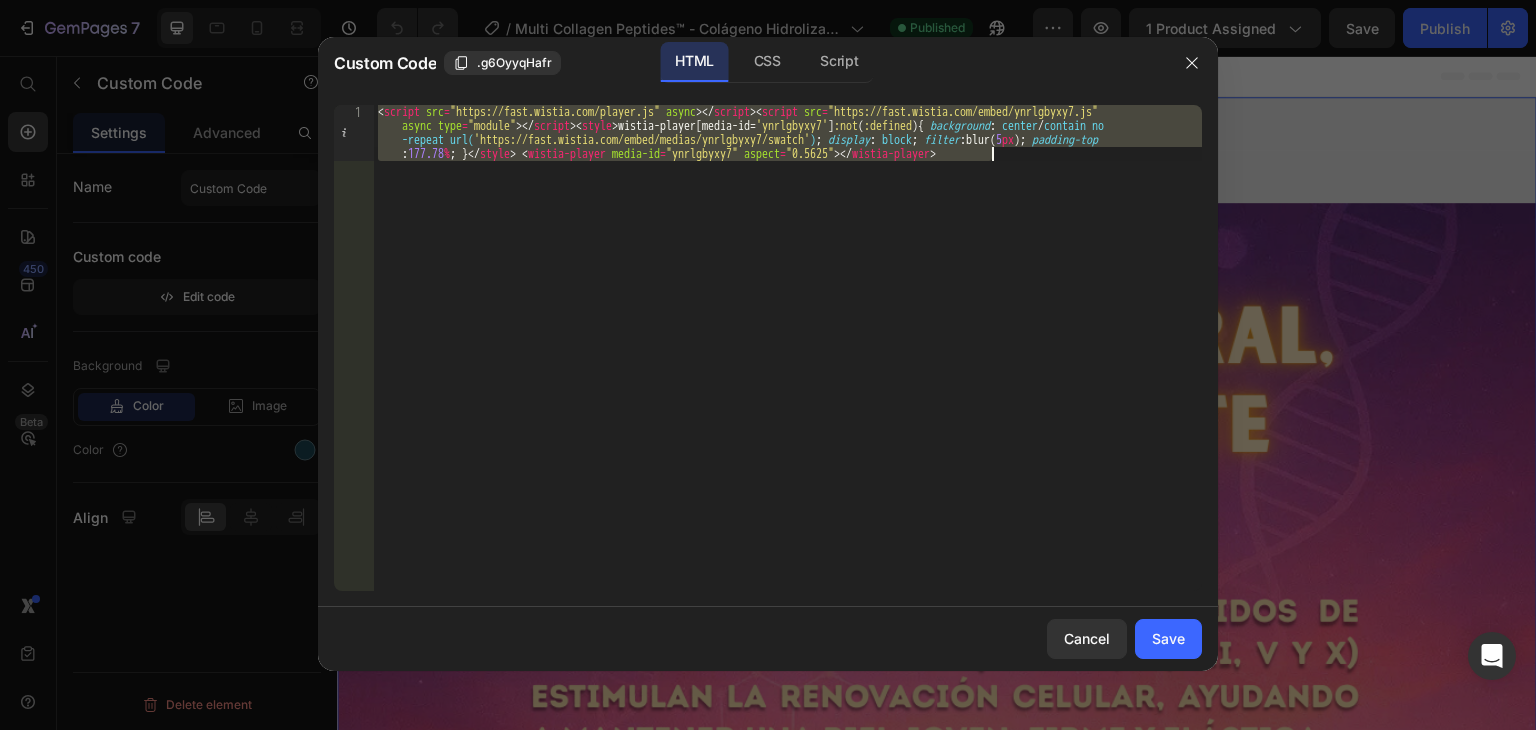 click on "< script   src = "https://fast.wistia.com/player.js"   async > </ script > < script   src = "https://fast.wistia.com/embed/ynrlgbyxy7.js"        async   type = "module" > </ script > < style > wistia-player [ media-id = ' ynrlgbyxy7 ' ] :not ( :defined )  {   background :   center  /  contain   no      -repeat   url( 'https://fast.wistia.com/embed/medias/ynrlgbyxy7/swatch' ) ;   display :   block ;   filter :  blur( 5 px ) ;   padding-top      : 177.78 % ;   } </ style >   < wistia-player   media-id = "ynrlgbyxy7"   aspect = "0.5625" > </ wistia-player >" at bounding box center (788, 404) 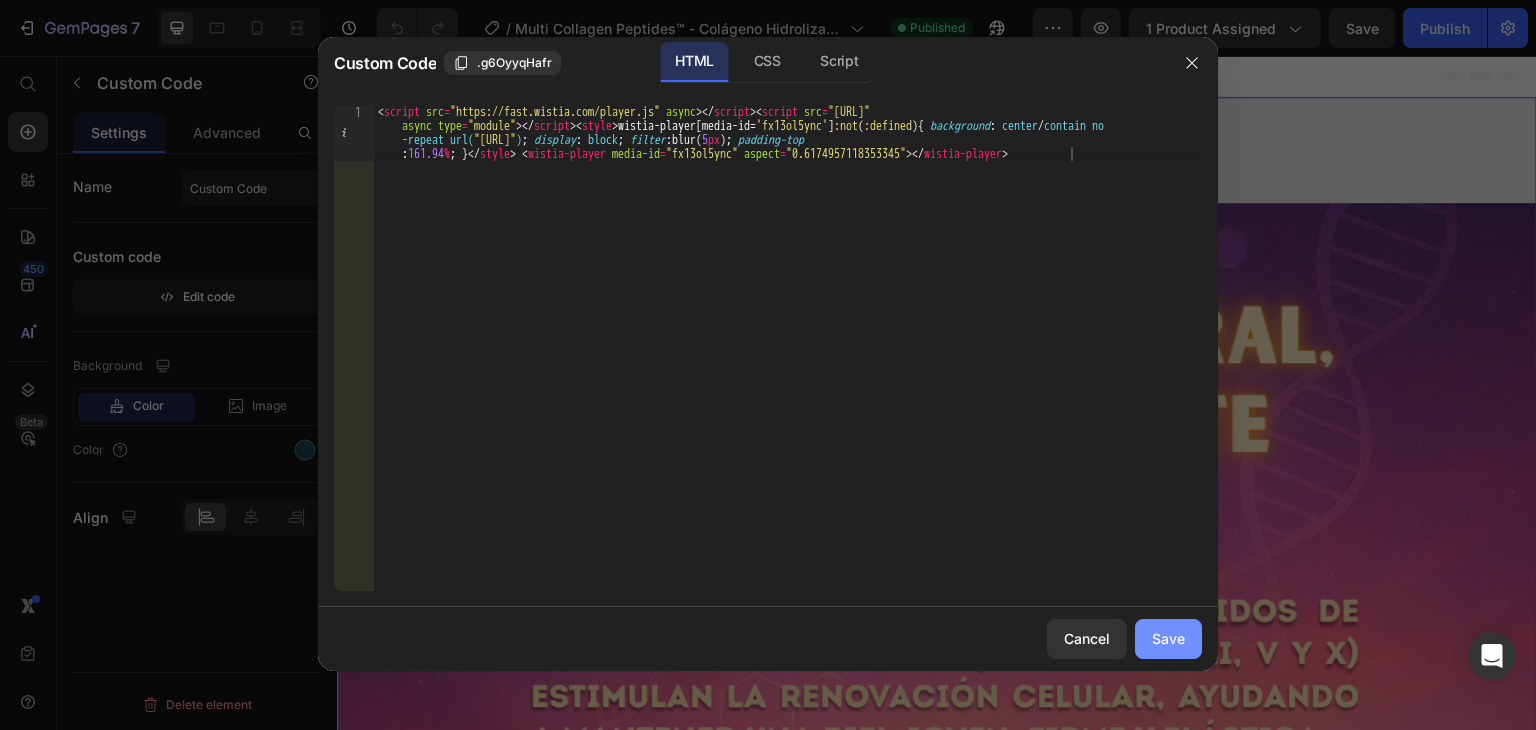 click on "Save" at bounding box center [1168, 638] 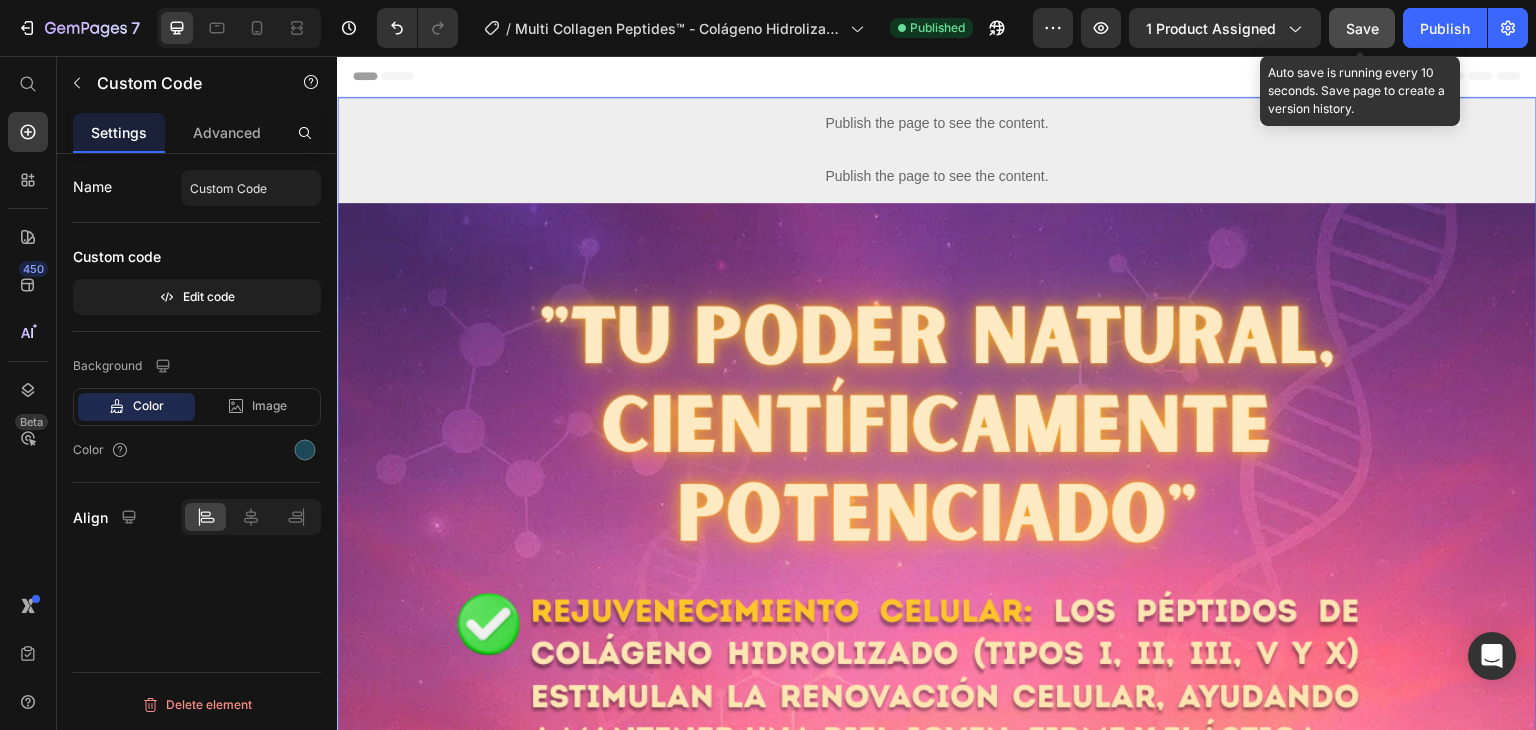 click on "Save" at bounding box center (1362, 28) 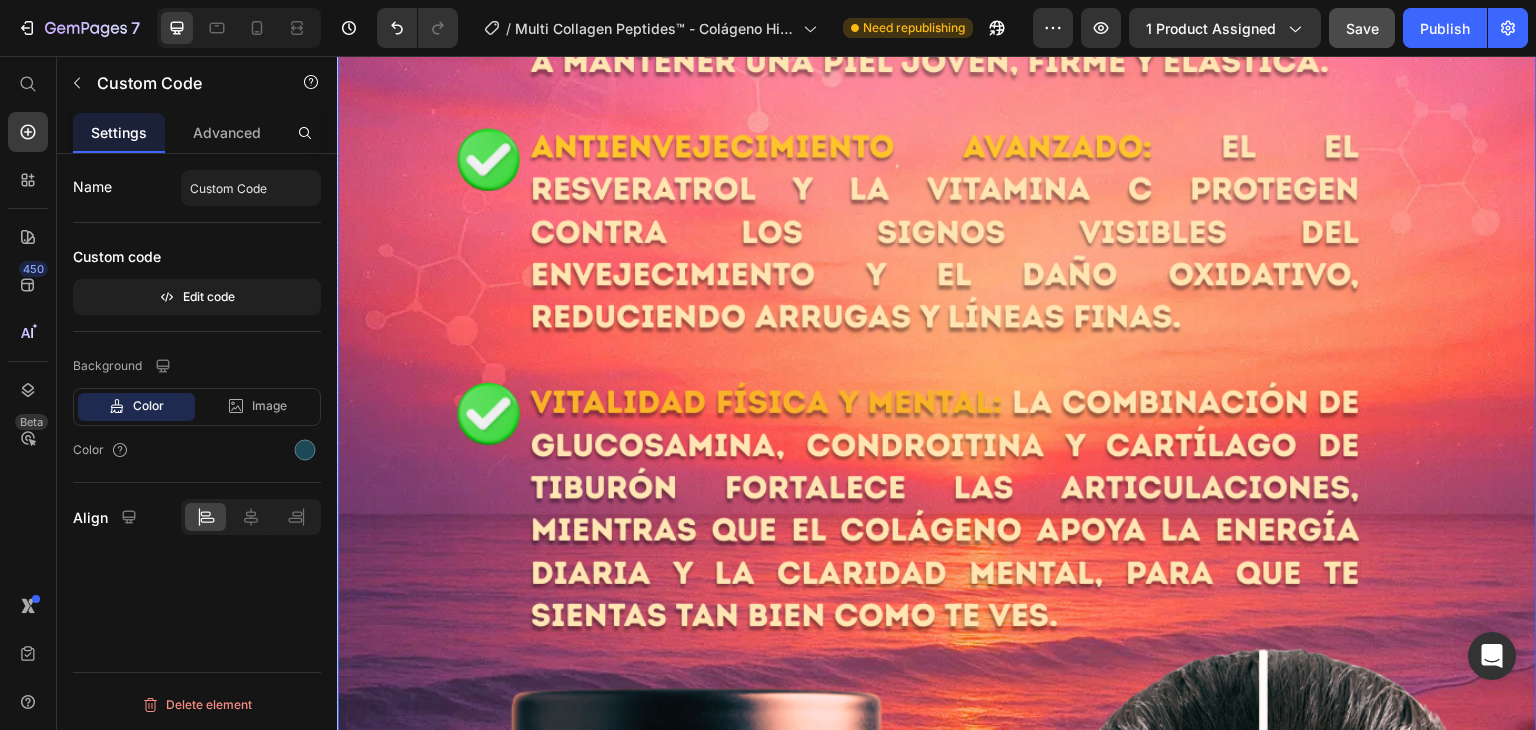 scroll, scrollTop: 700, scrollLeft: 0, axis: vertical 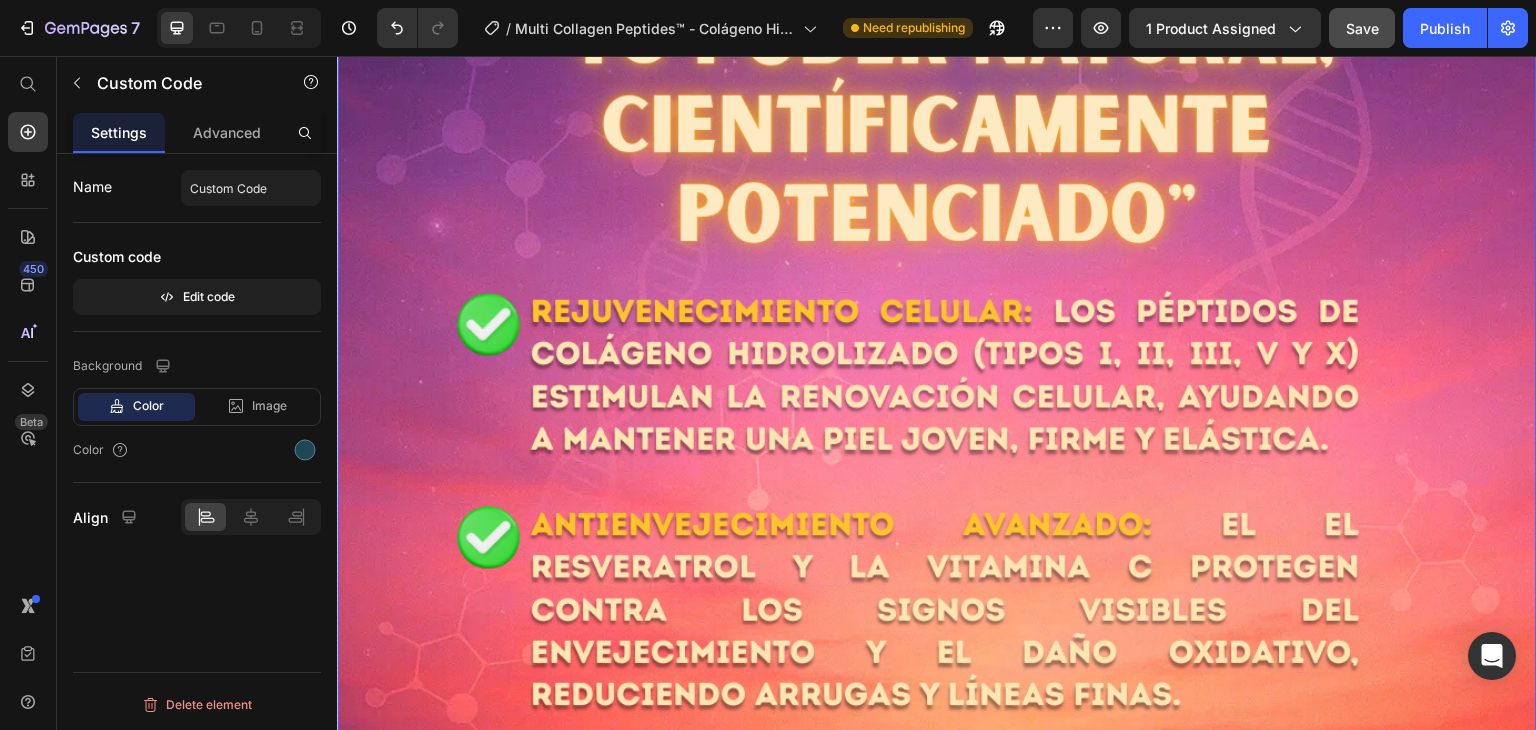 click at bounding box center (937, 892) 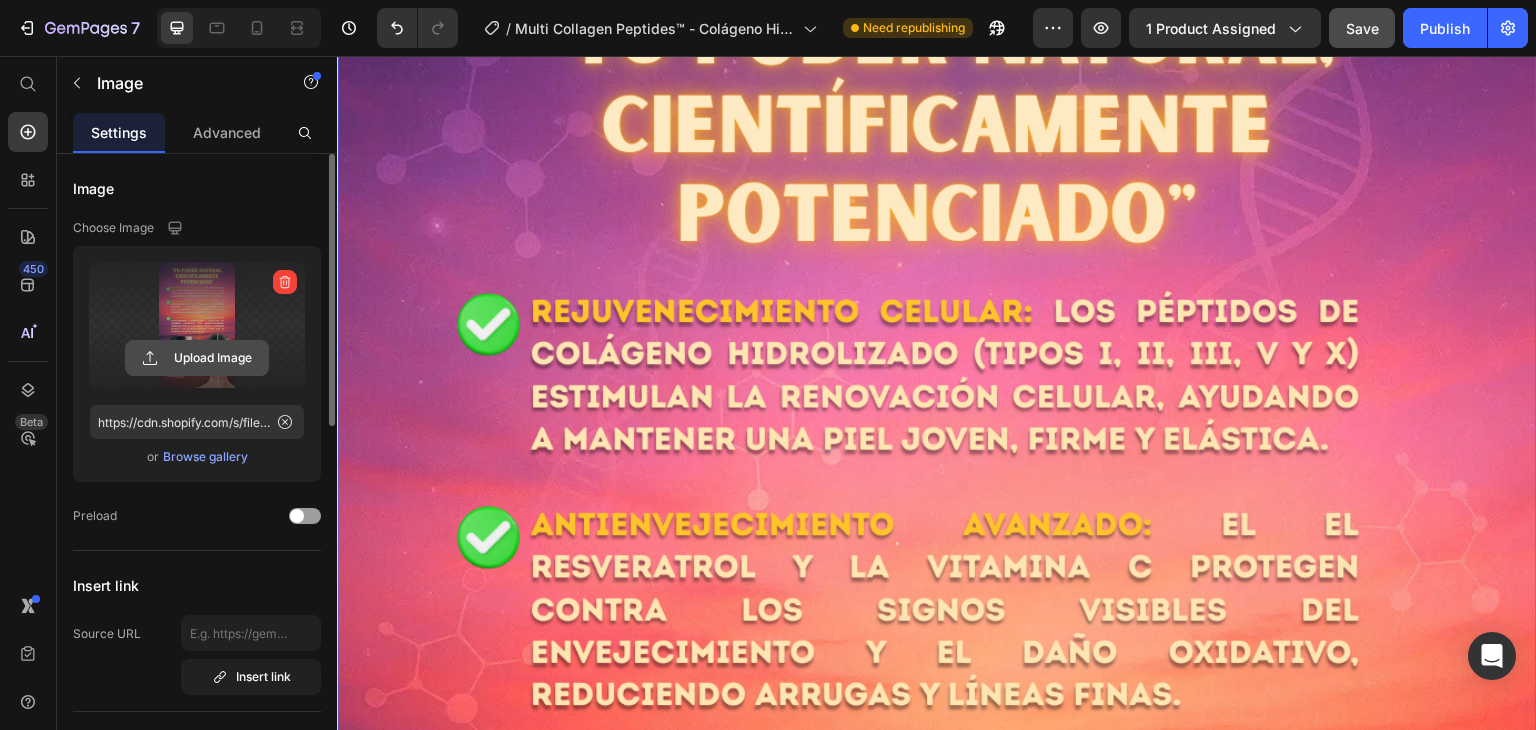 click 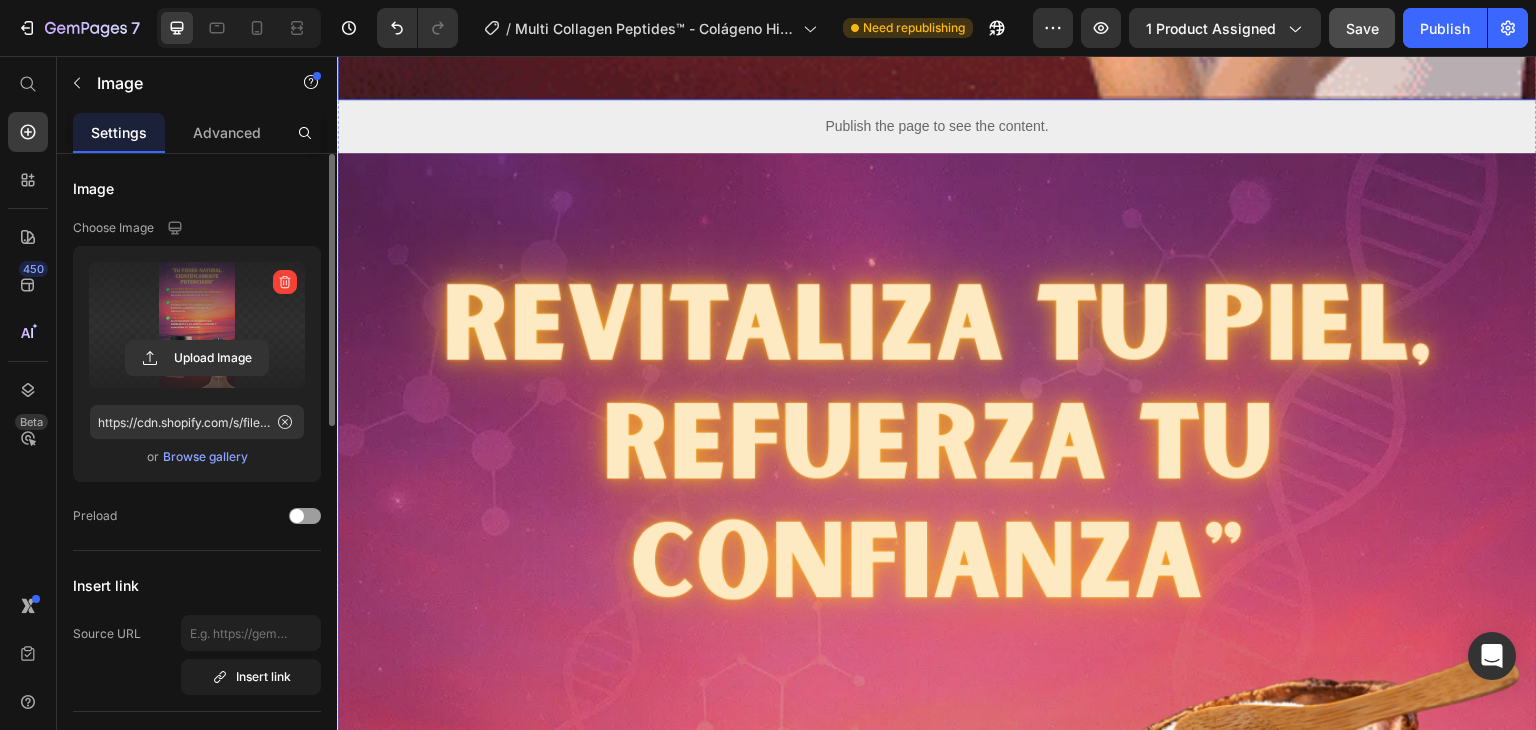 scroll, scrollTop: 6400, scrollLeft: 0, axis: vertical 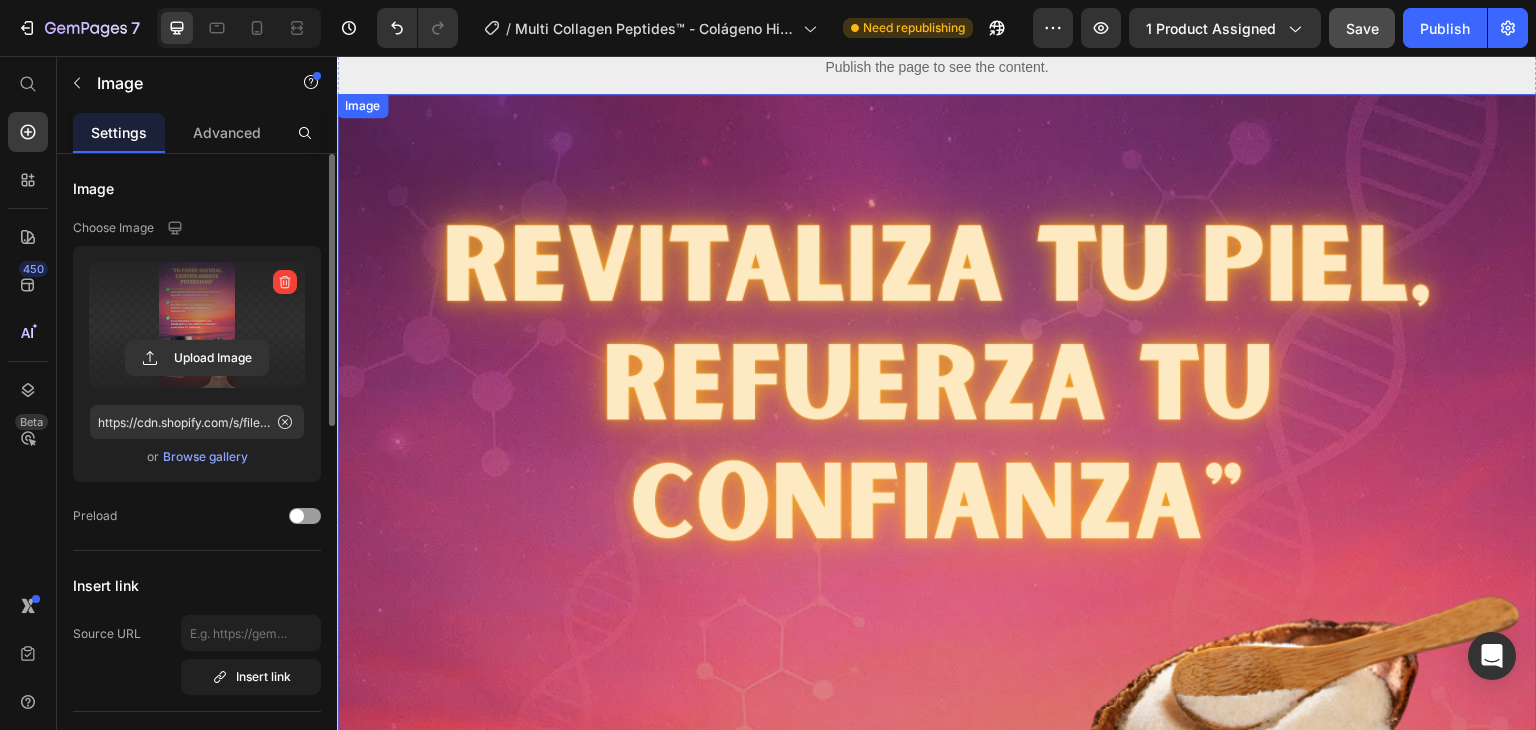click at bounding box center [937, 1160] 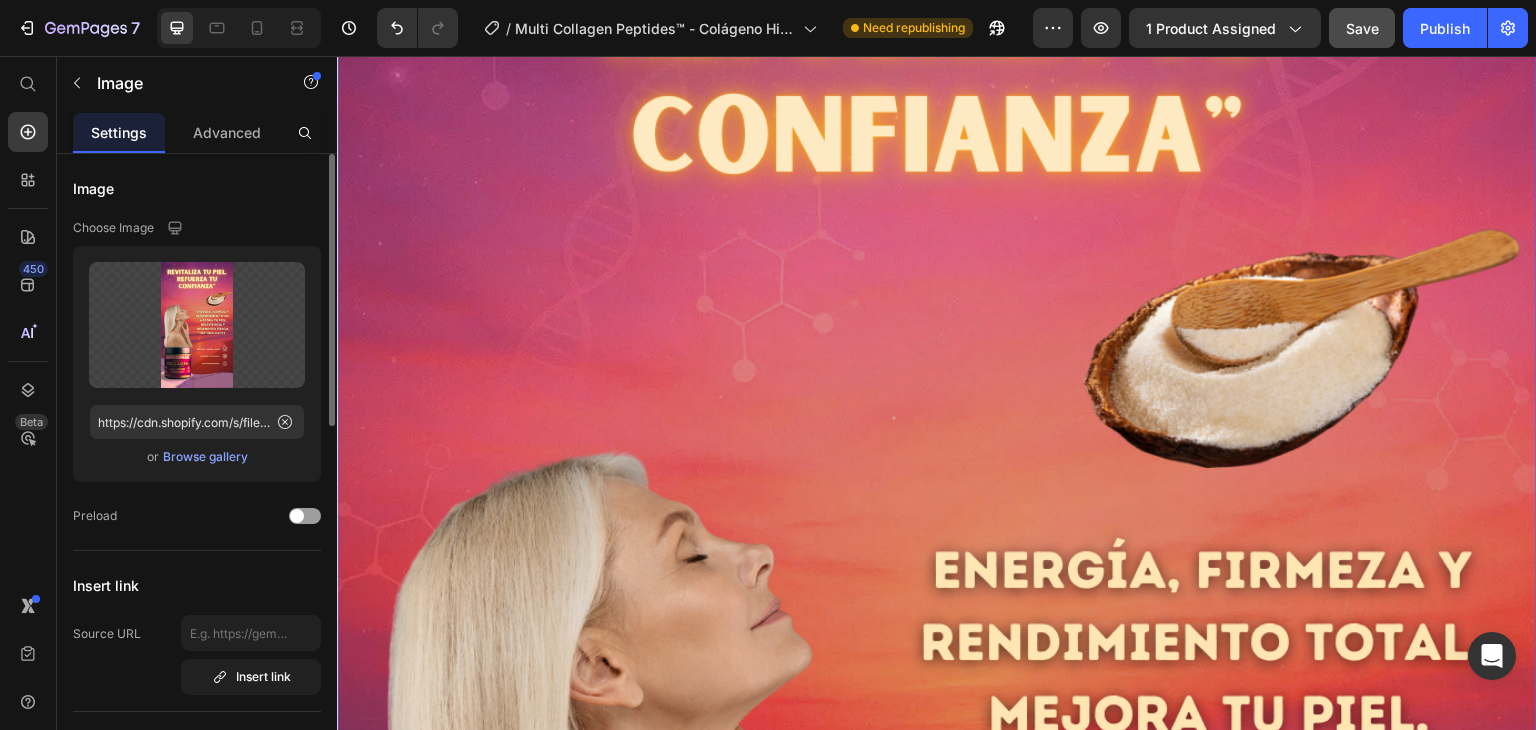 scroll, scrollTop: 6800, scrollLeft: 0, axis: vertical 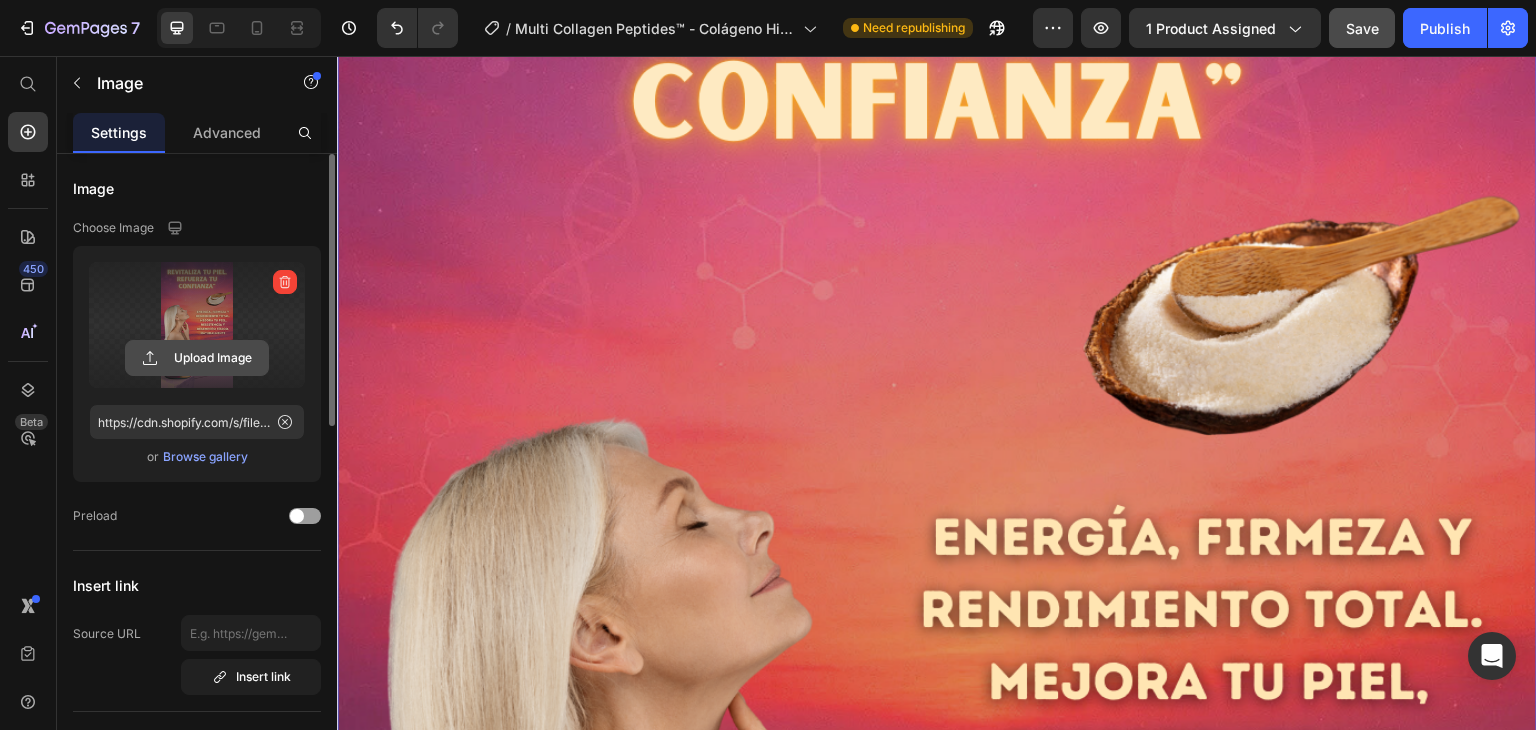 click 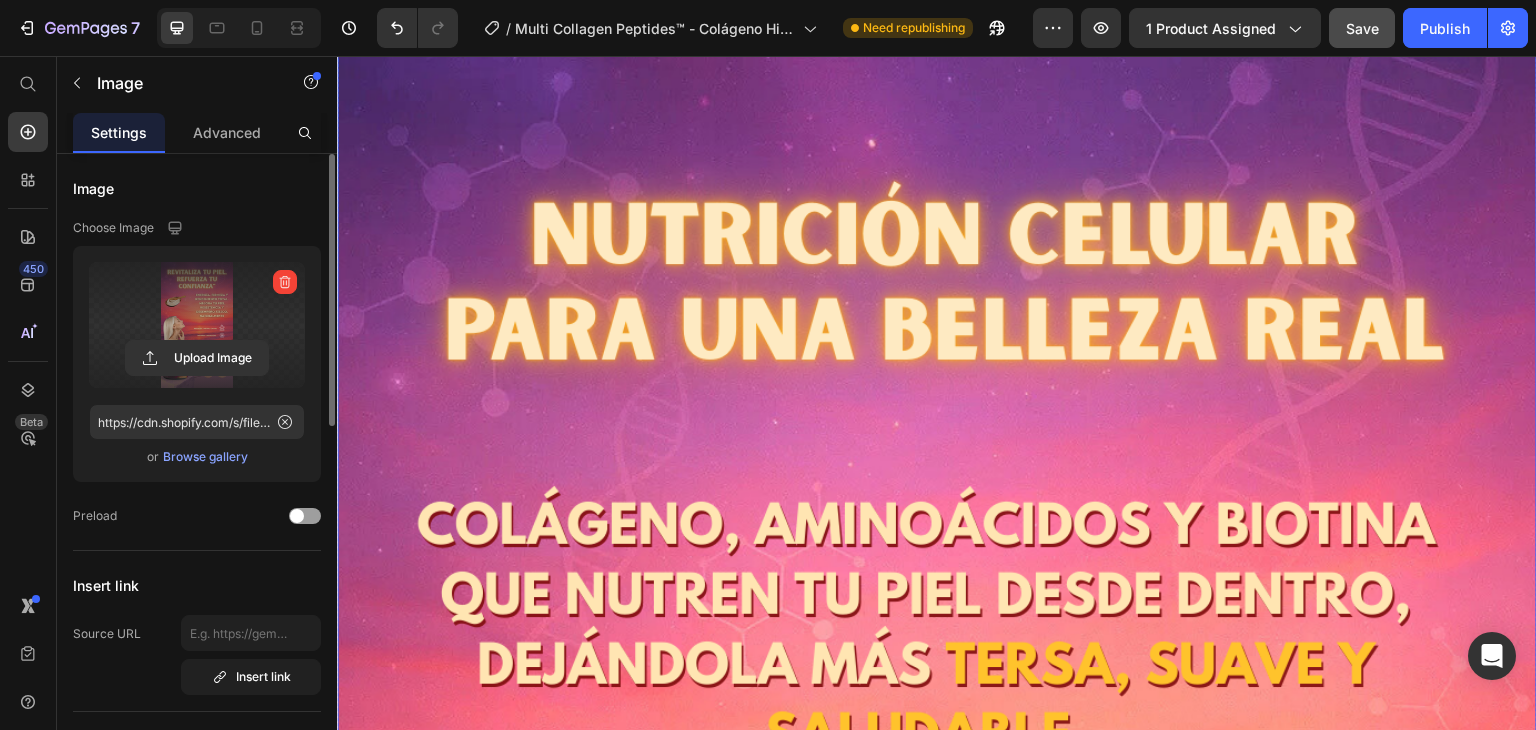 scroll, scrollTop: 8600, scrollLeft: 0, axis: vertical 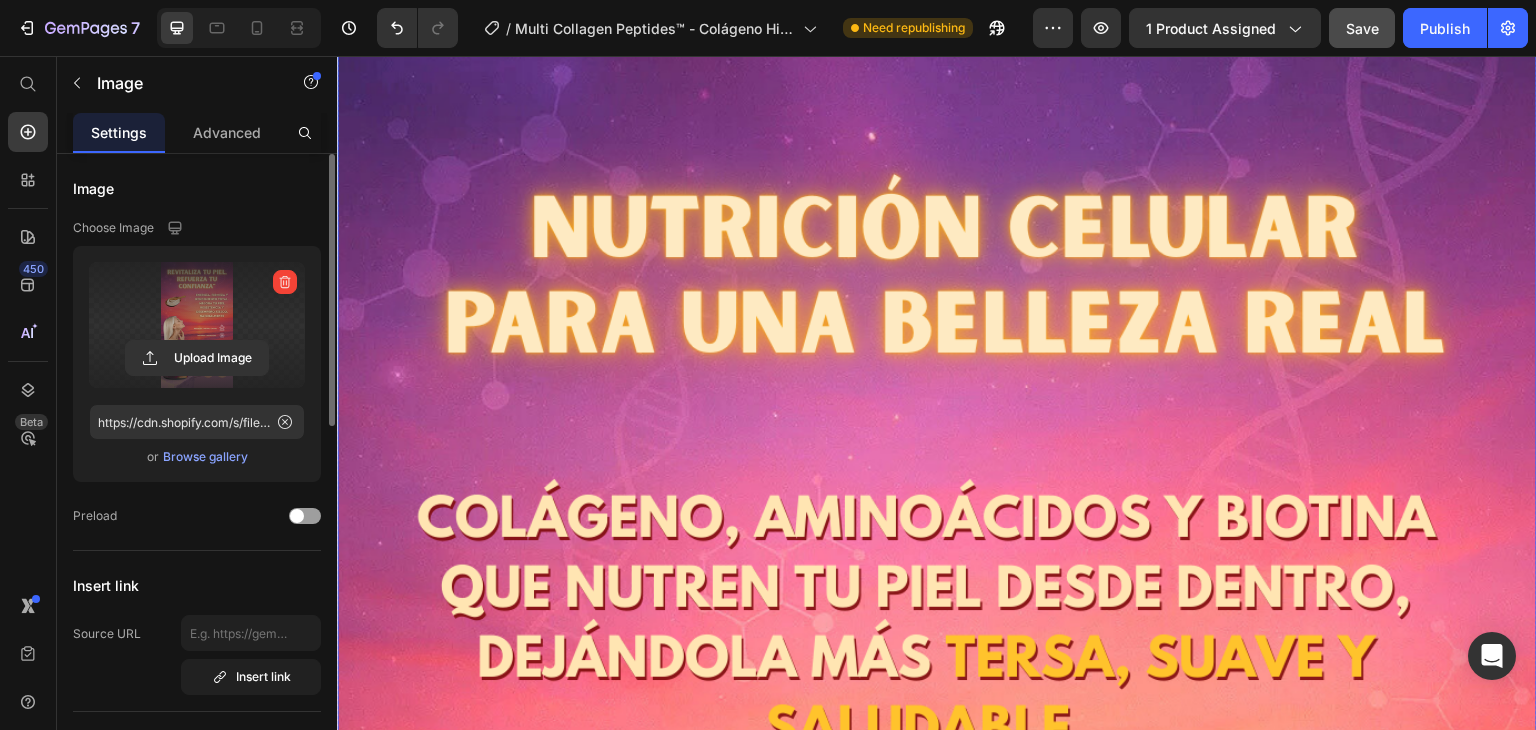 click at bounding box center (937, 1093) 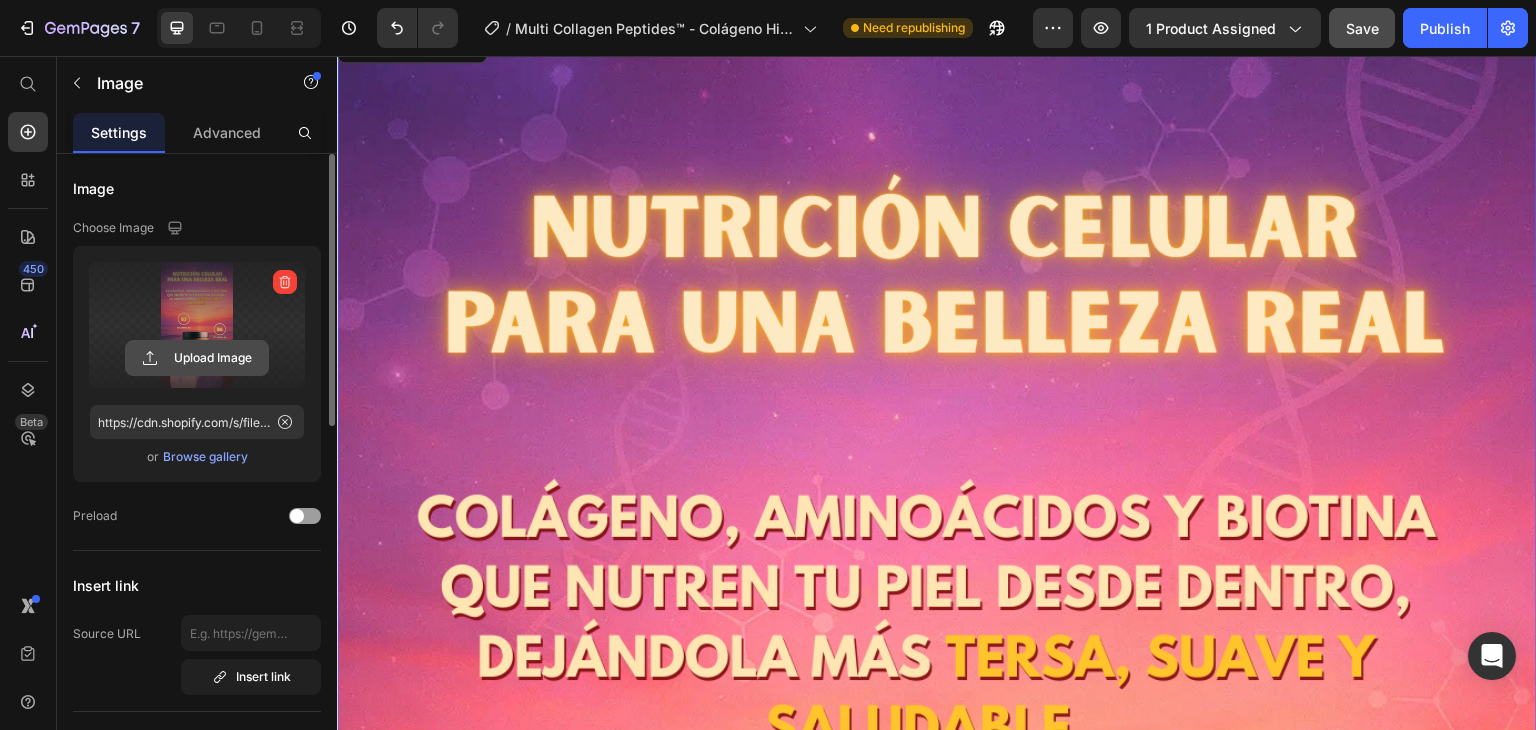 click 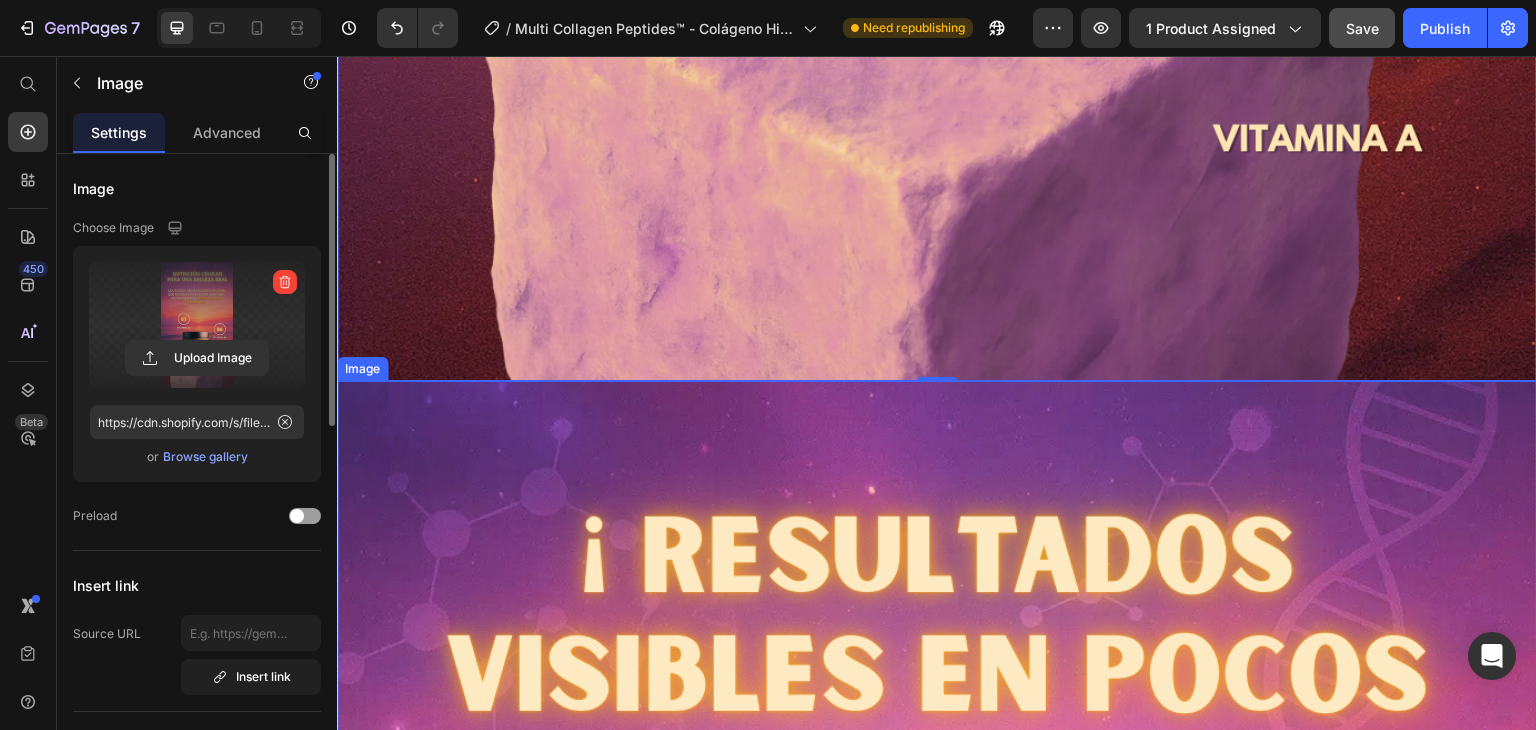 scroll, scrollTop: 10600, scrollLeft: 0, axis: vertical 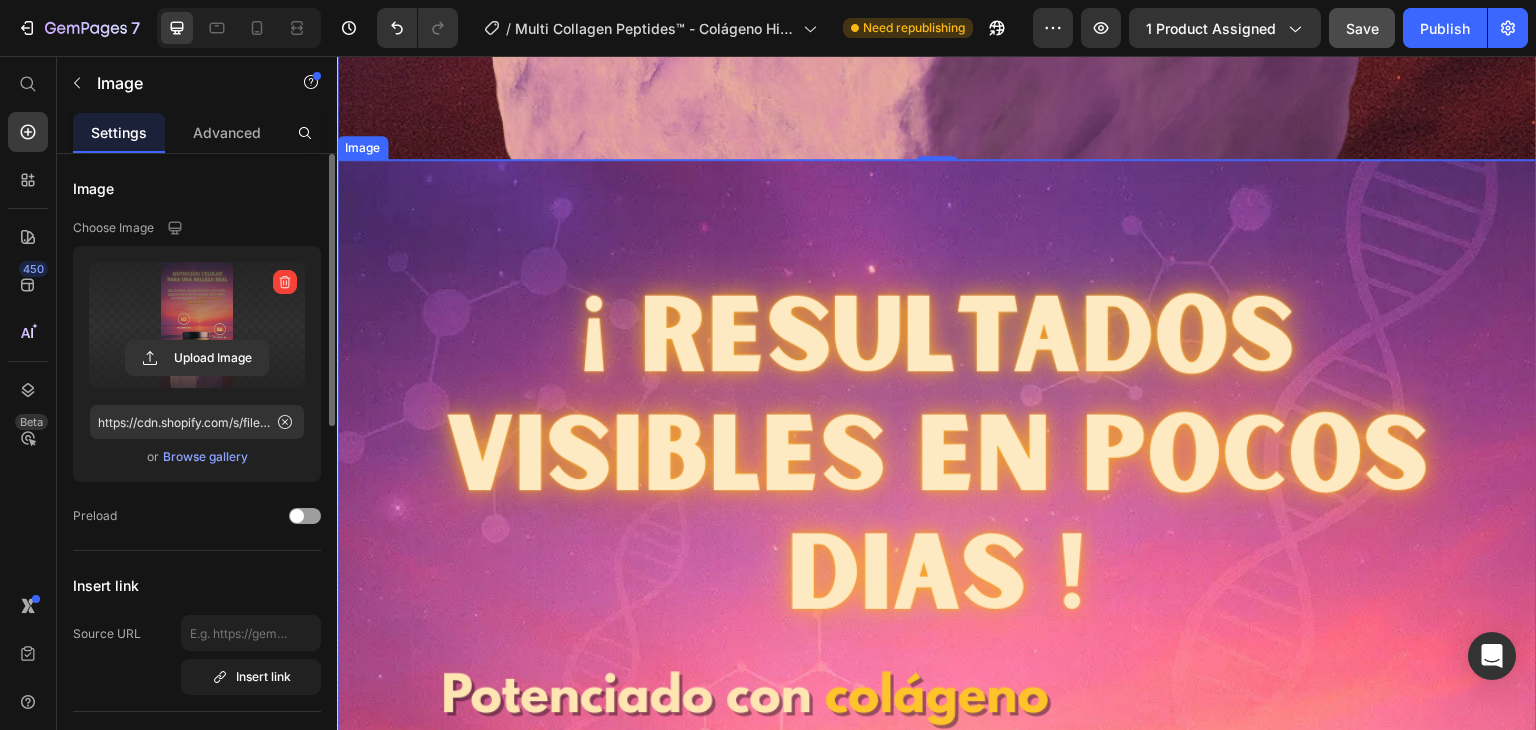 click at bounding box center (937, 1226) 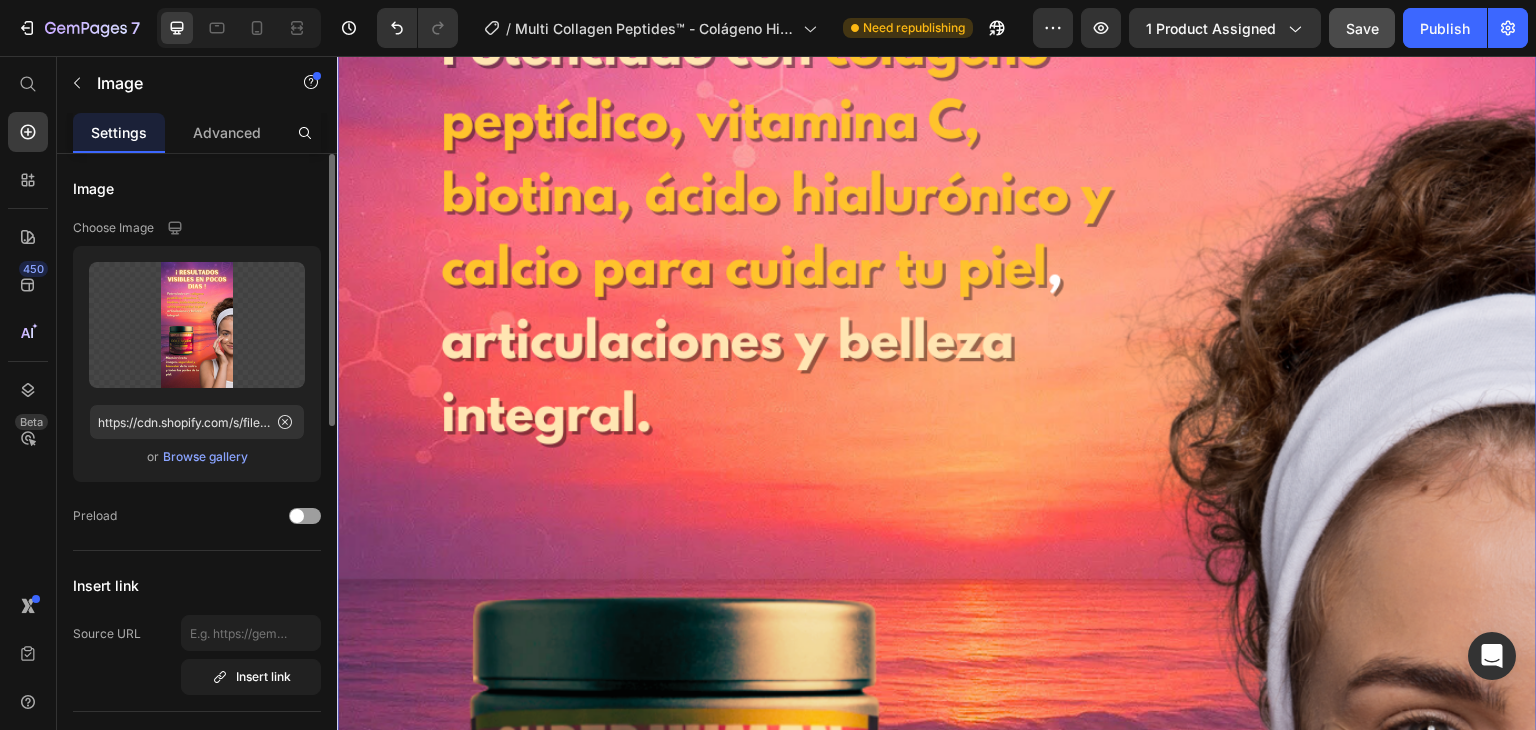 scroll, scrollTop: 11300, scrollLeft: 0, axis: vertical 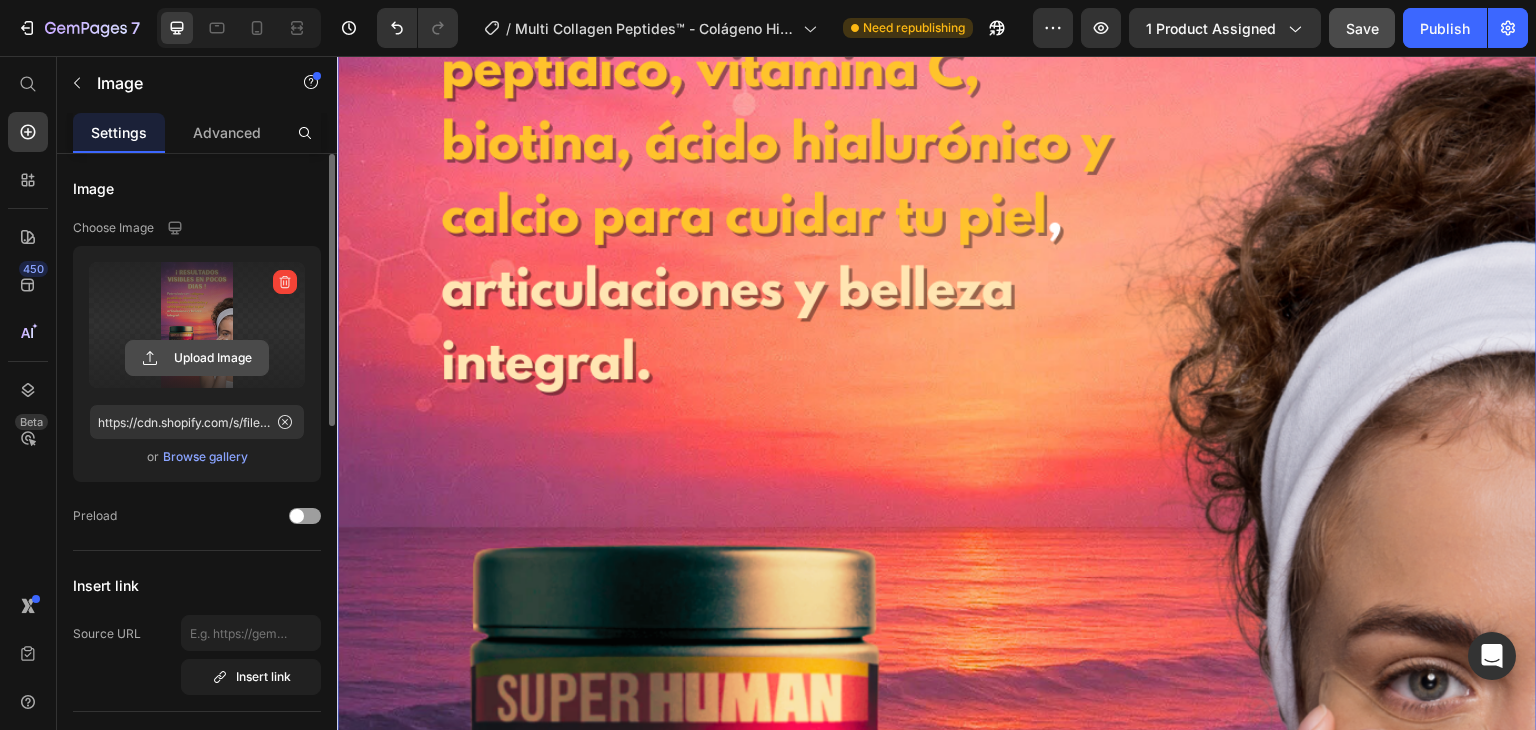 click 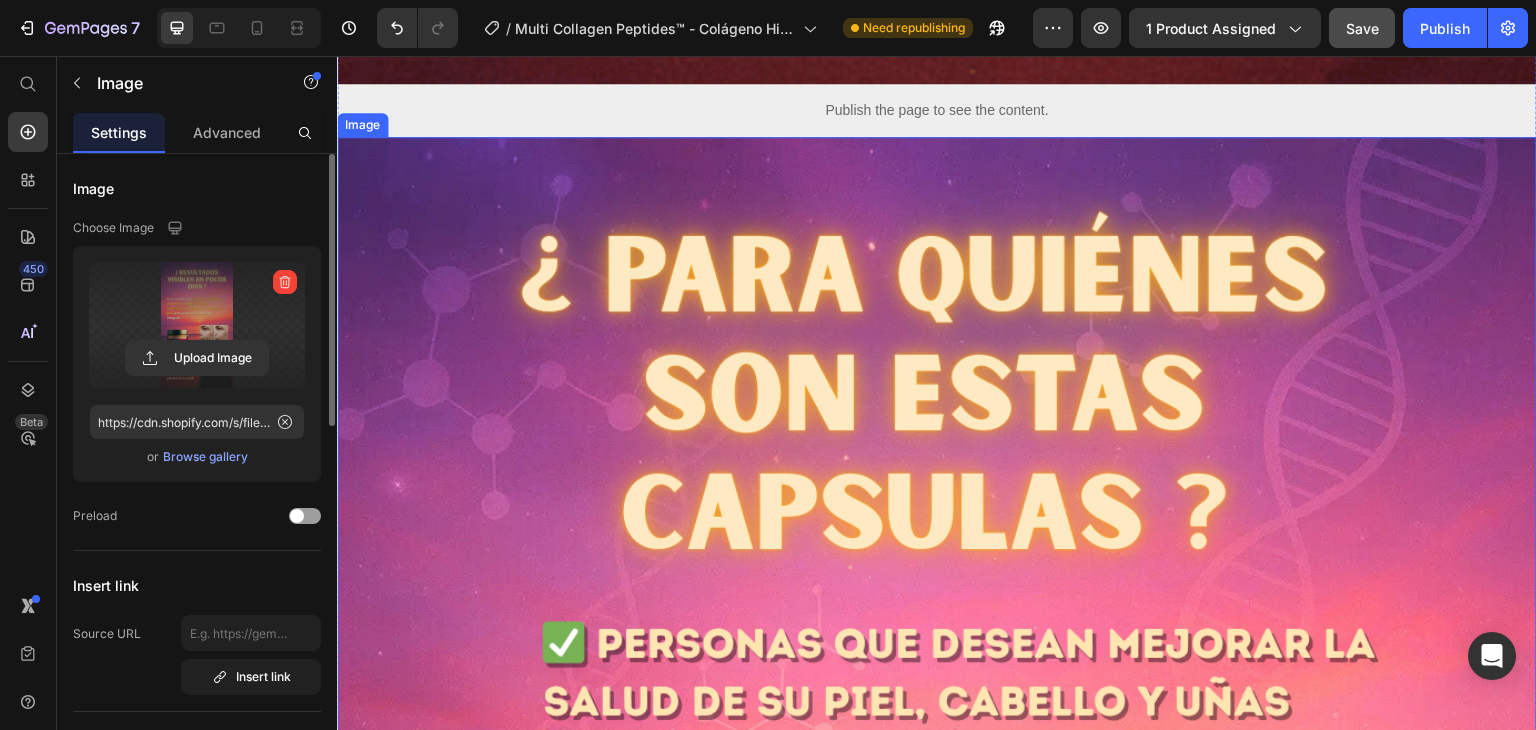 scroll, scrollTop: 15000, scrollLeft: 0, axis: vertical 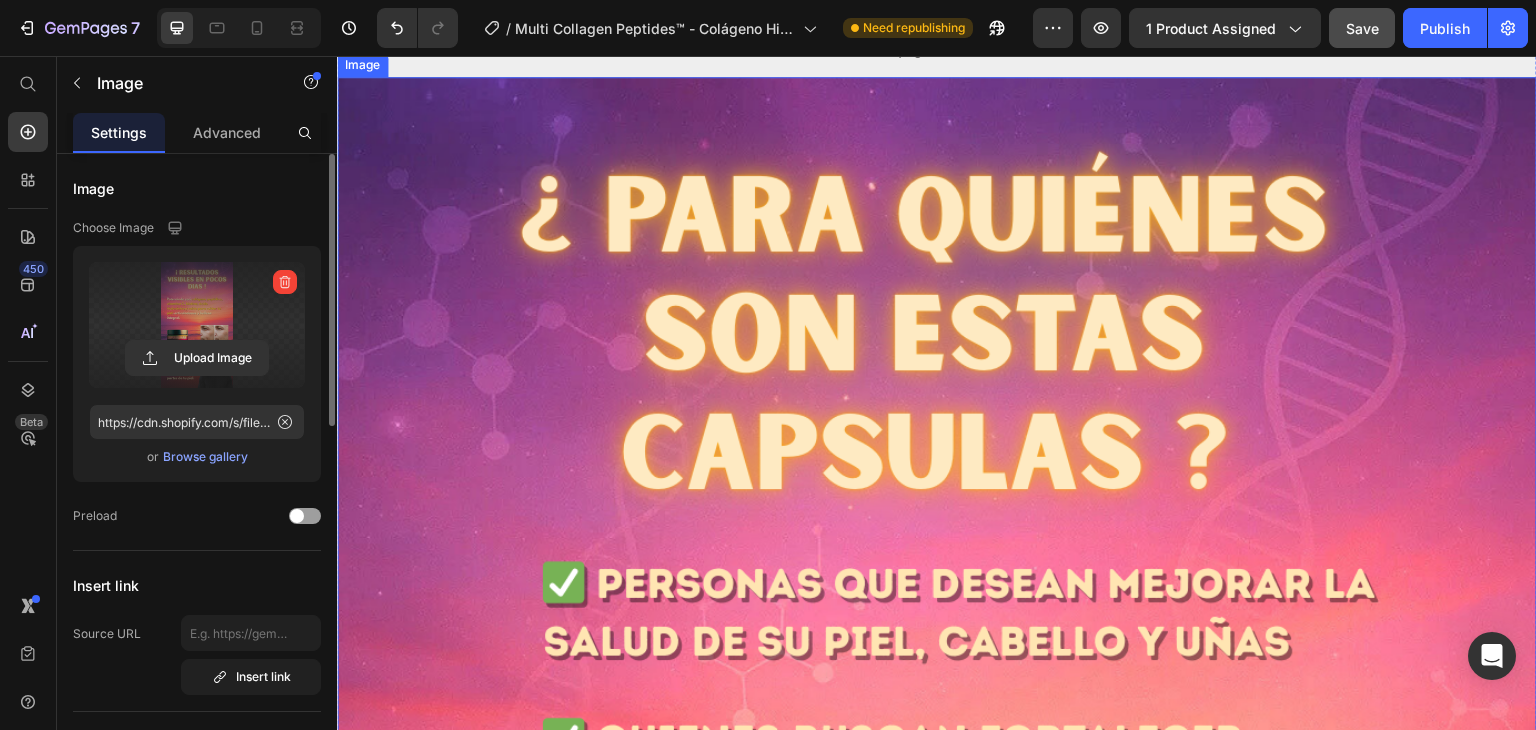 click at bounding box center [937, 1143] 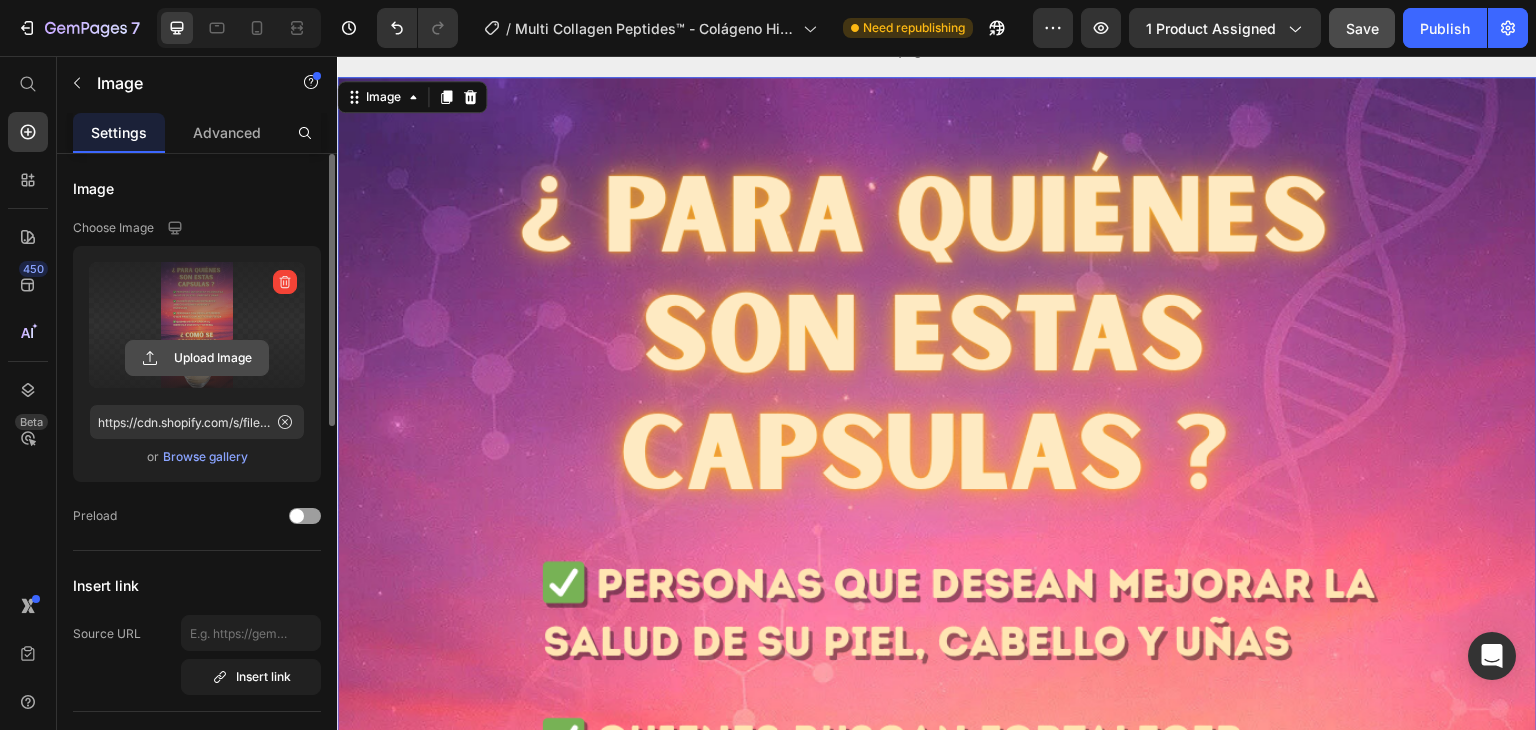click 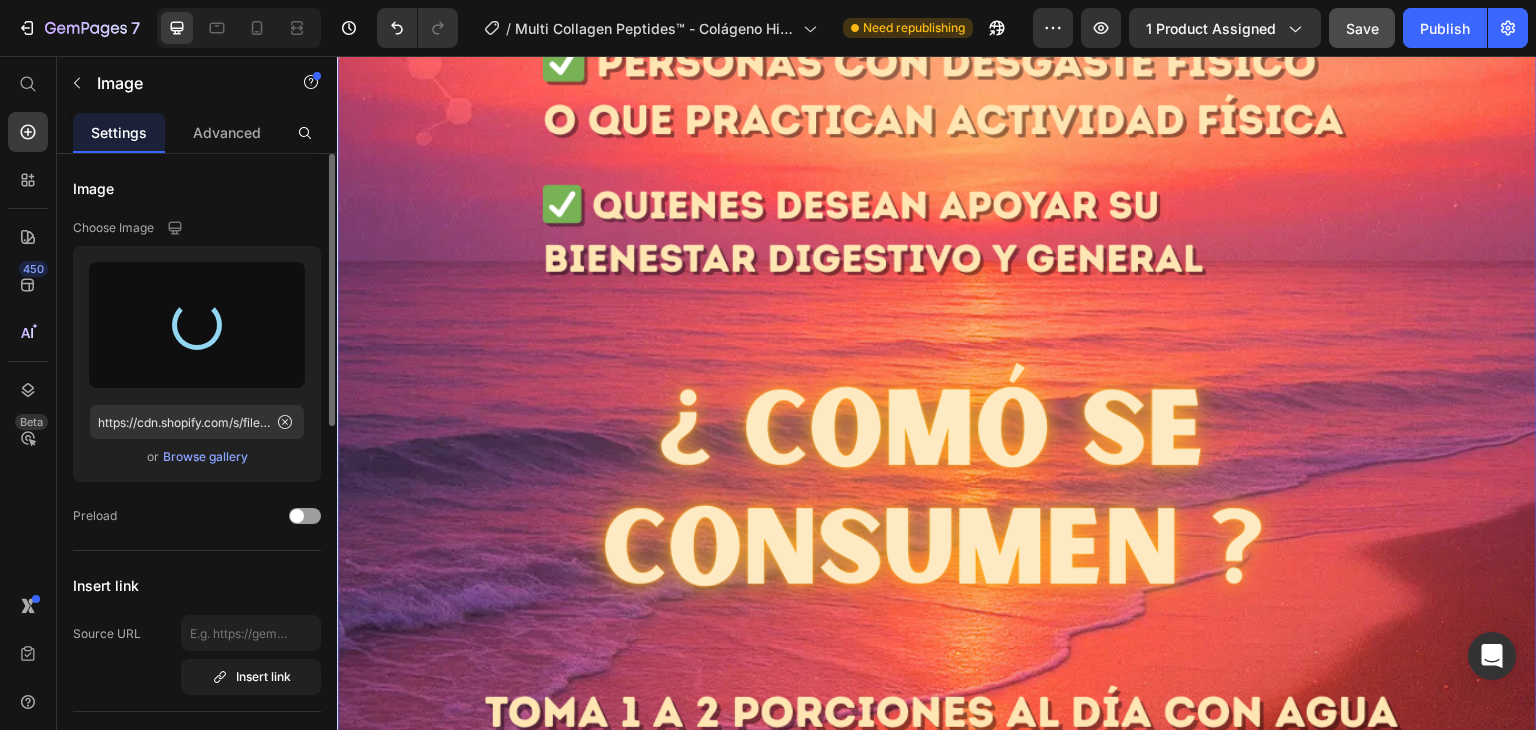 scroll, scrollTop: 15900, scrollLeft: 0, axis: vertical 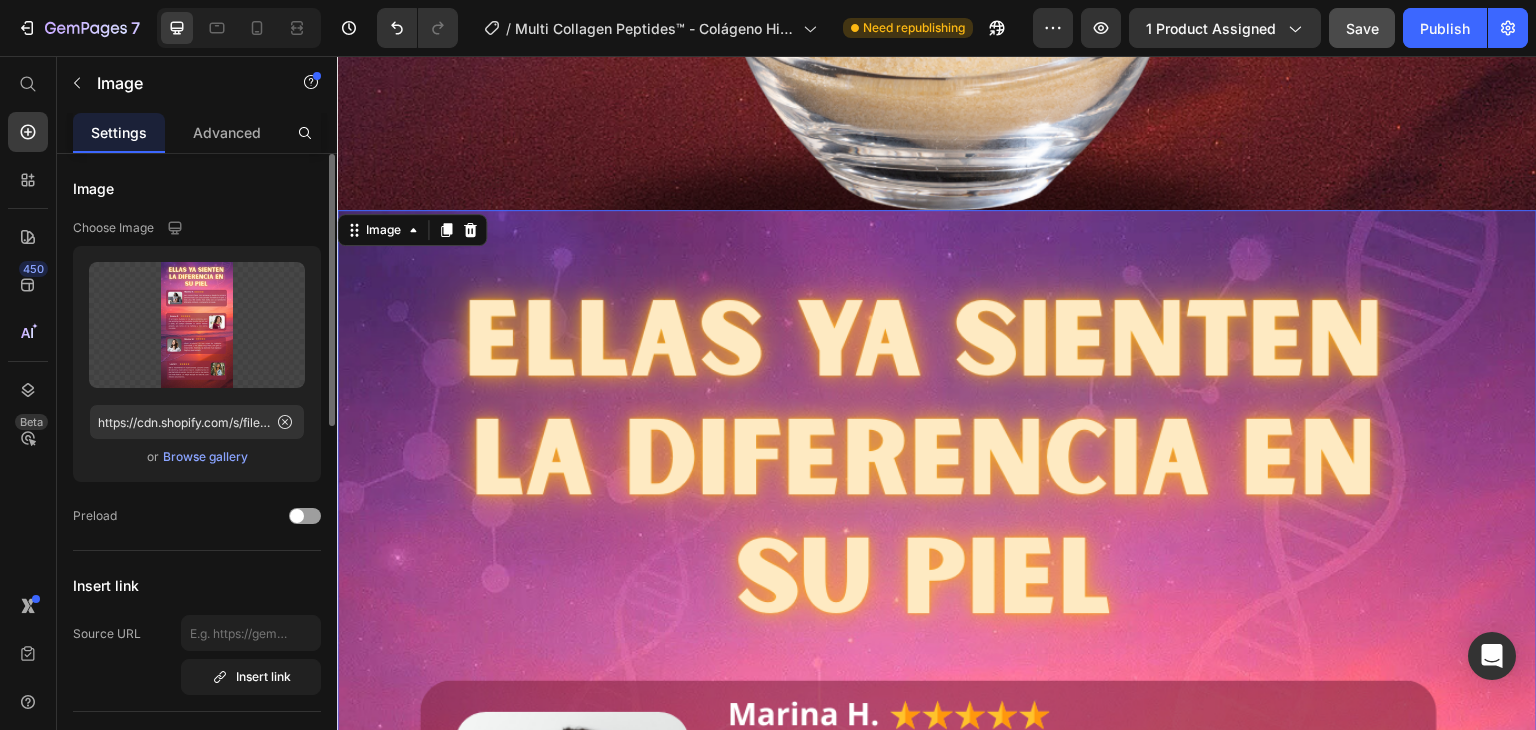 click at bounding box center [937, 1276] 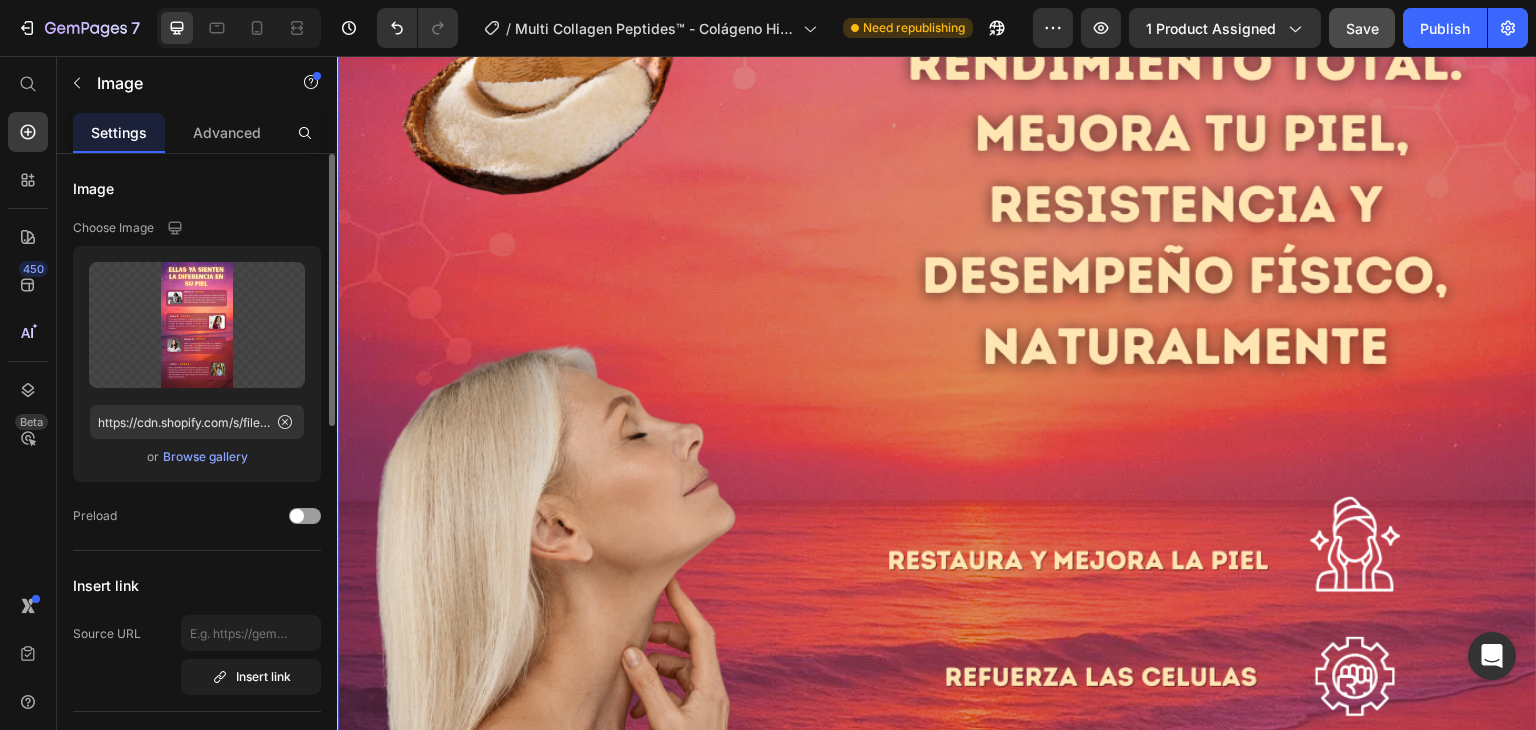 scroll, scrollTop: 7326, scrollLeft: 0, axis: vertical 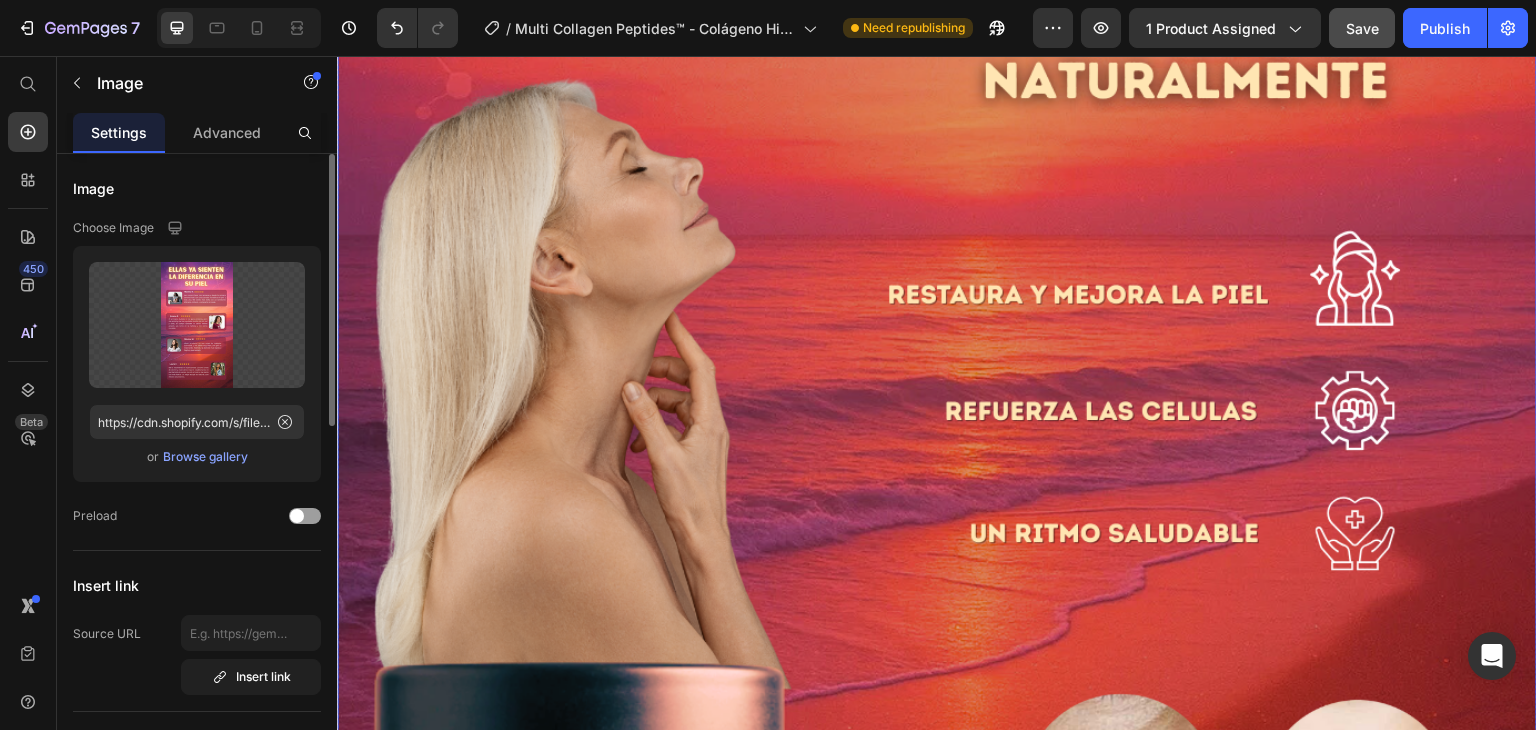 click at bounding box center [937, 234] 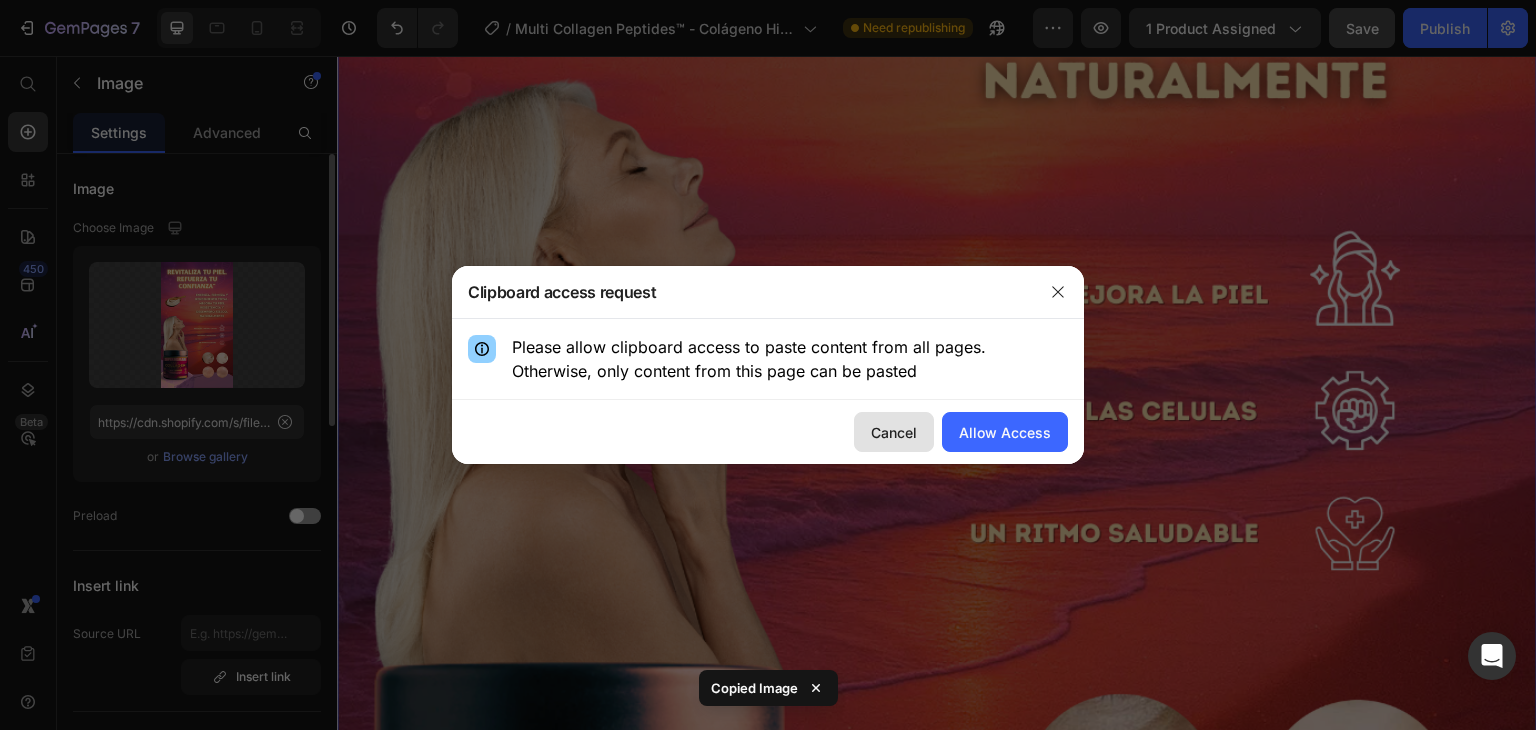 click on "Cancel" at bounding box center (894, 432) 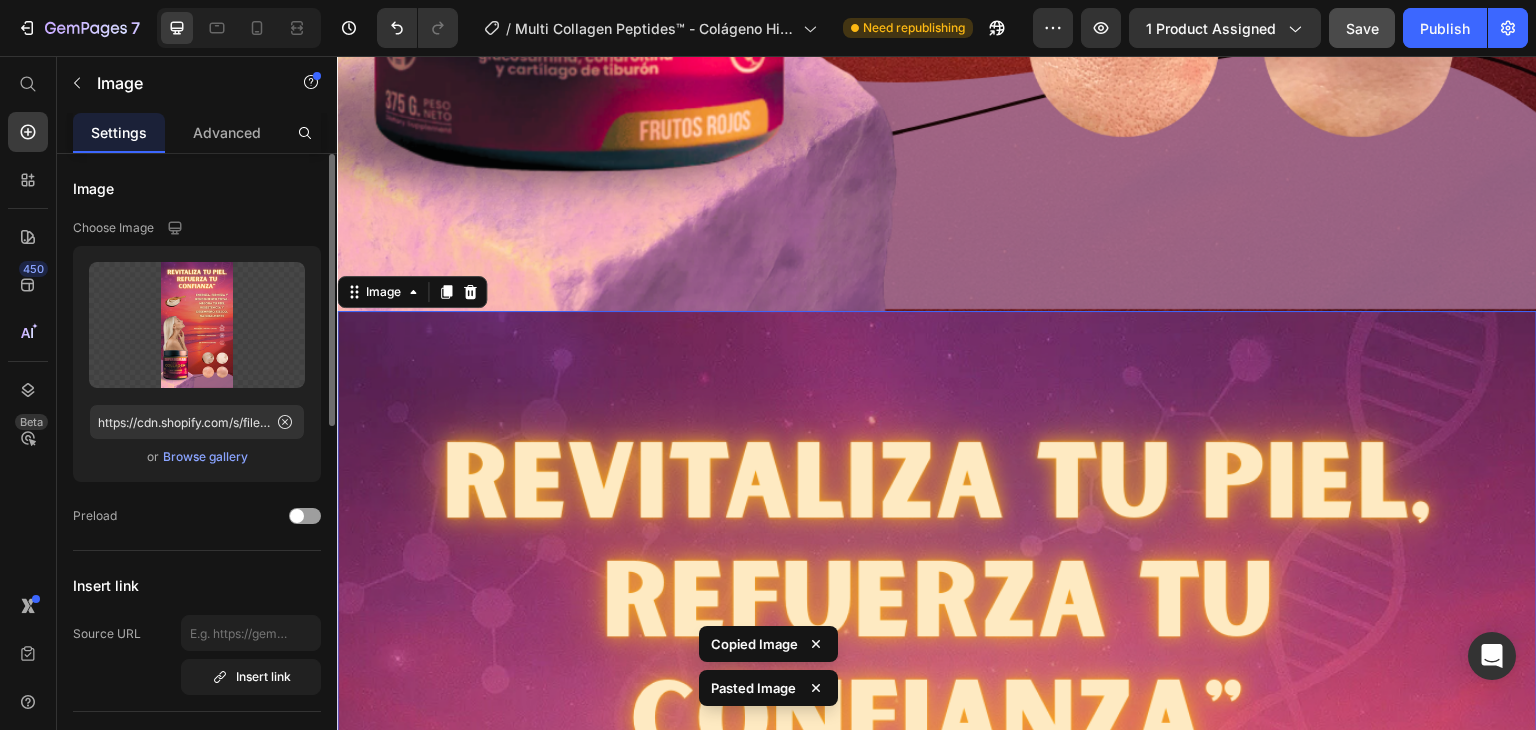 scroll, scrollTop: 8395, scrollLeft: 0, axis: vertical 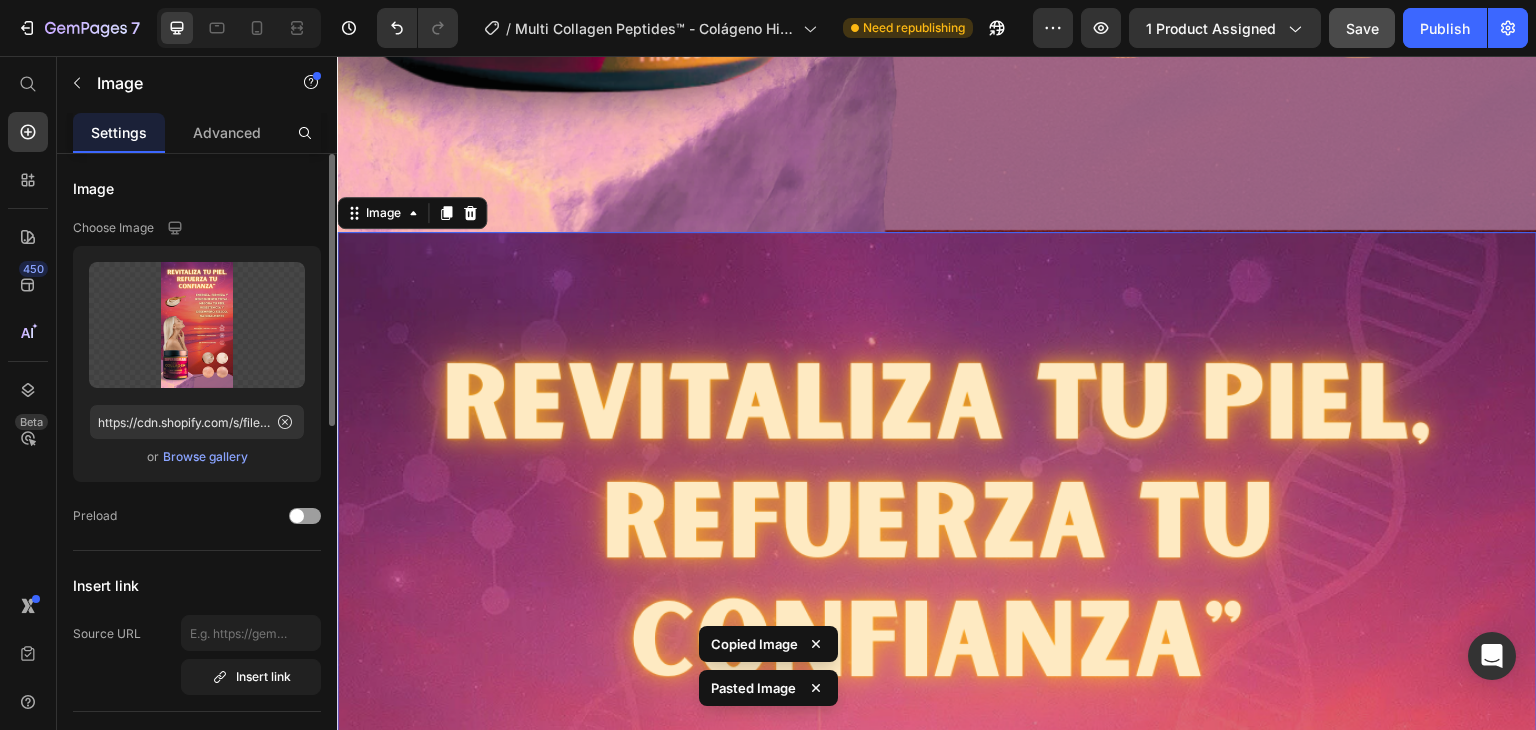 click at bounding box center (937, 1298) 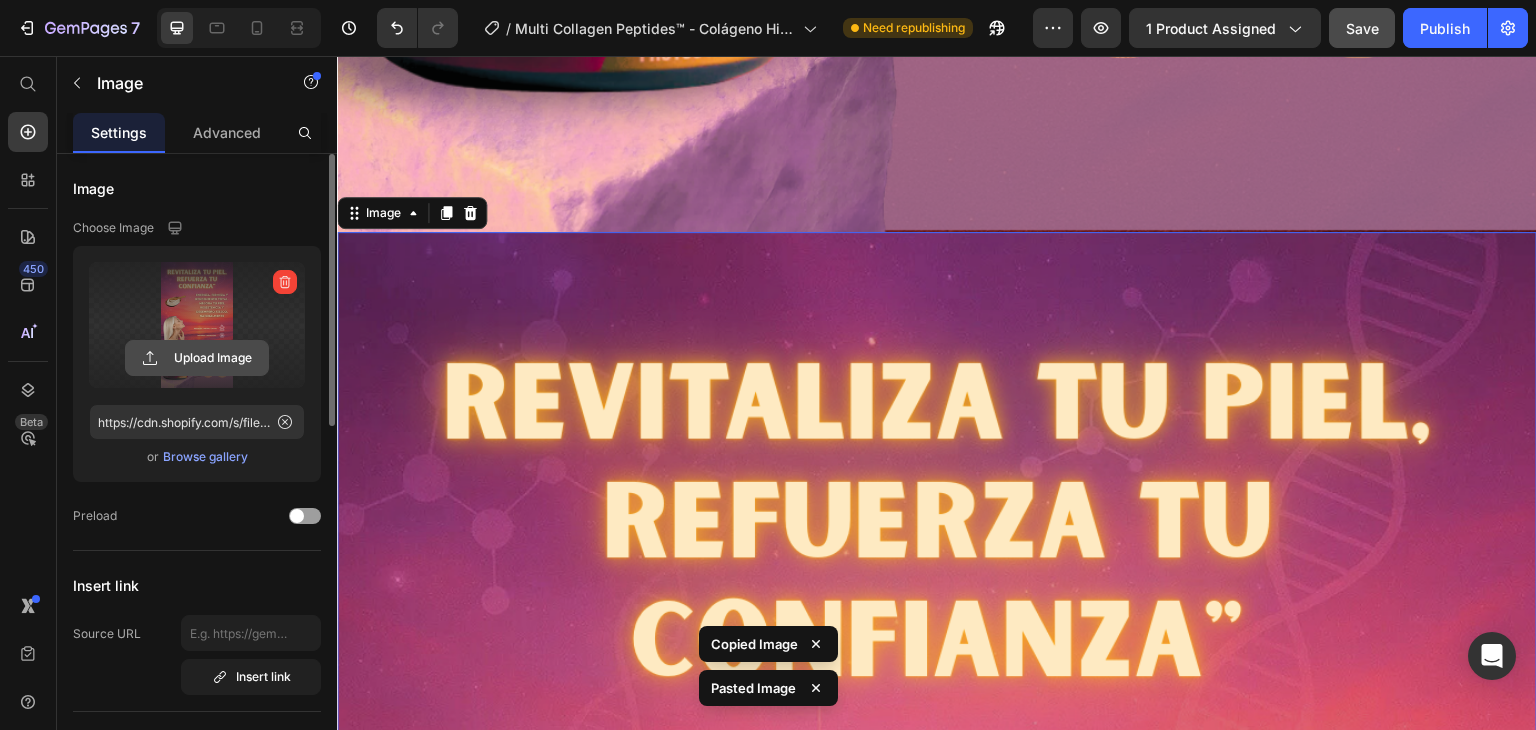 click 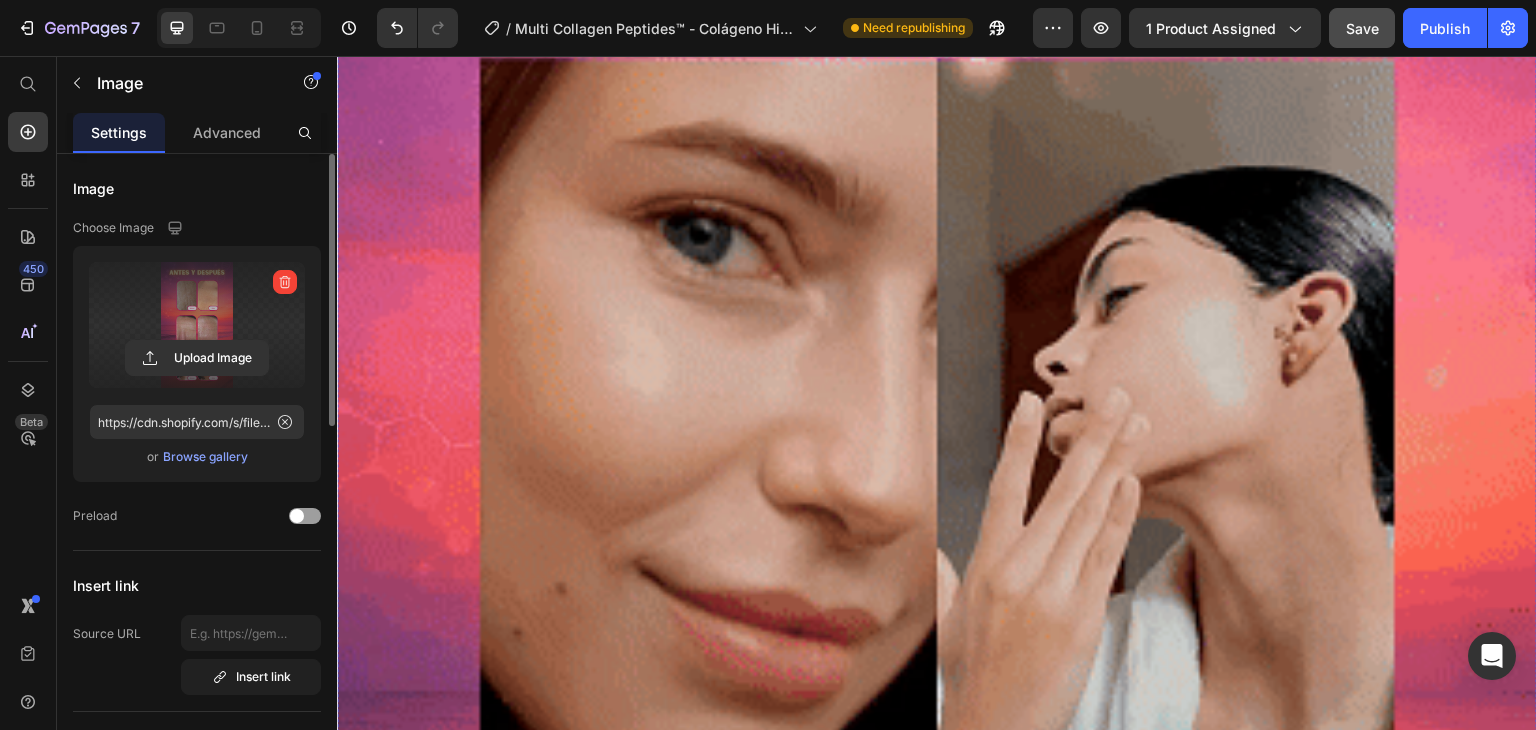 scroll, scrollTop: 15395, scrollLeft: 0, axis: vertical 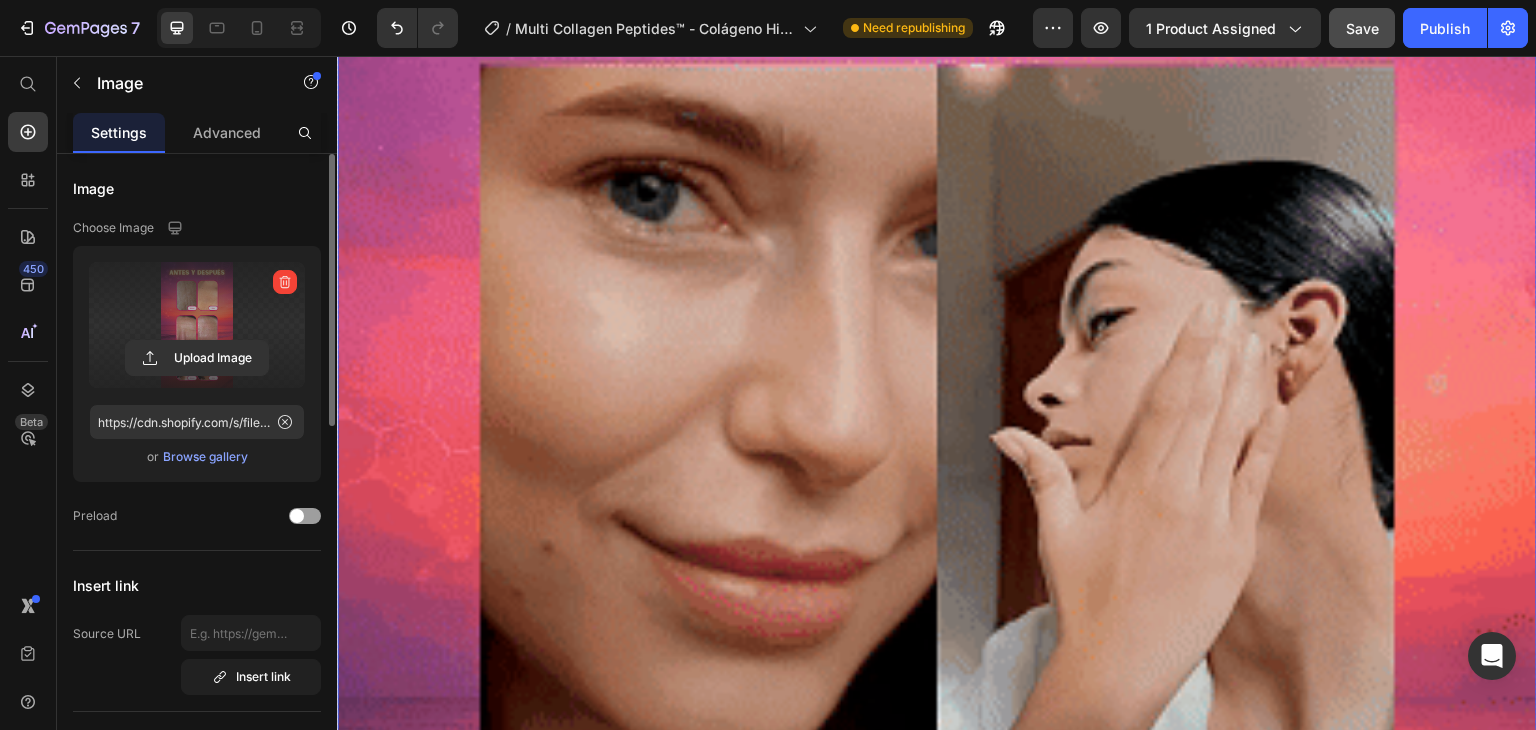 click at bounding box center (937, 697) 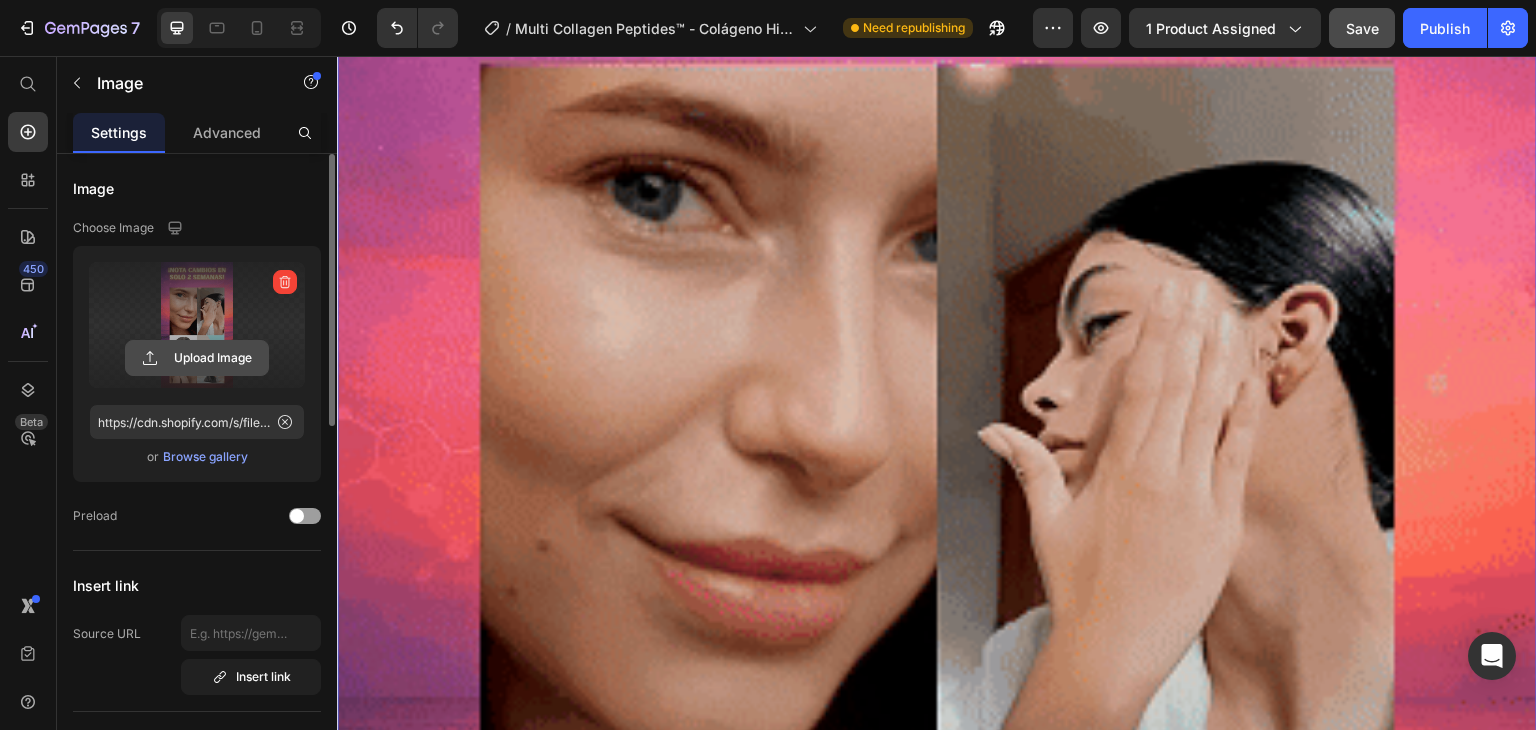 click 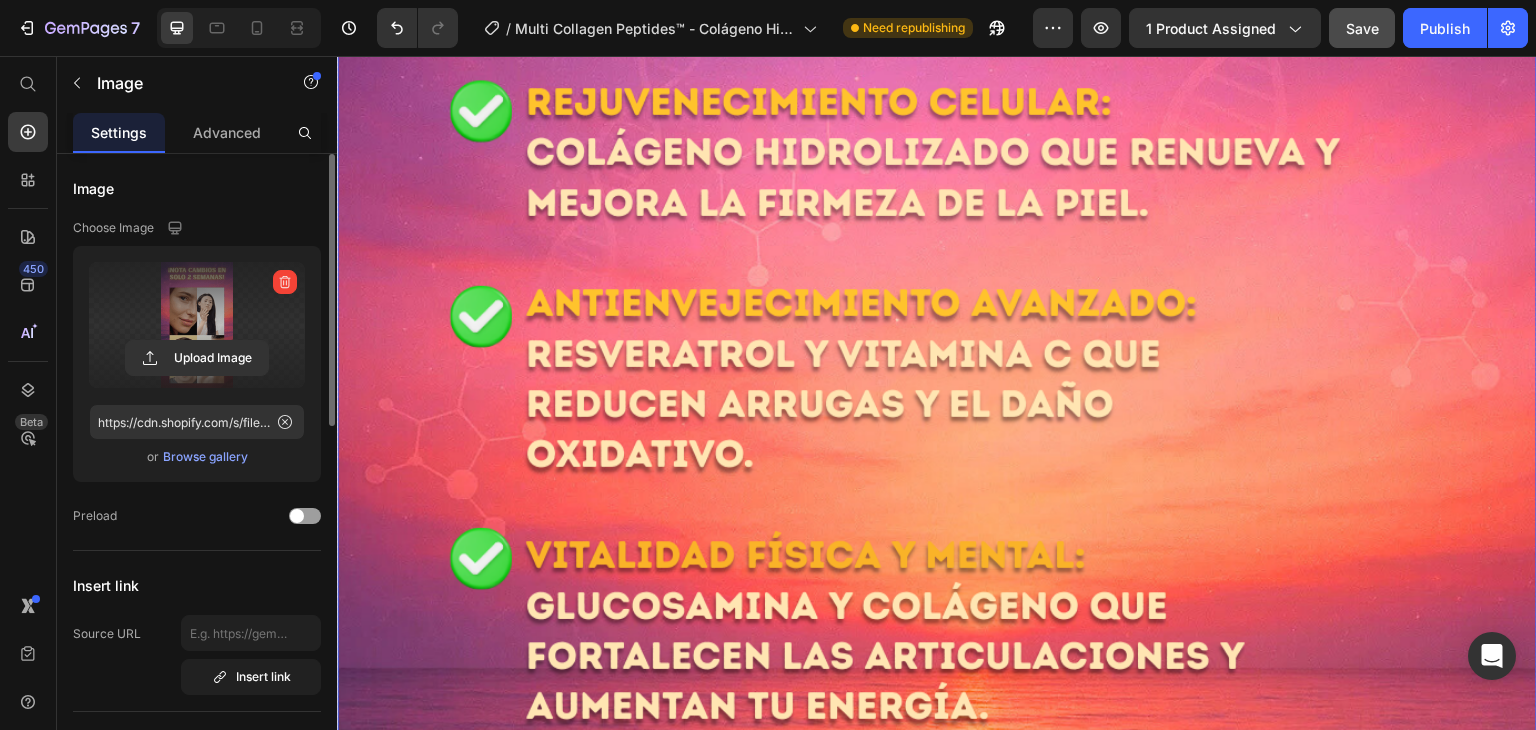 scroll, scrollTop: 500, scrollLeft: 0, axis: vertical 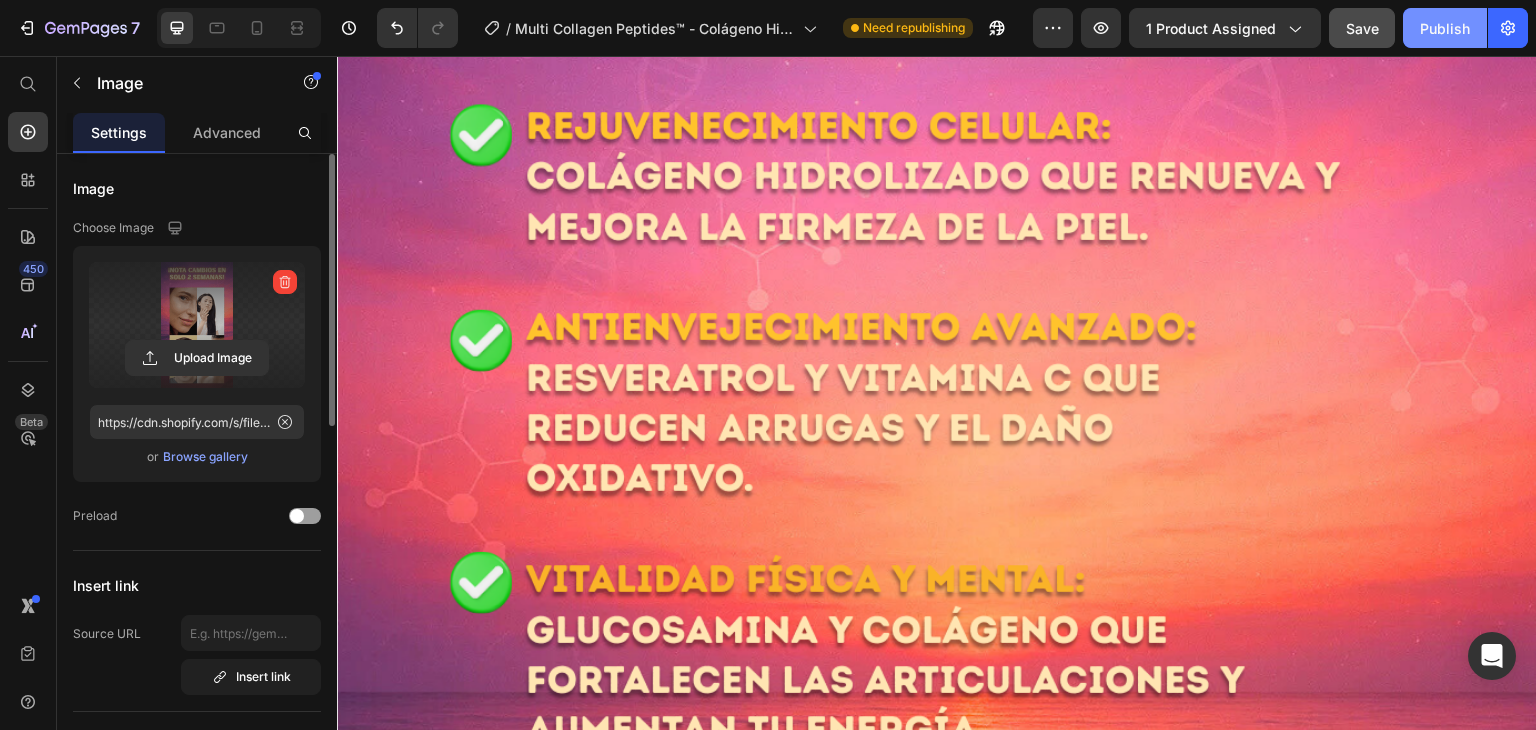 click on "Publish" at bounding box center [1445, 28] 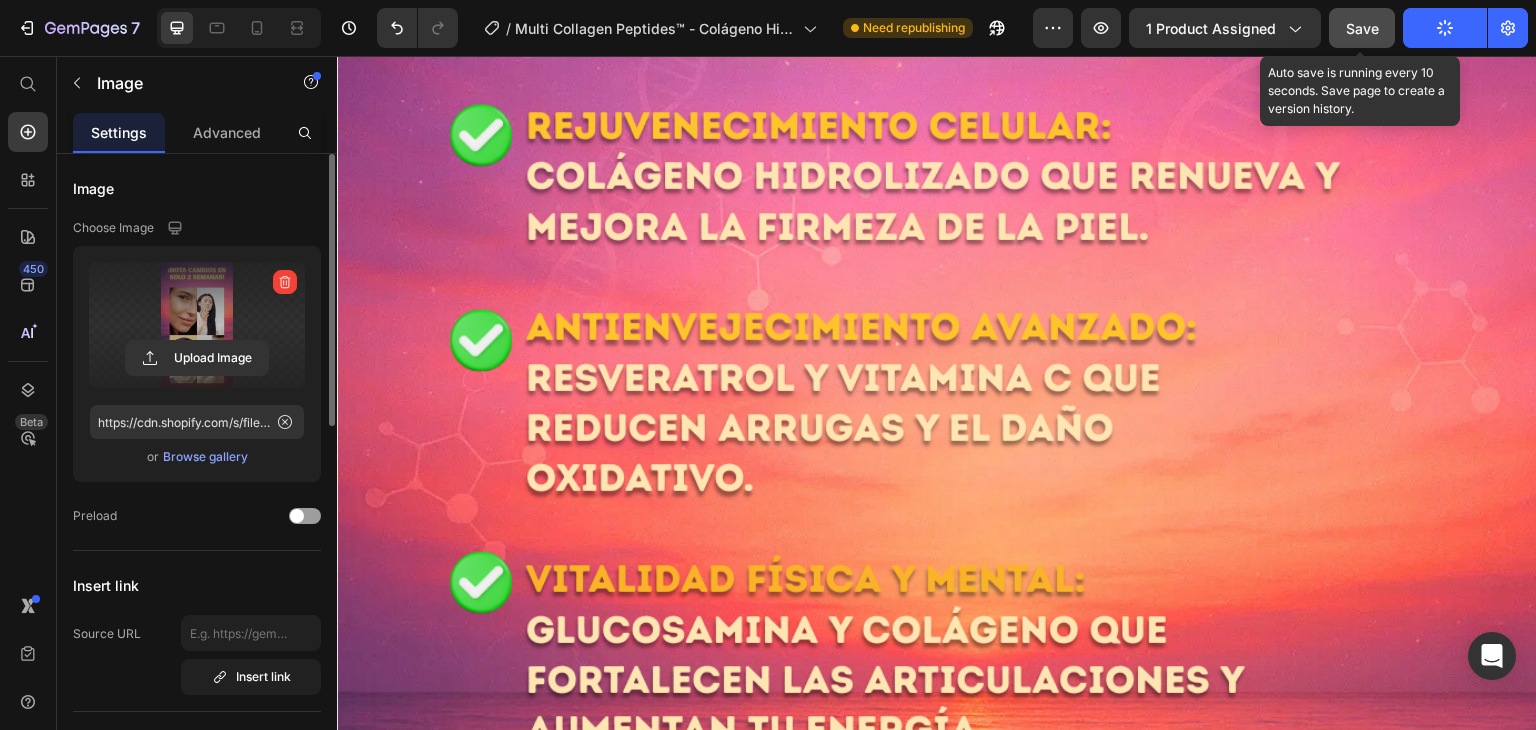 click on "Save" at bounding box center (1362, 28) 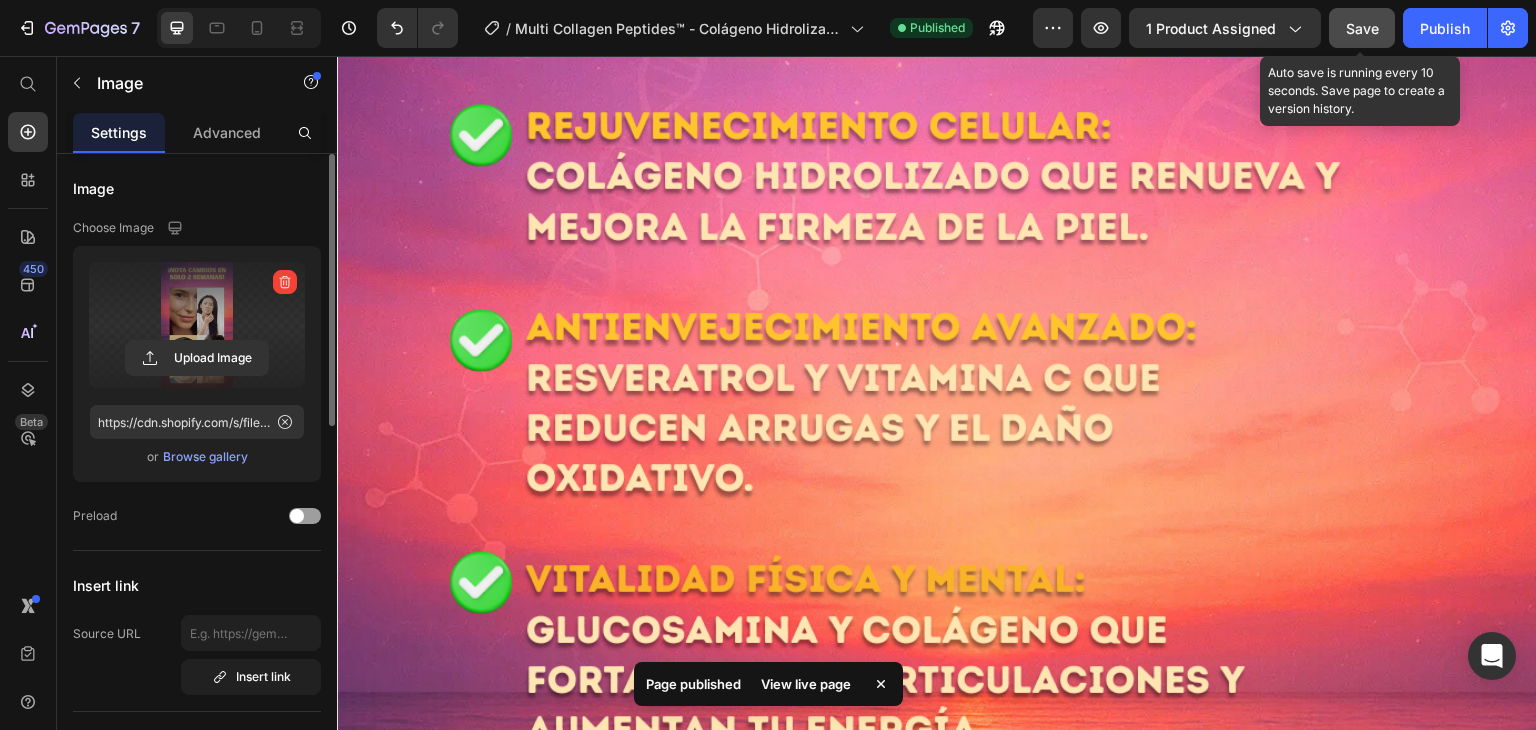 click on "Save" at bounding box center [1362, 28] 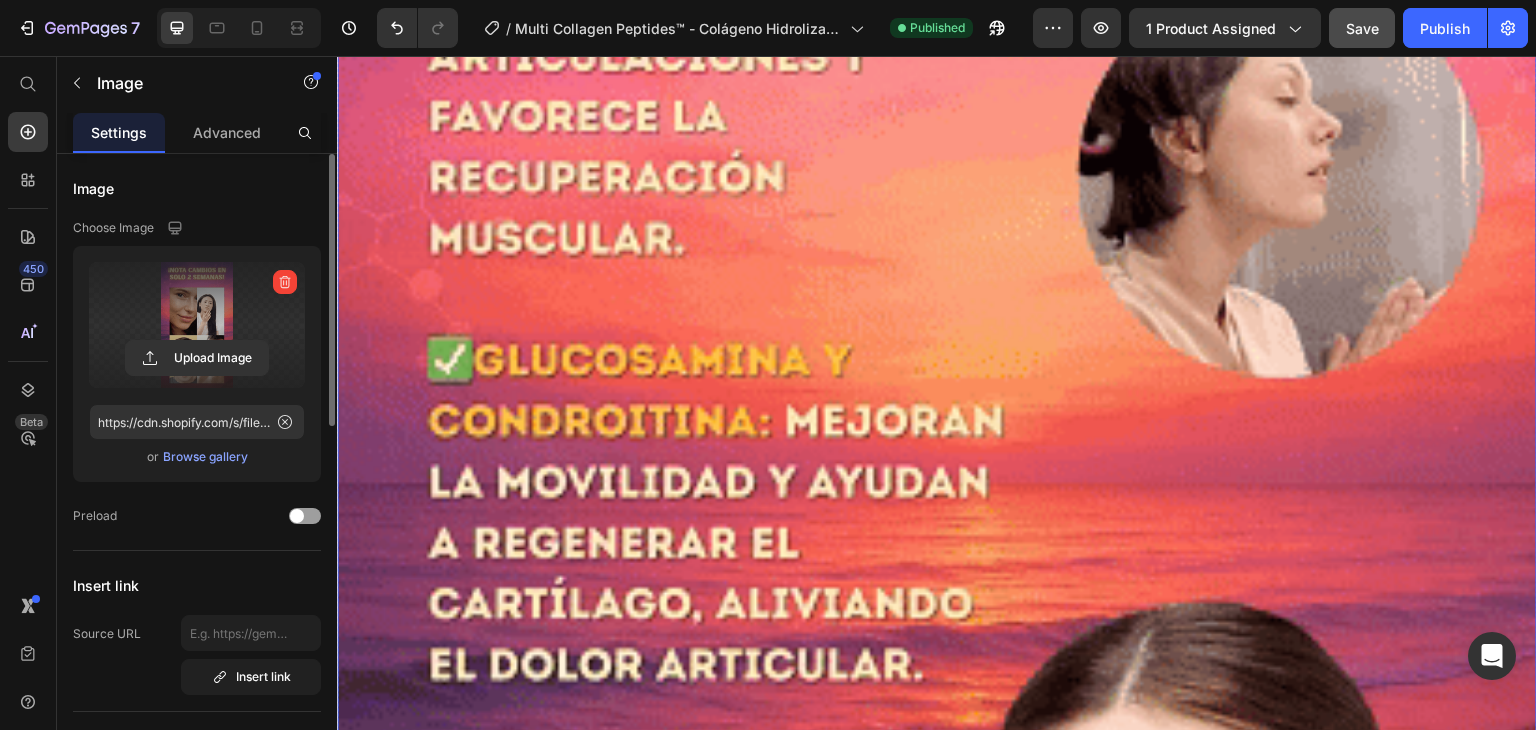 scroll, scrollTop: 2700, scrollLeft: 0, axis: vertical 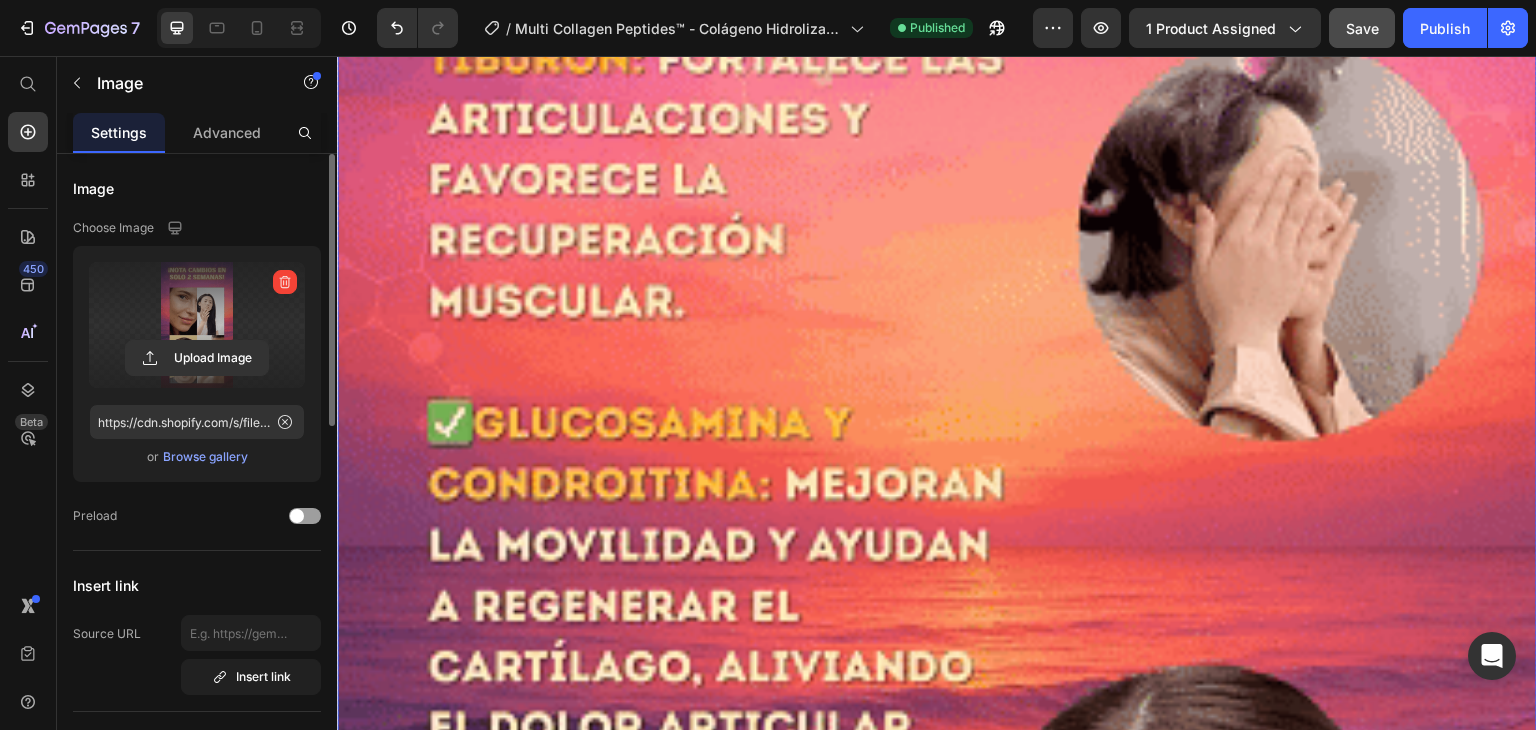 click at bounding box center (937, 546) 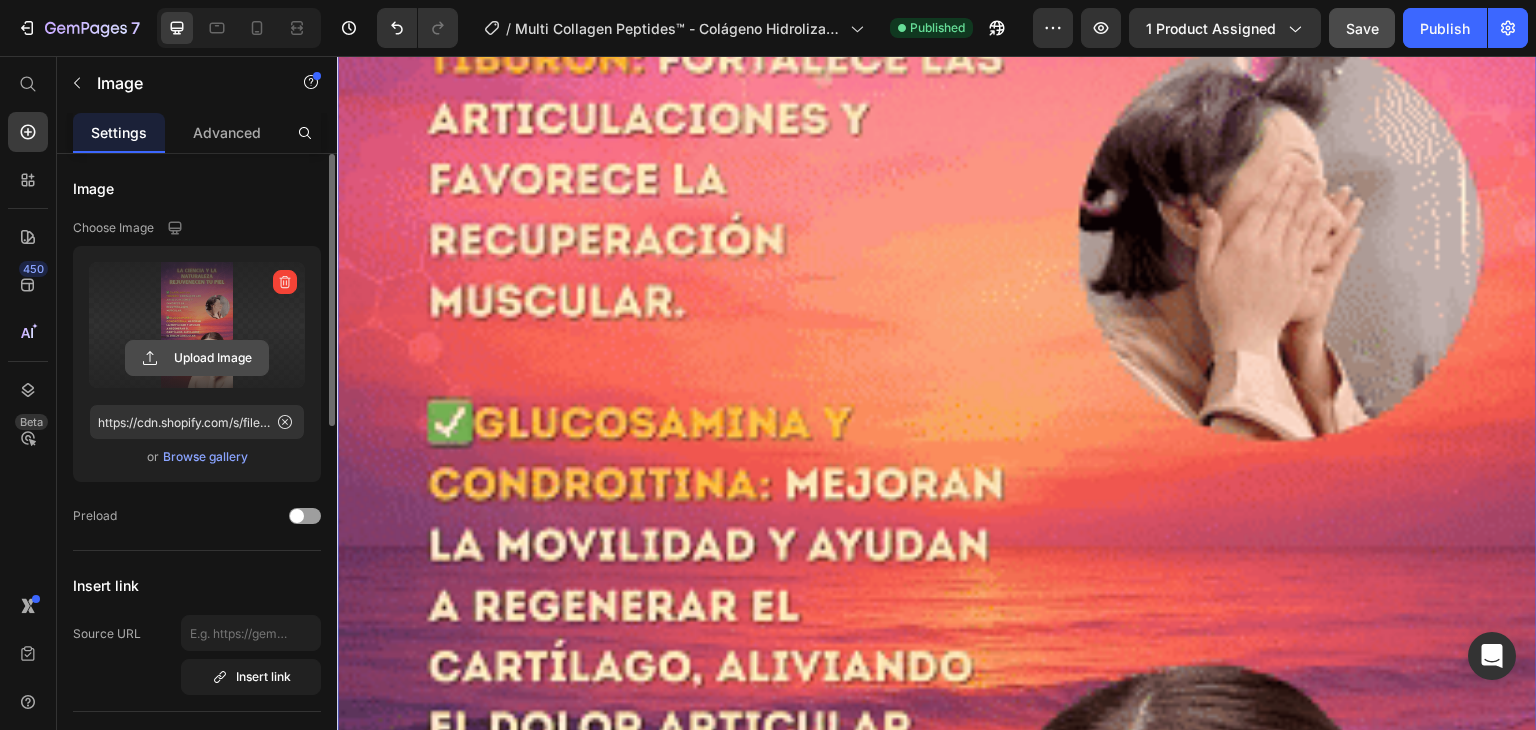 click 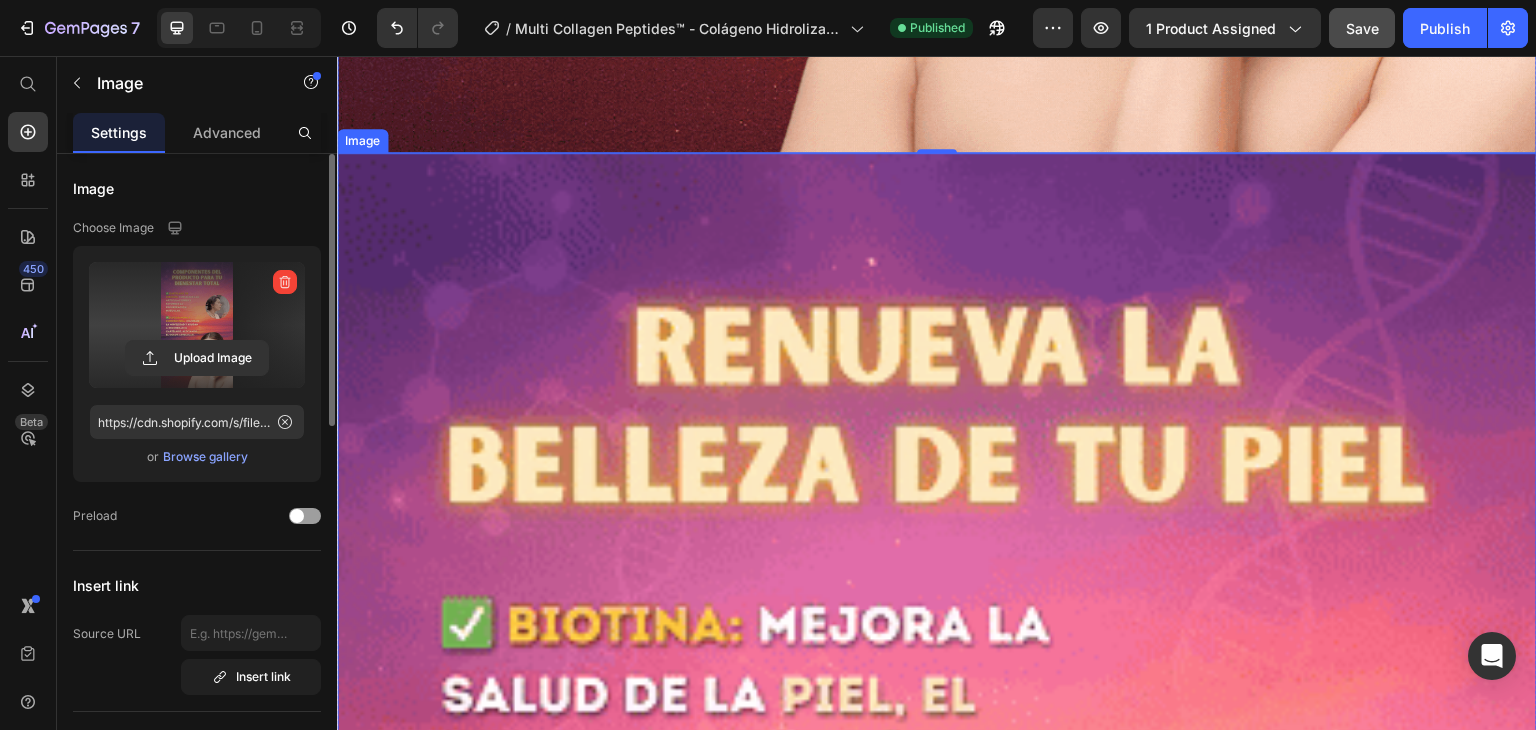 scroll, scrollTop: 4600, scrollLeft: 0, axis: vertical 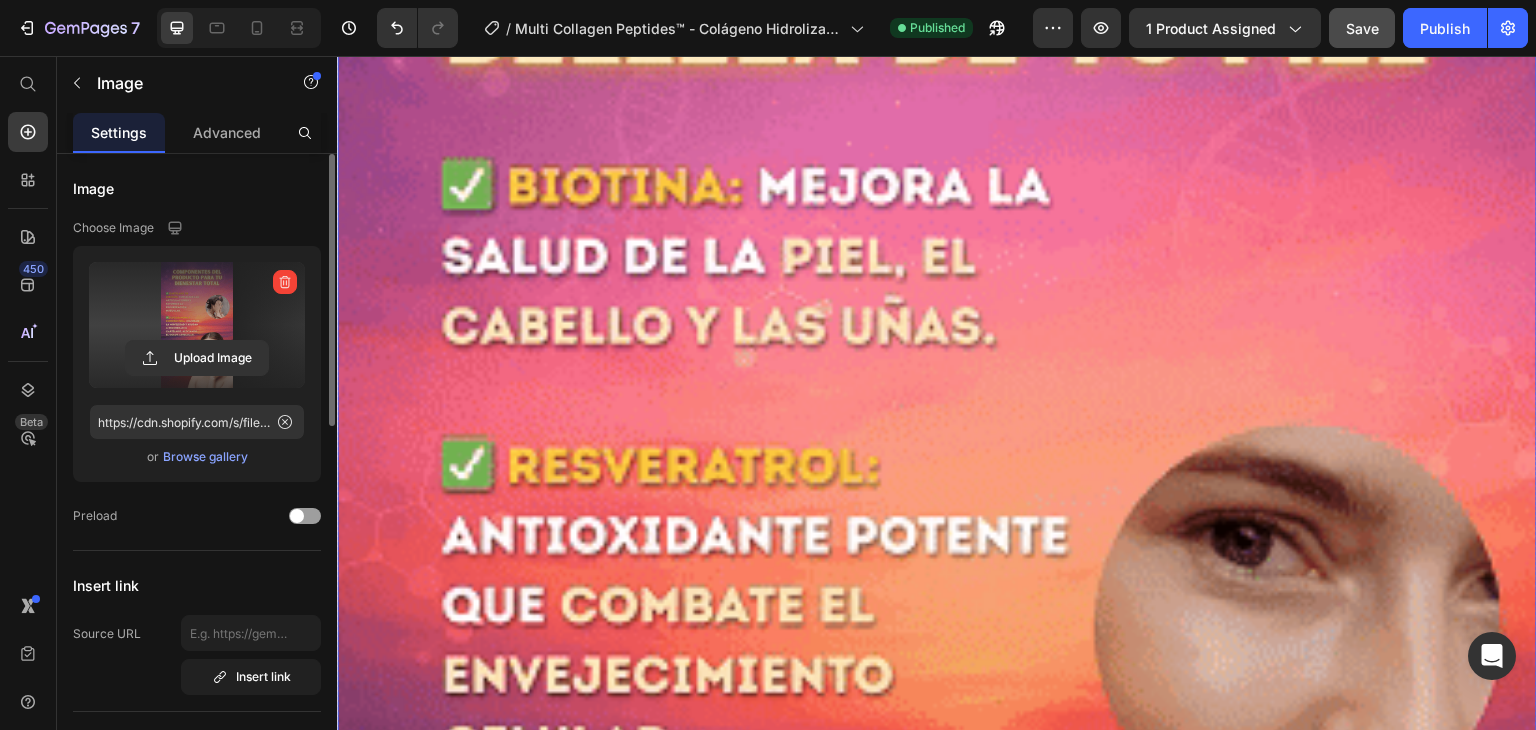 click at bounding box center (937, 779) 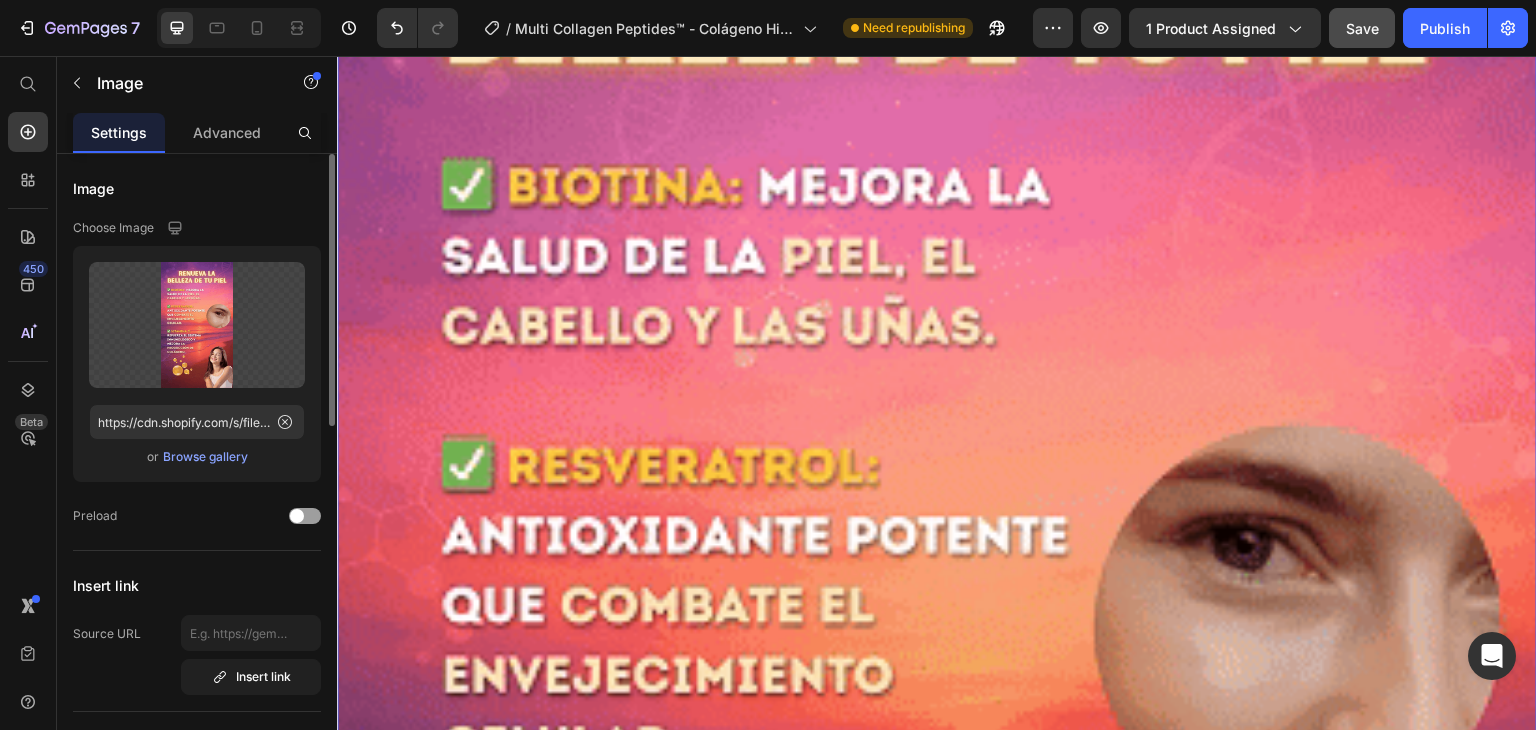 scroll, scrollTop: 4603, scrollLeft: 0, axis: vertical 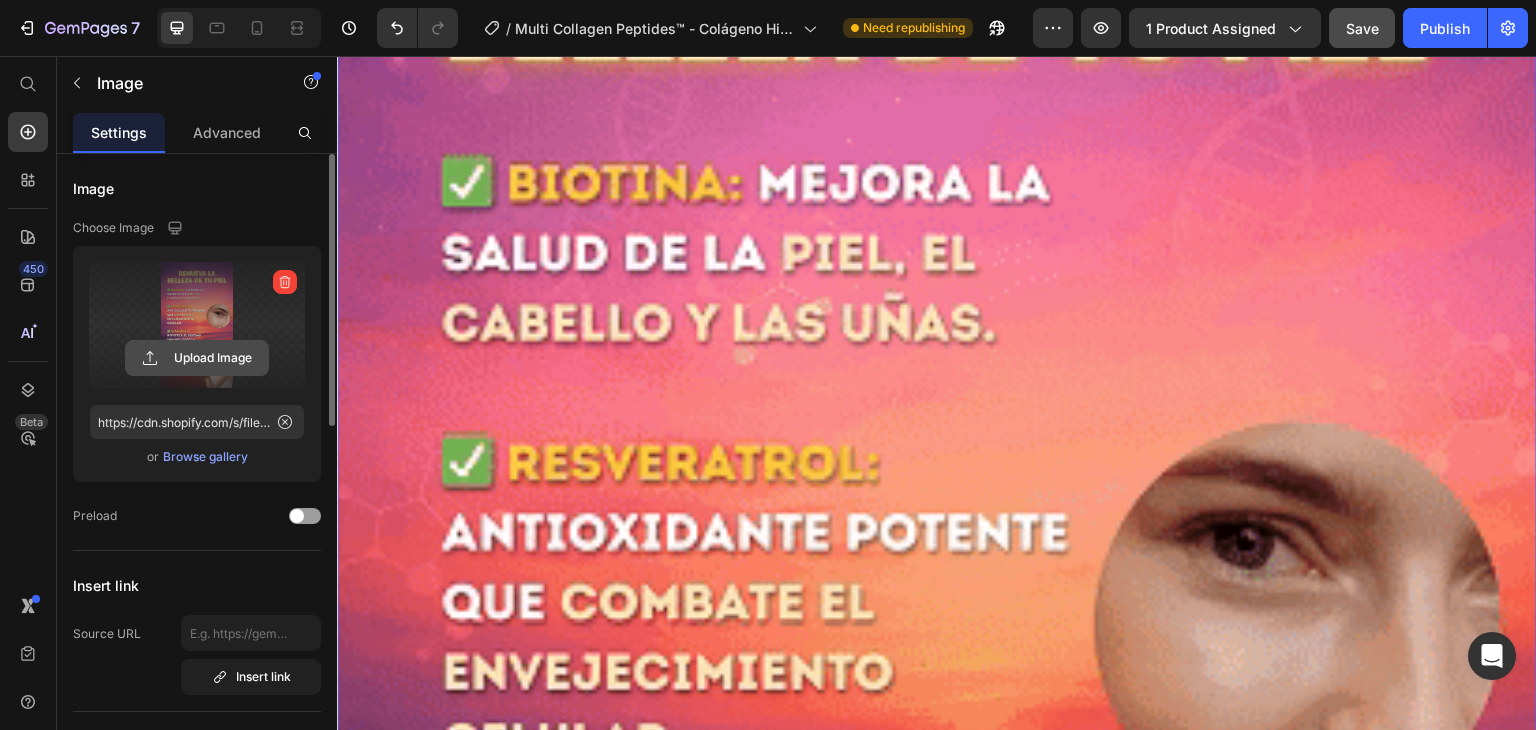 click 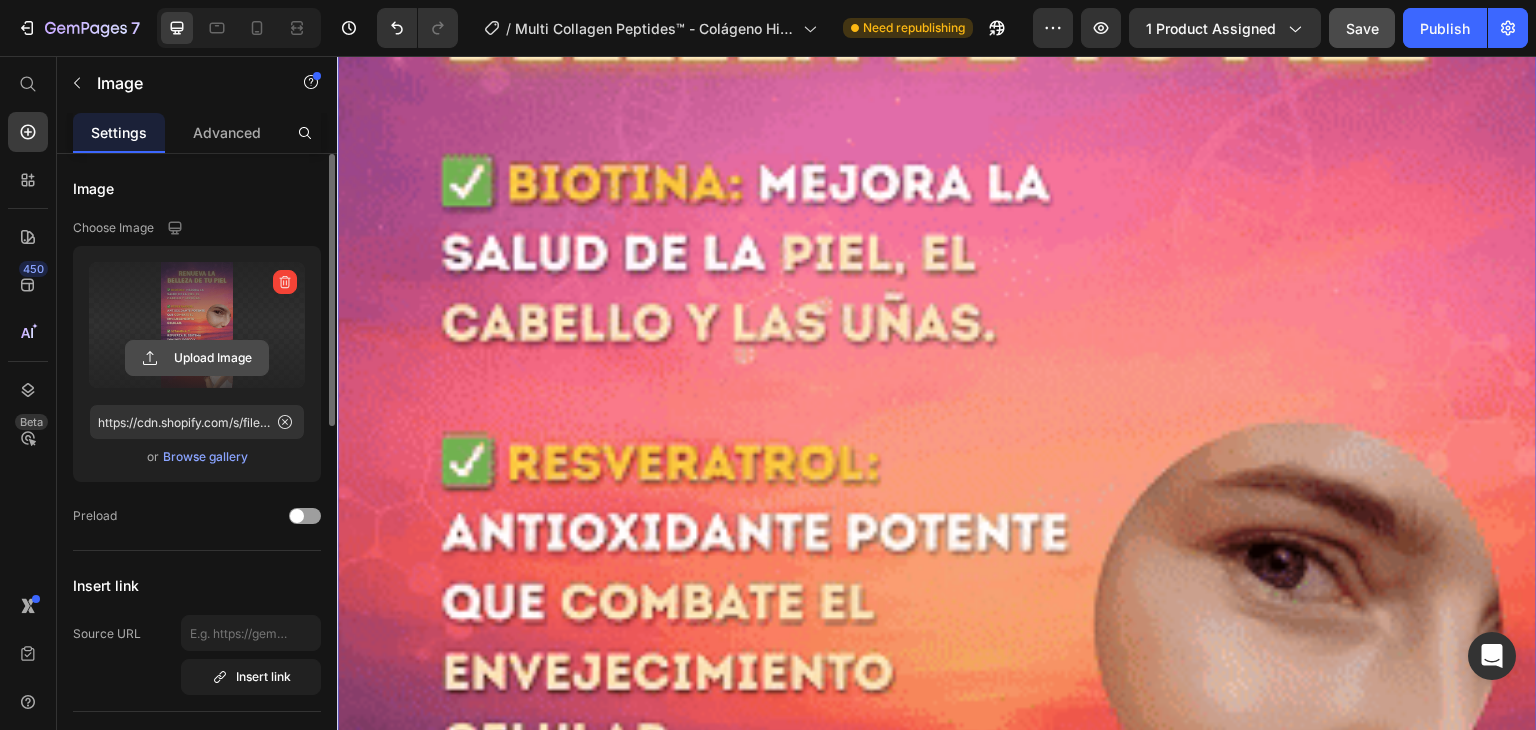 click 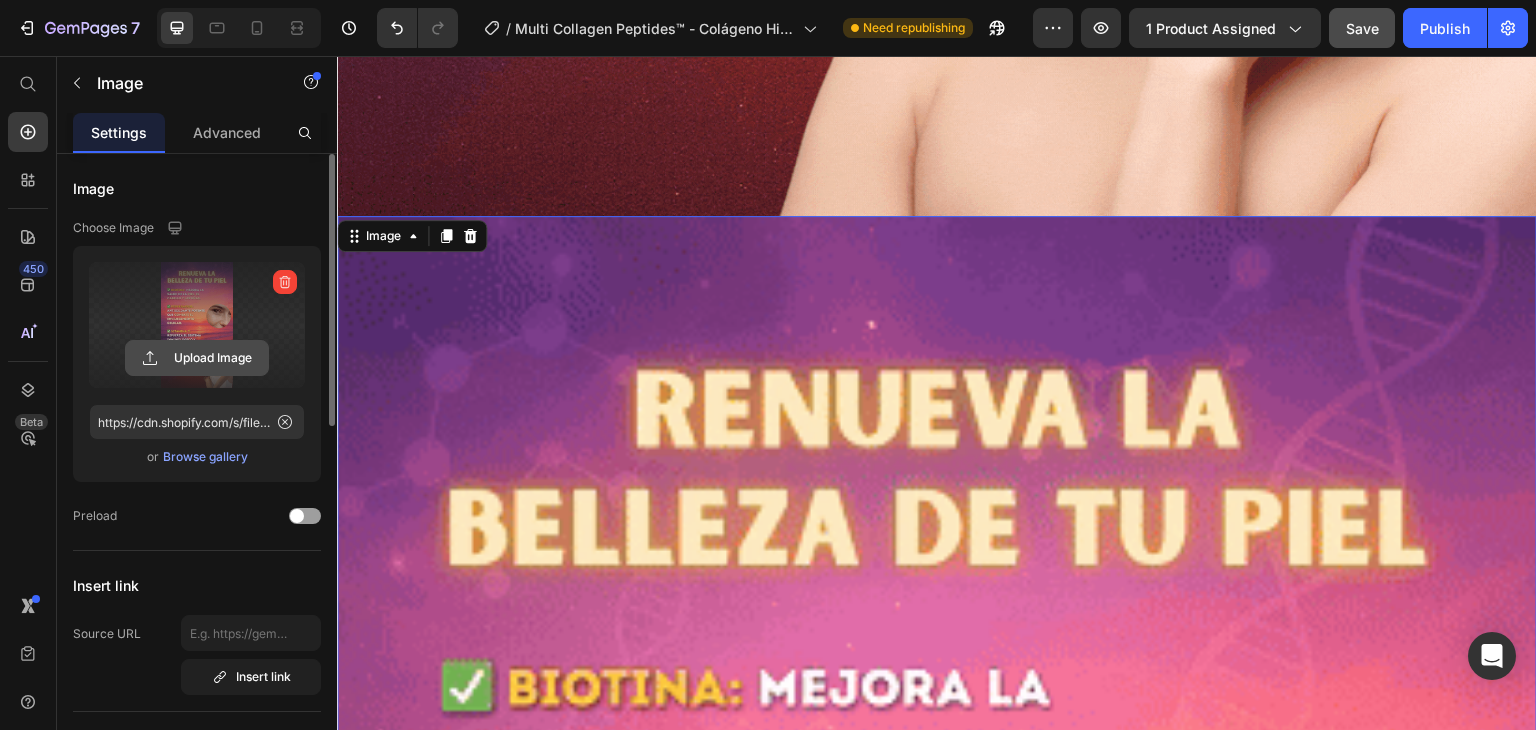 scroll, scrollTop: 4103, scrollLeft: 0, axis: vertical 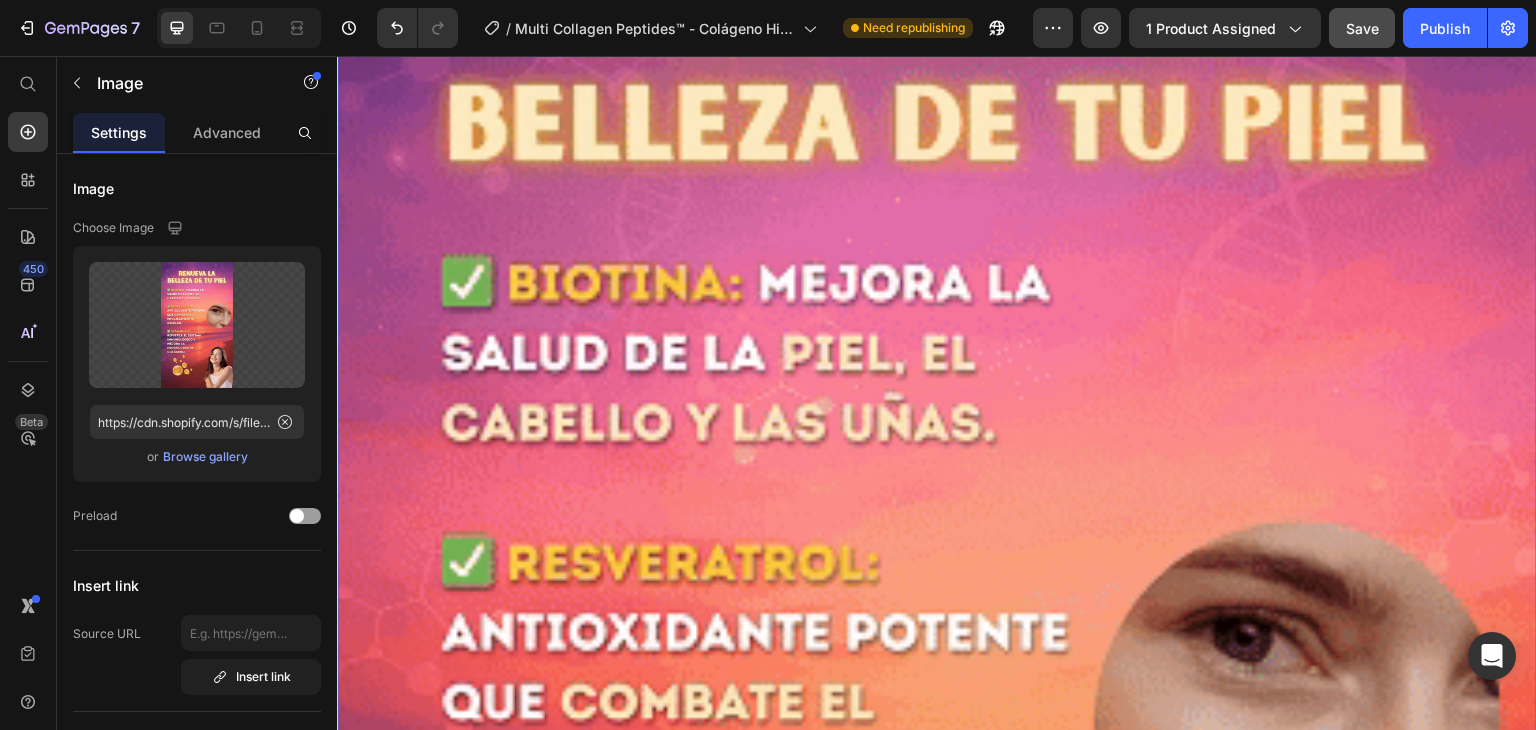 click at bounding box center (937, 876) 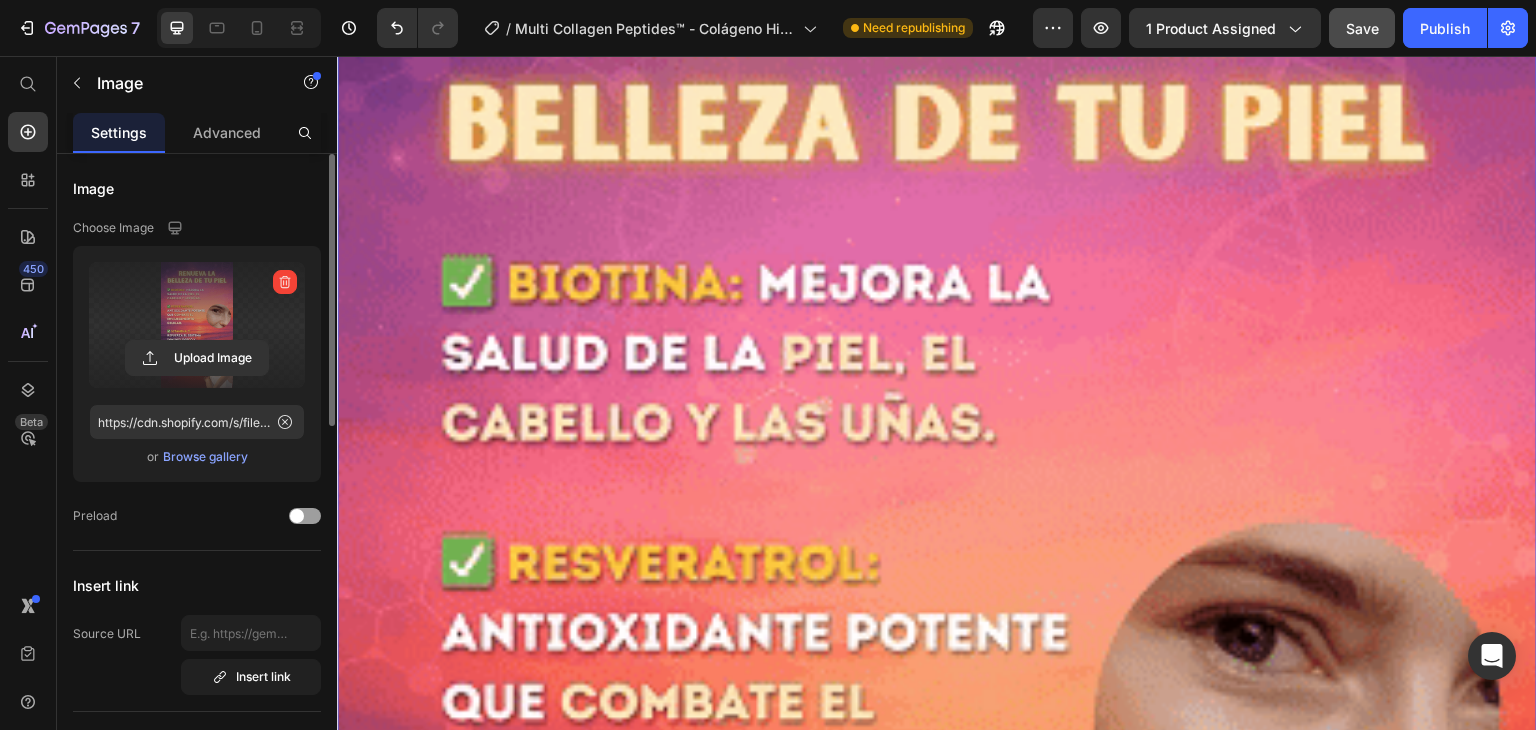 click at bounding box center [197, 325] 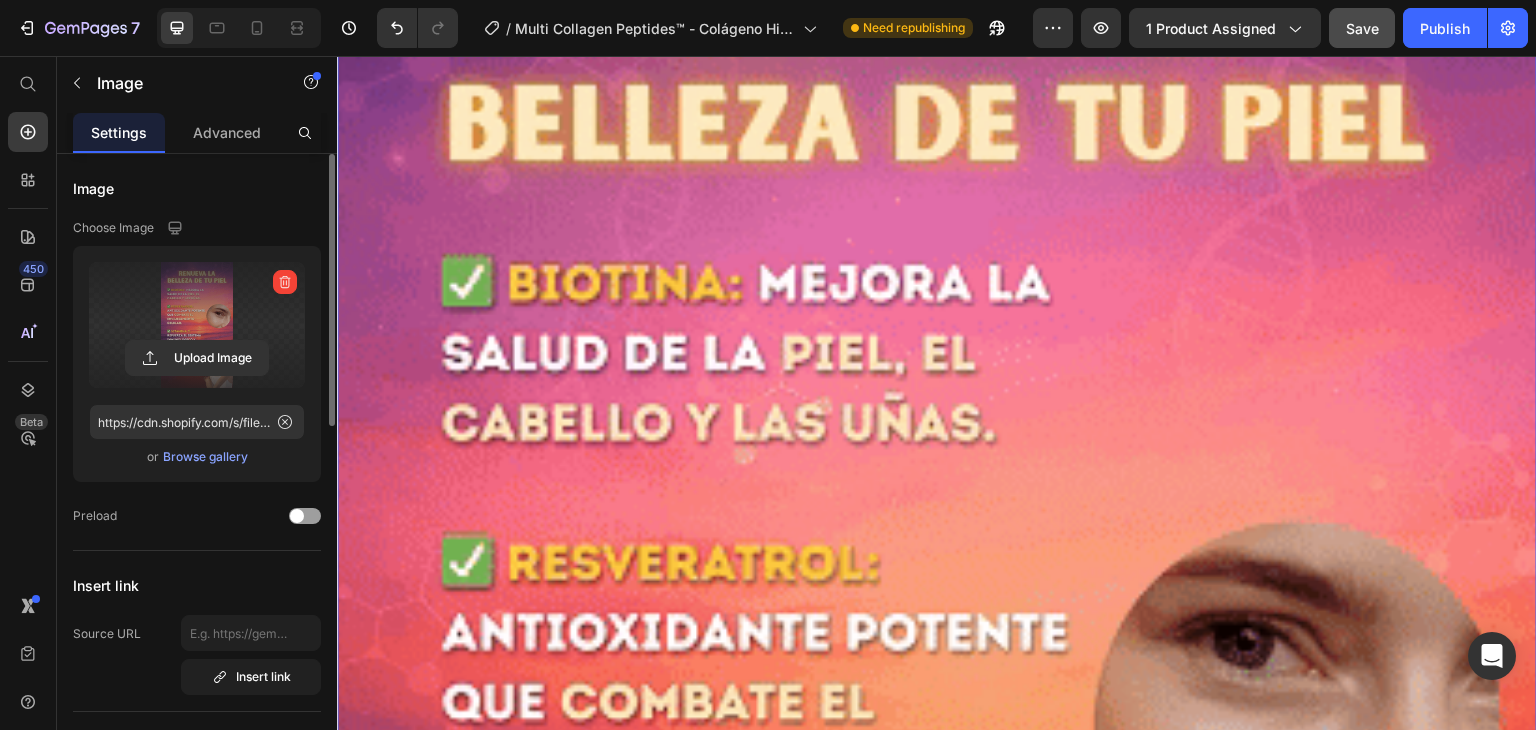 click 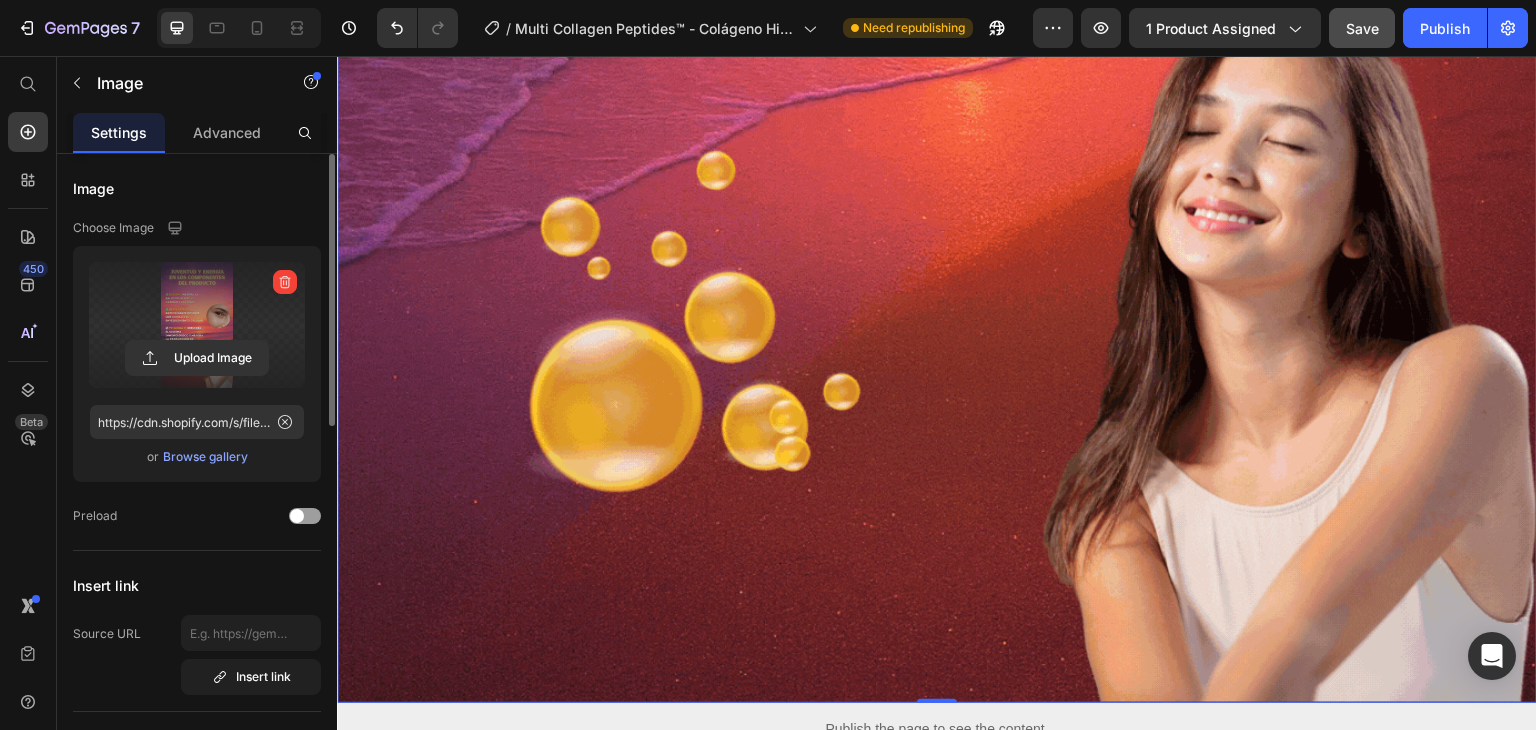 scroll, scrollTop: 6103, scrollLeft: 0, axis: vertical 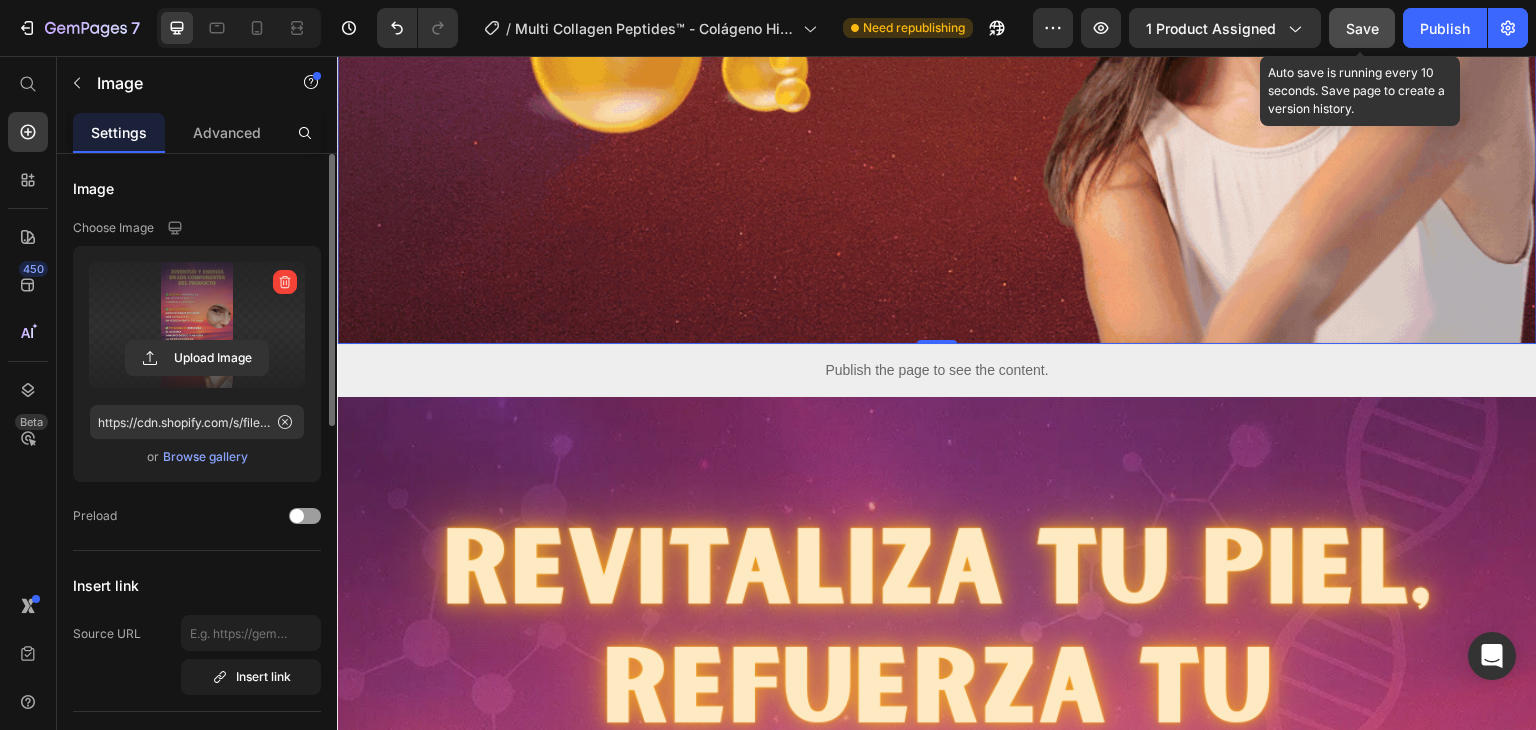 click on "Save" at bounding box center [1362, 28] 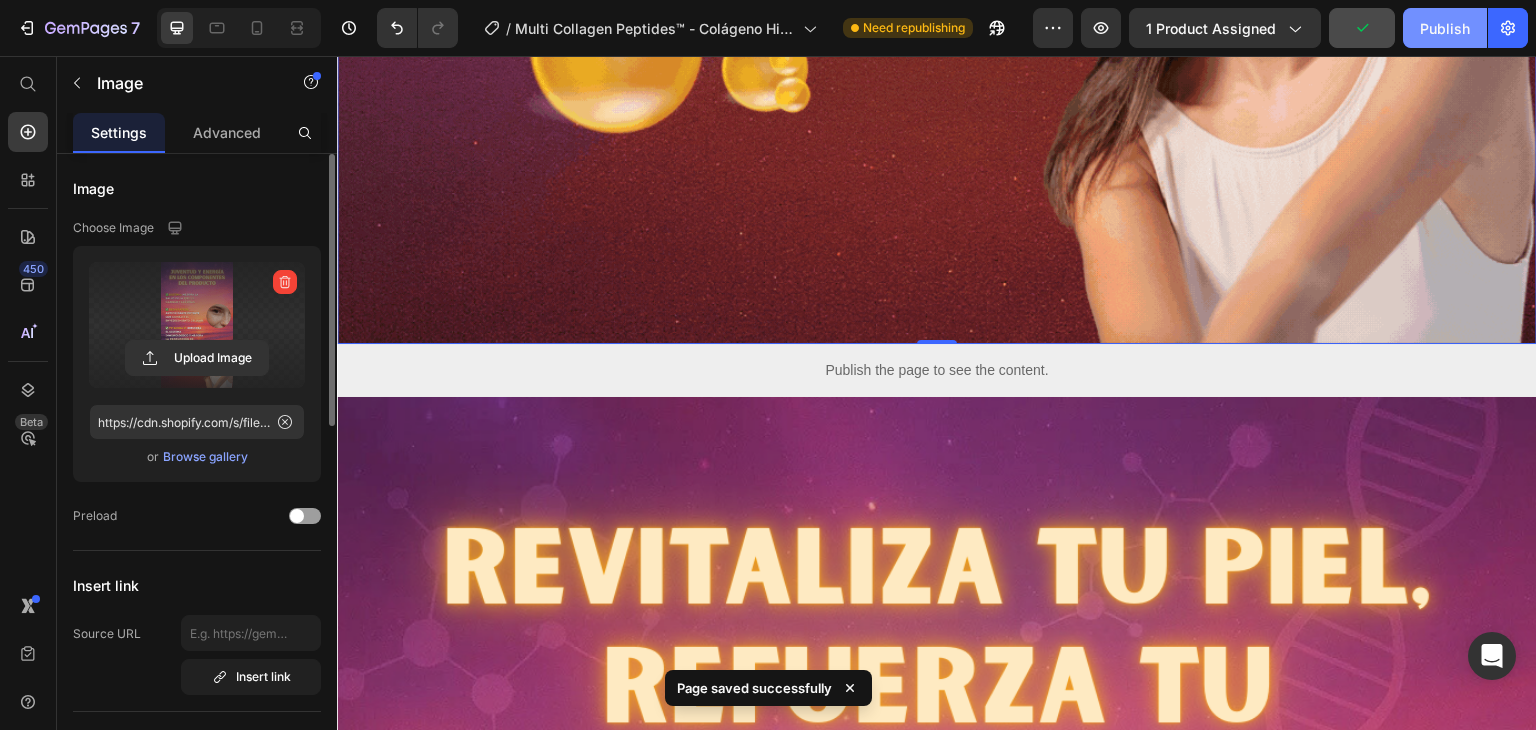 click on "Publish" at bounding box center (1445, 28) 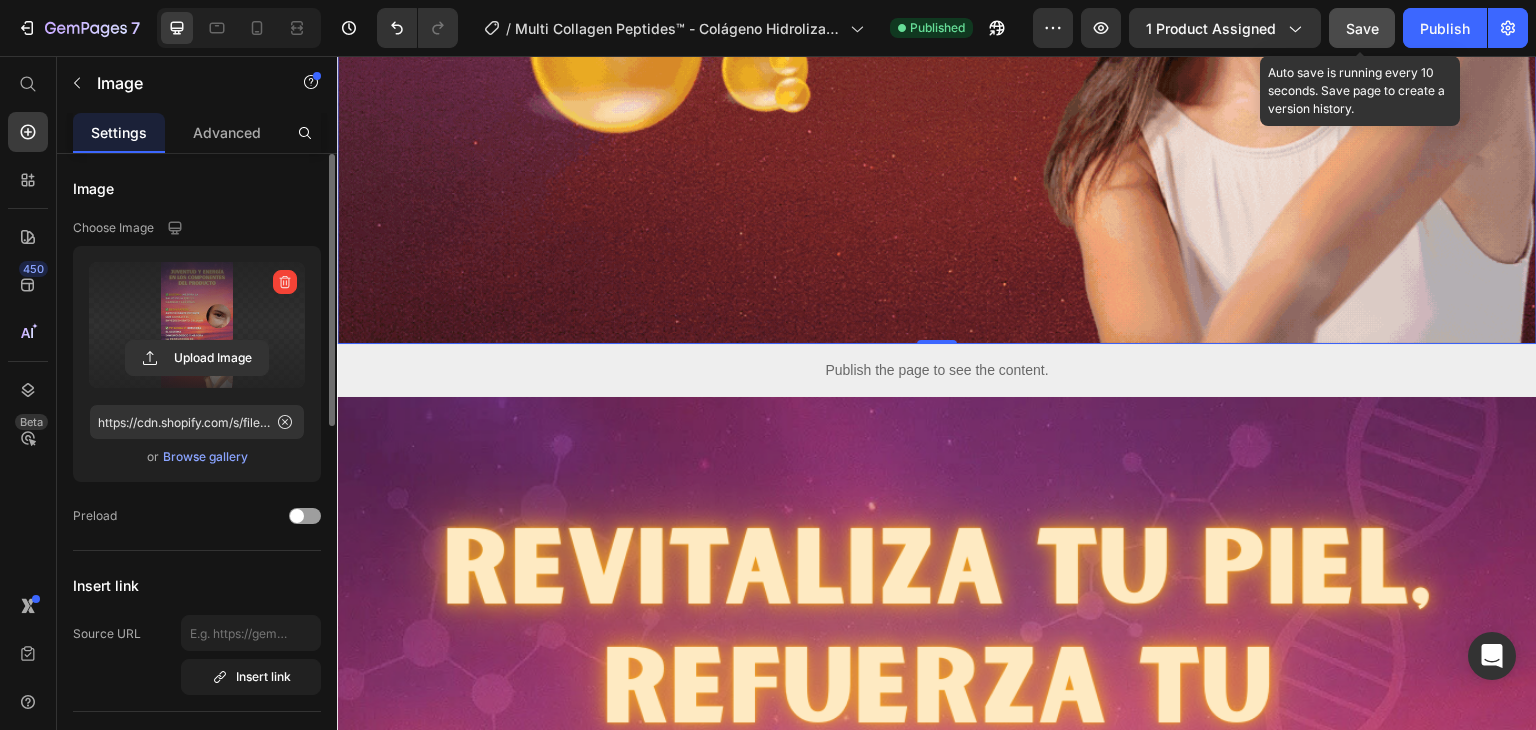 click on "Save" at bounding box center (1362, 28) 